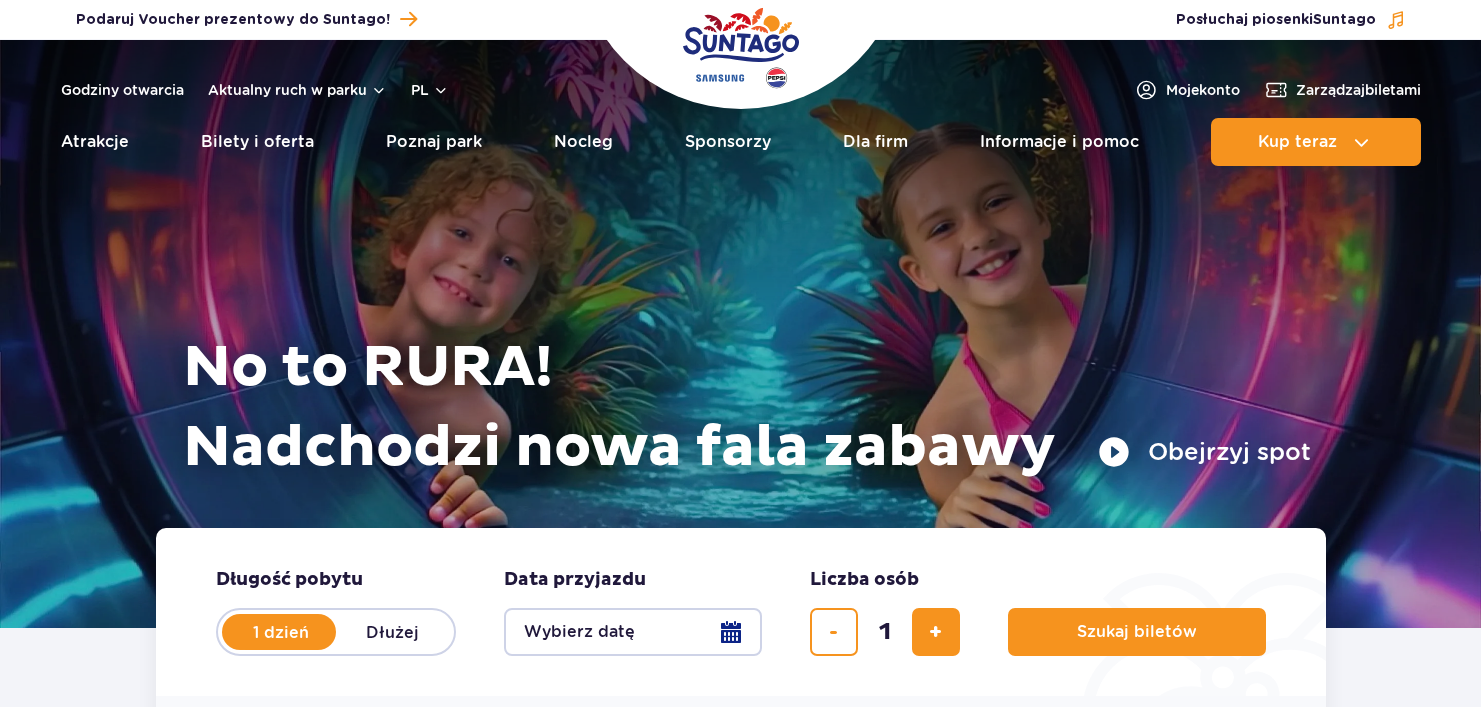 scroll, scrollTop: 0, scrollLeft: 0, axis: both 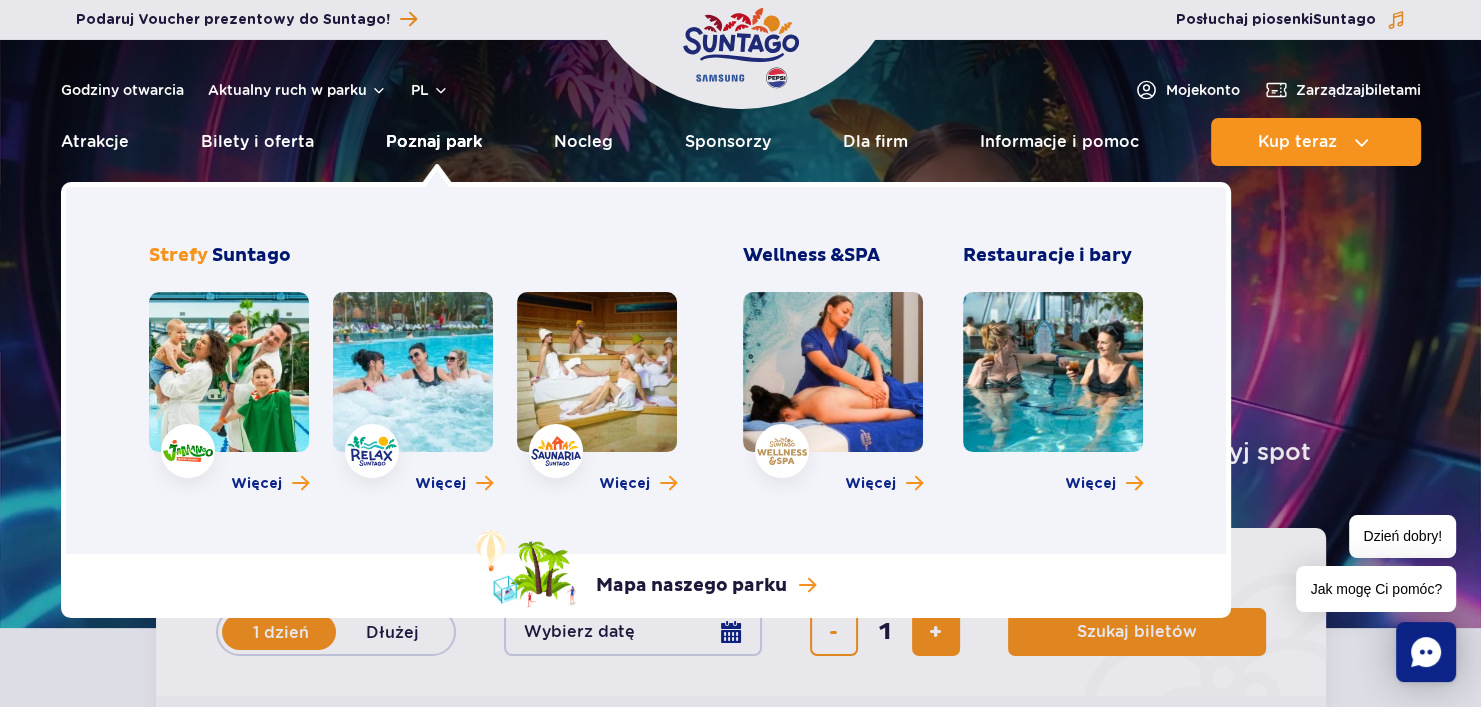 click on "Poznaj park" at bounding box center [434, 142] 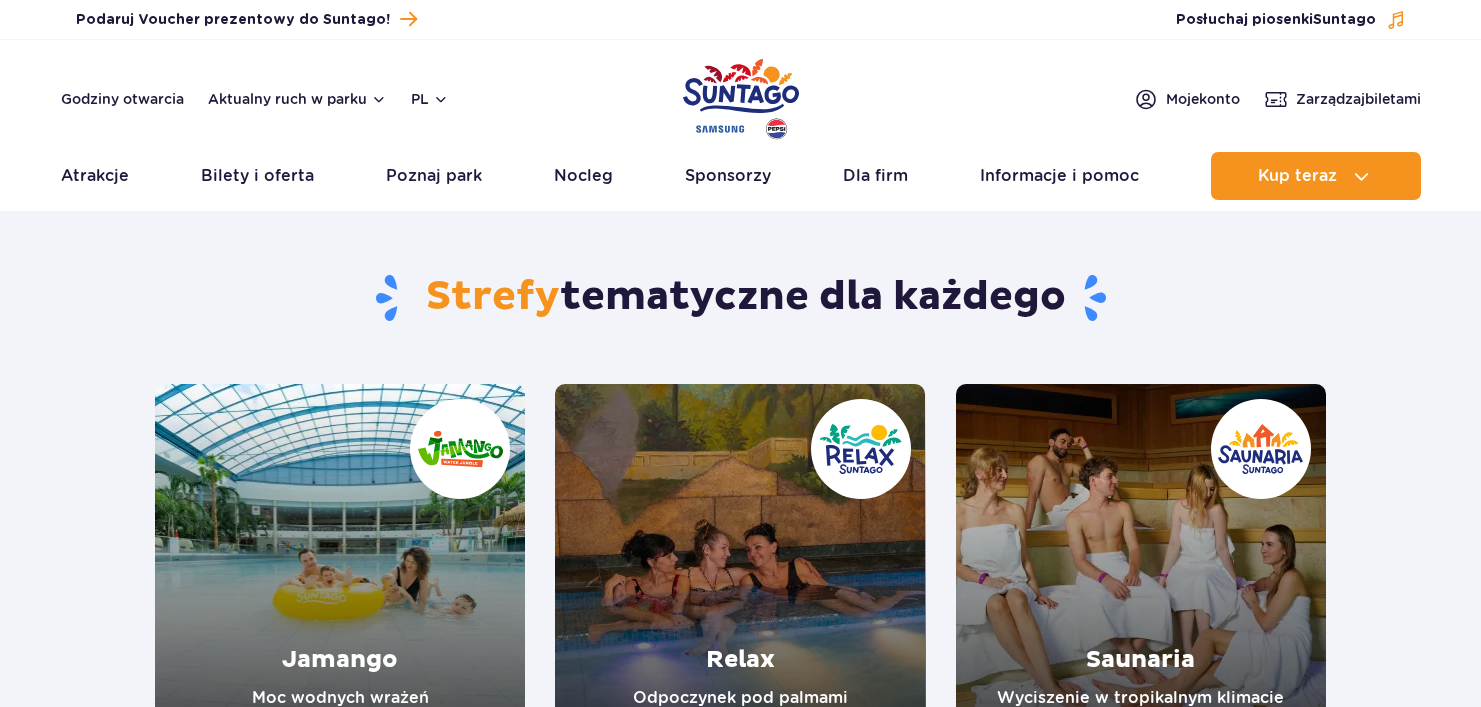 scroll, scrollTop: 0, scrollLeft: 0, axis: both 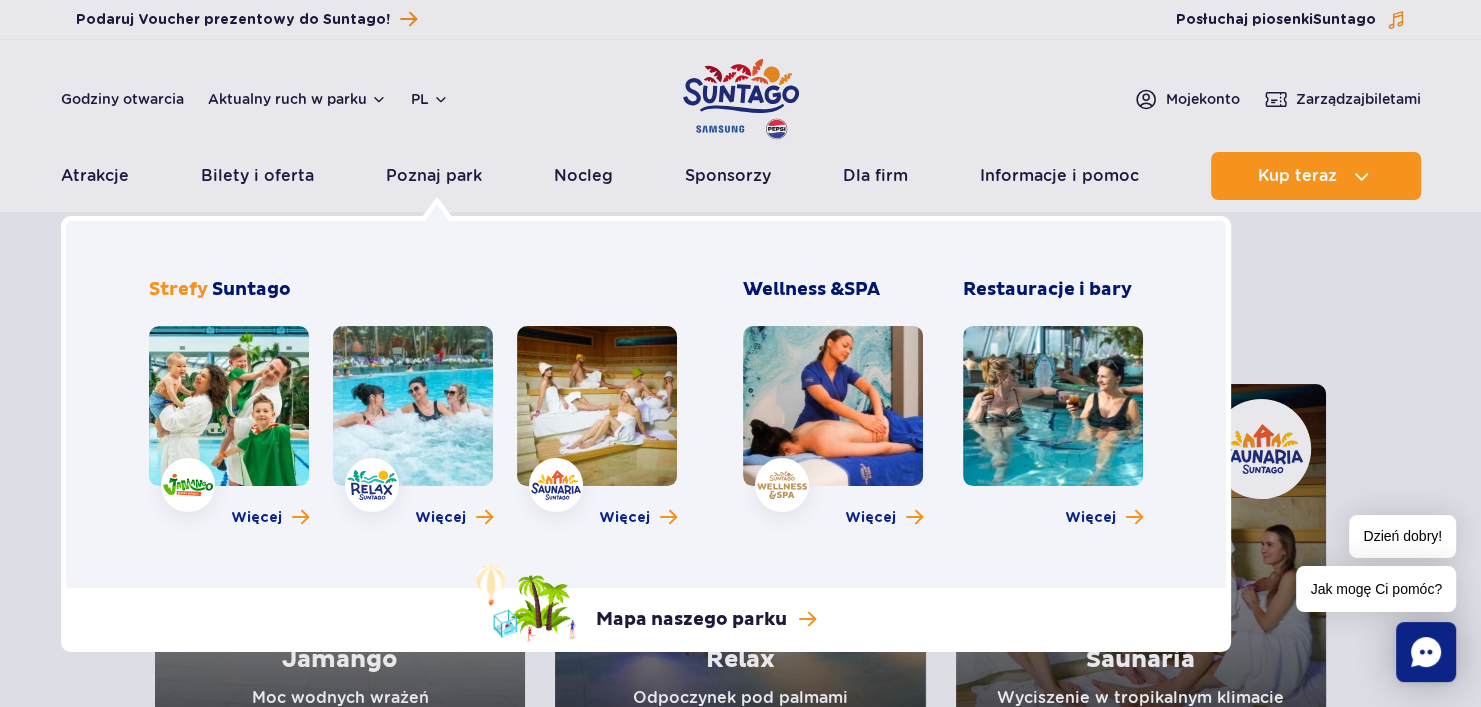 click at bounding box center [833, 406] 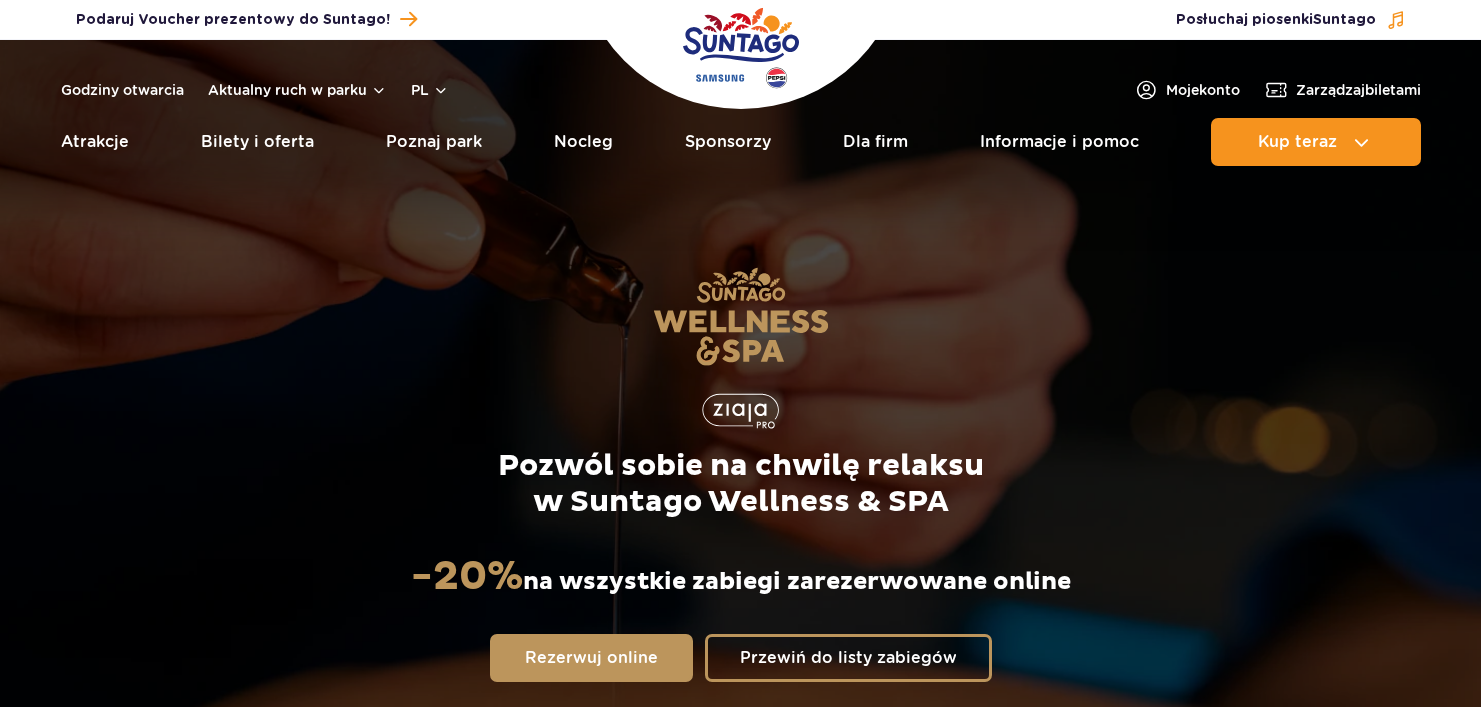 scroll, scrollTop: 0, scrollLeft: 0, axis: both 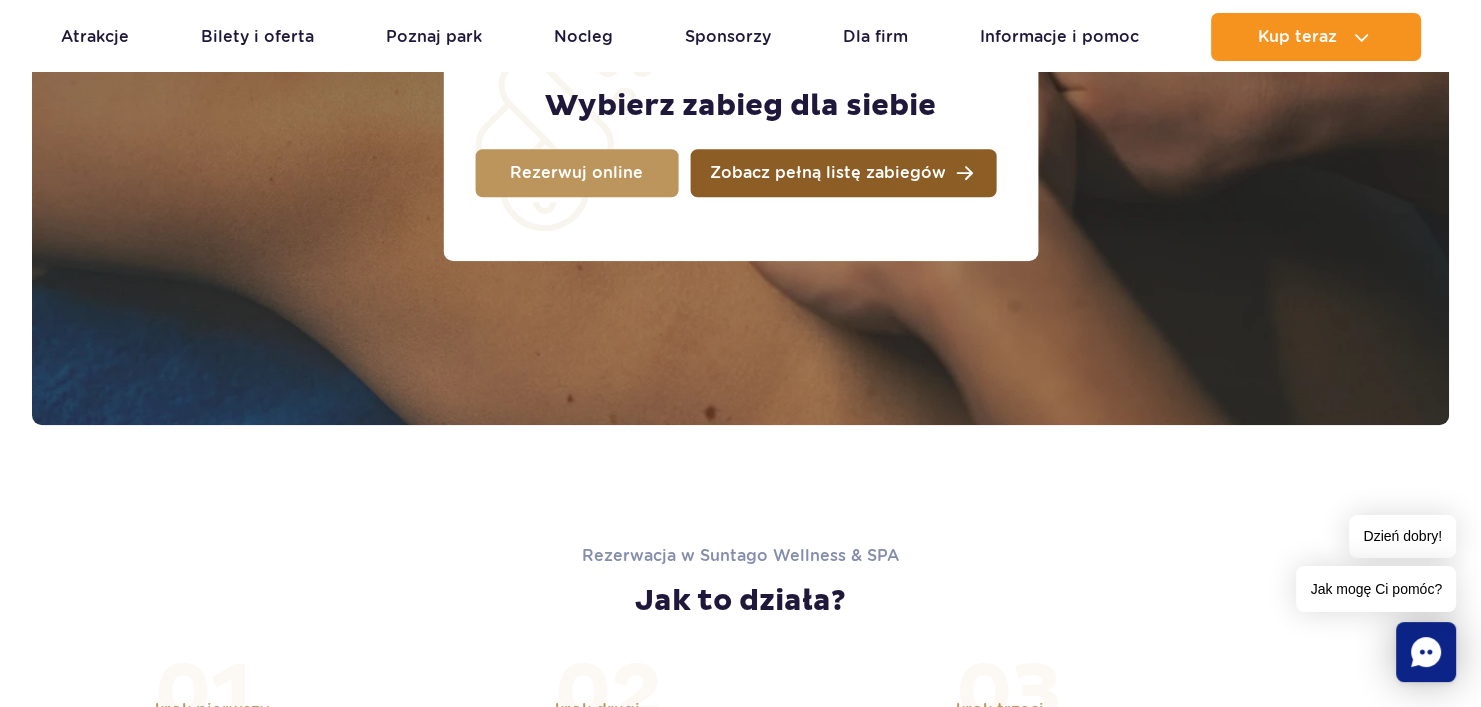 click on "Zobacz pełną listę zabiegów" at bounding box center [828, 173] 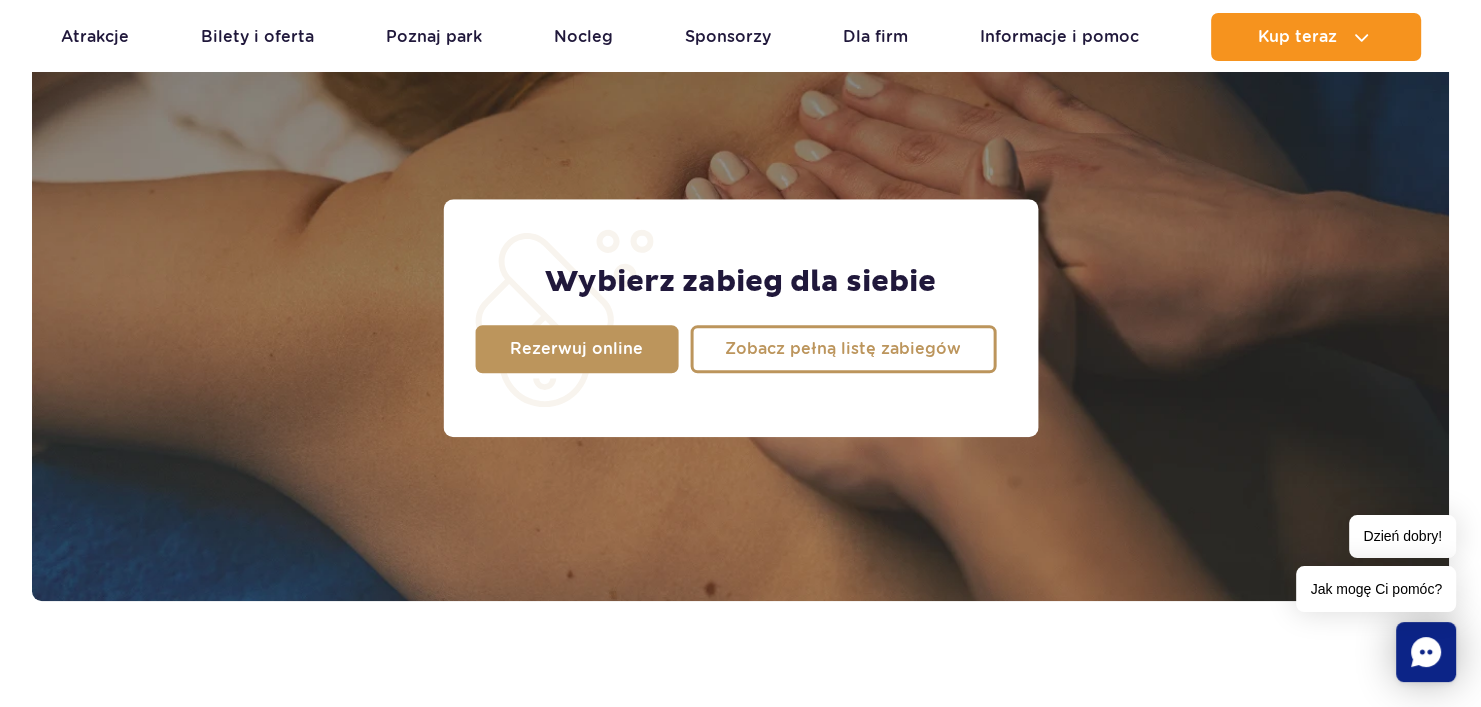 scroll, scrollTop: 1600, scrollLeft: 0, axis: vertical 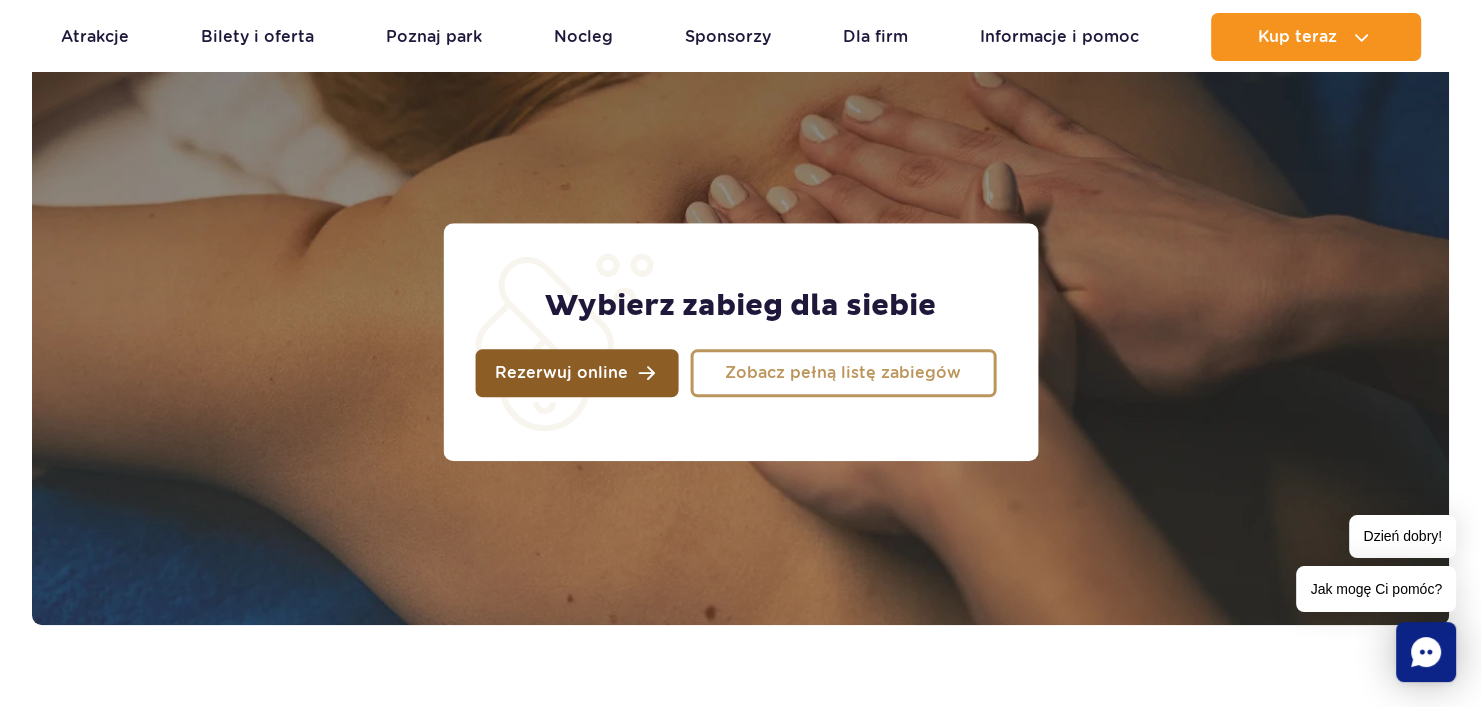 click on "Rezerwuj online" at bounding box center (561, 373) 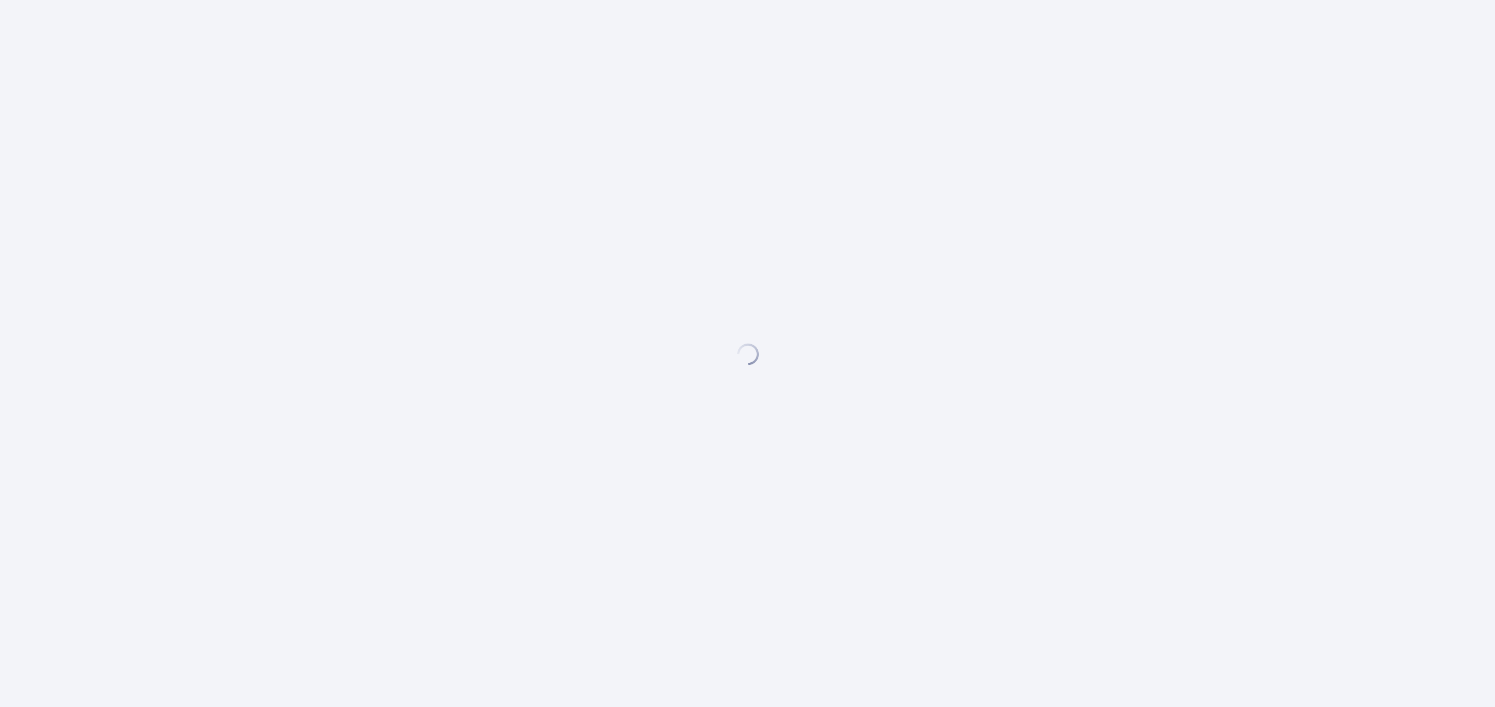 scroll, scrollTop: 0, scrollLeft: 0, axis: both 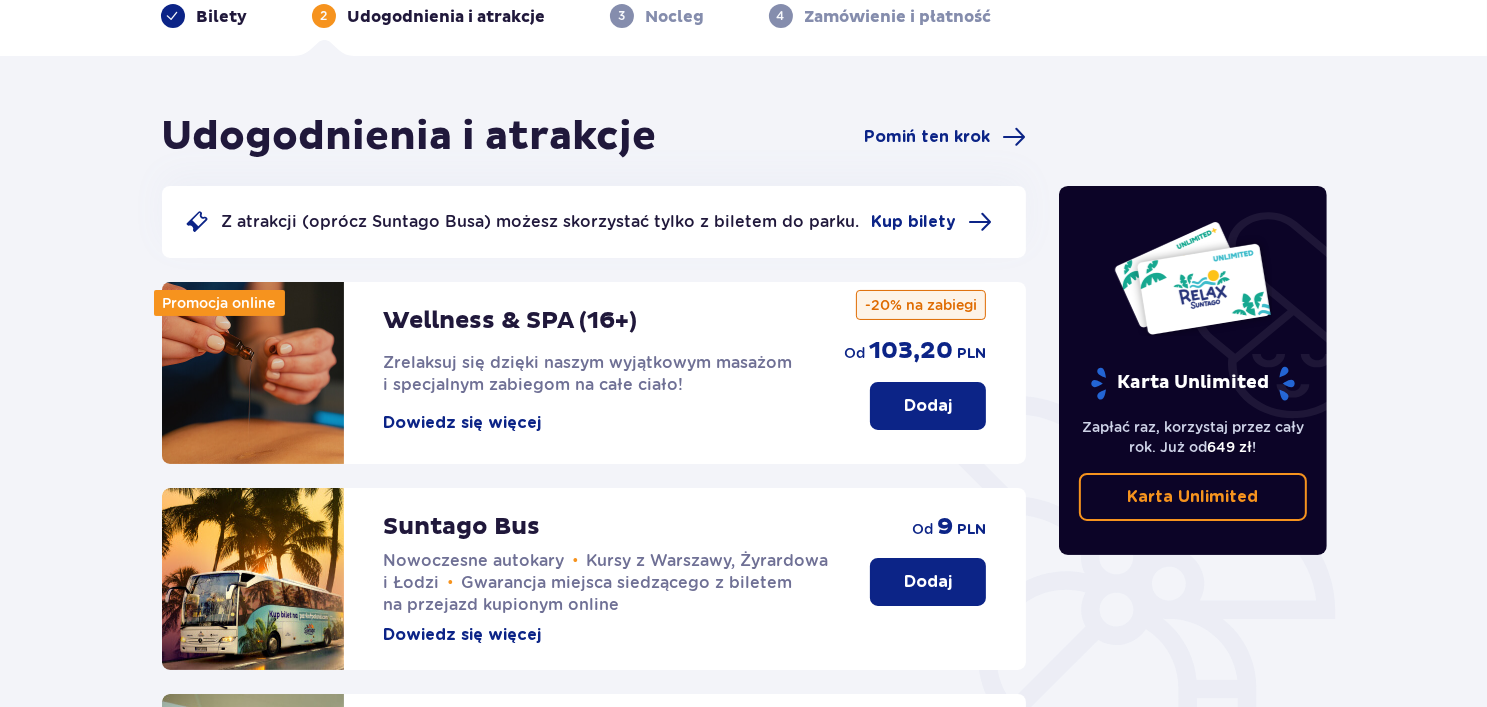 click on "Dodaj" at bounding box center [928, 406] 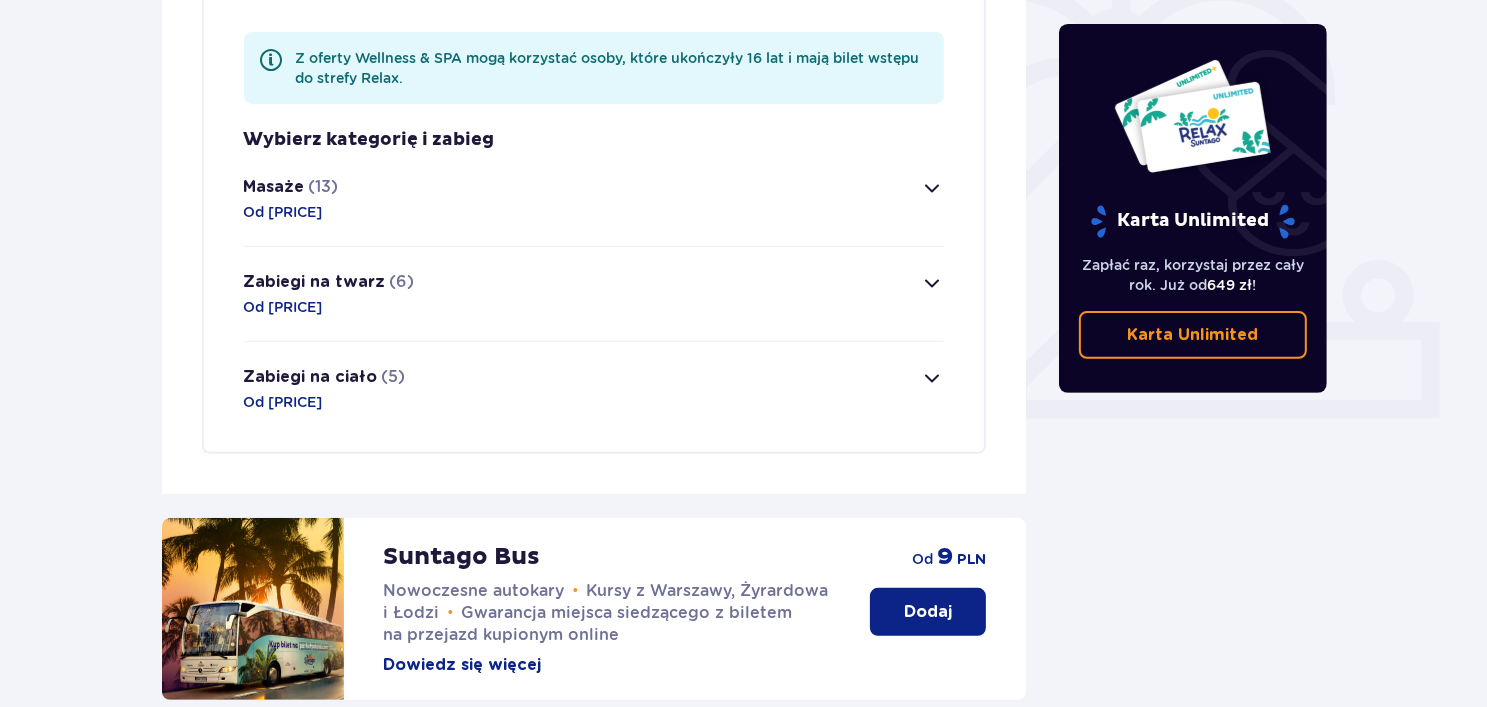 scroll, scrollTop: 580, scrollLeft: 0, axis: vertical 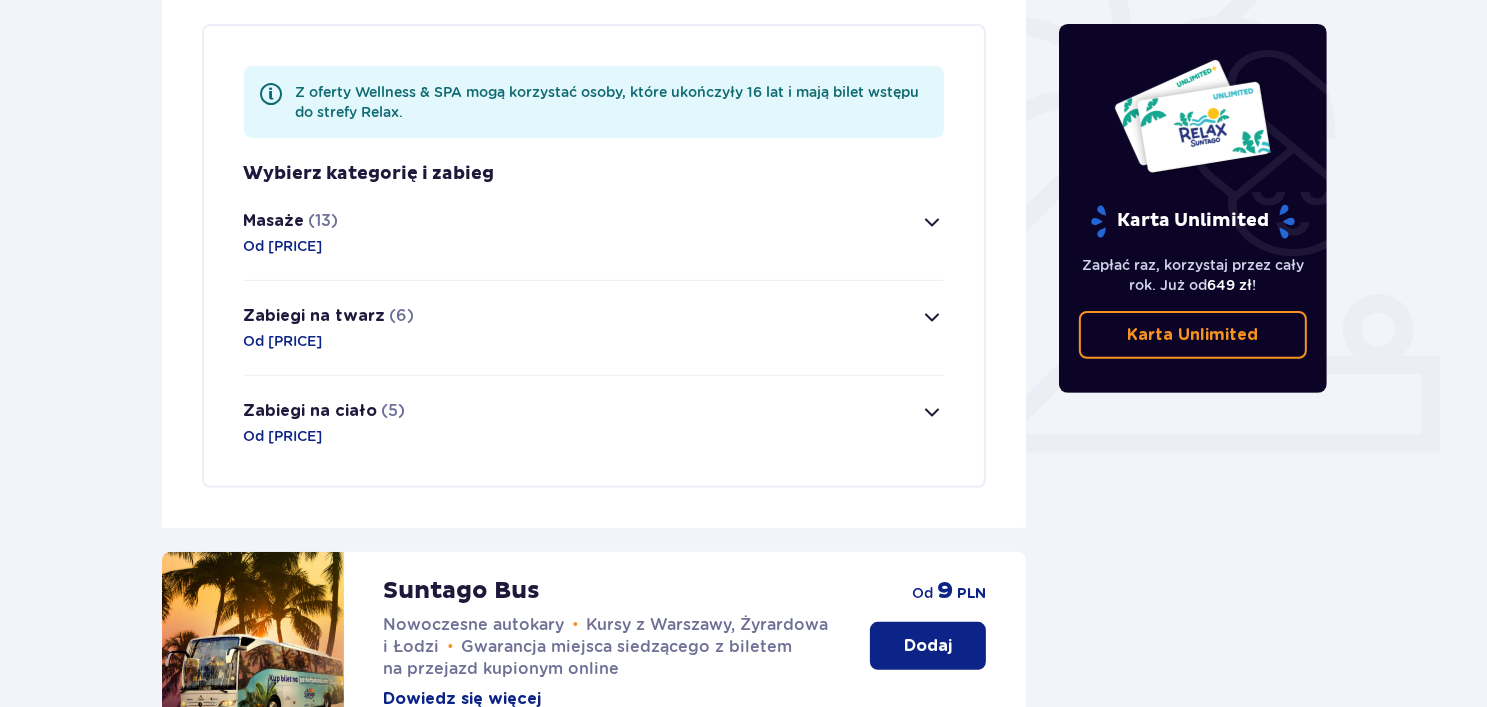 click at bounding box center (932, 222) 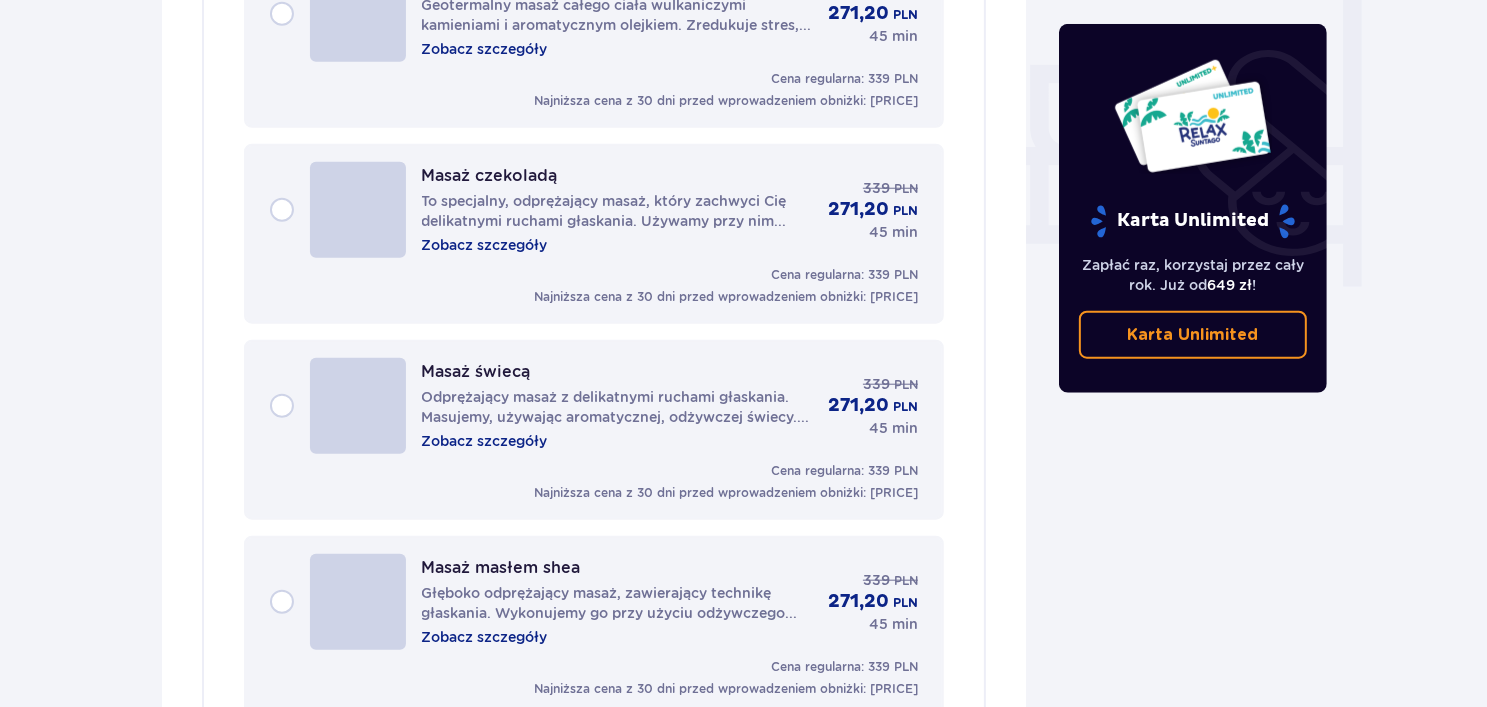 scroll, scrollTop: 1865, scrollLeft: 0, axis: vertical 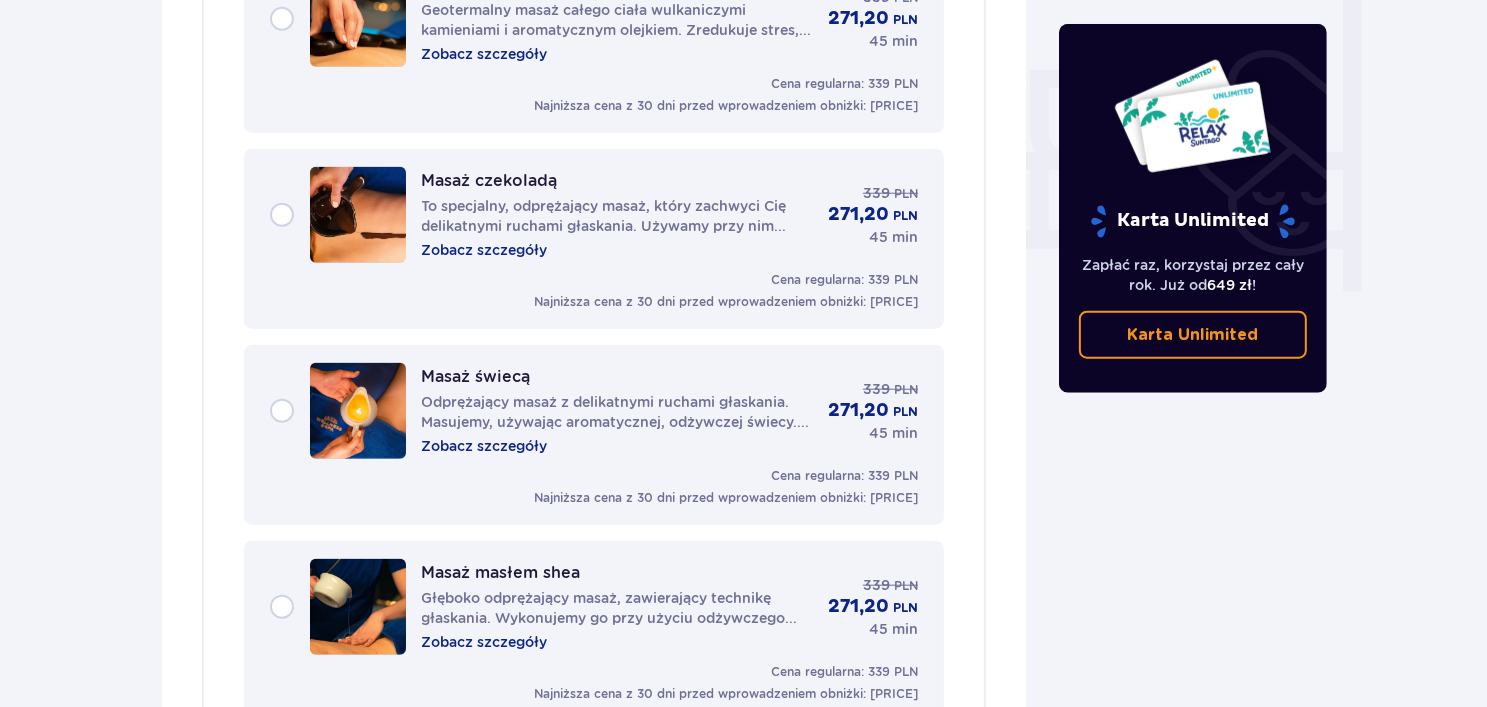 click on "Masaż czekoladą To specjalny, odprężający masaż, który zachwyci Cię delikatnymi ruchami głaskania. Używamy przy nim naturalnej, płynnej czekolady, co sprawia, że każda chwila staje się prawdziwą ucztą dla zmysłów. Zobacz szczegóły [PRICE] [PRICE] [TIME]" at bounding box center [594, 215] 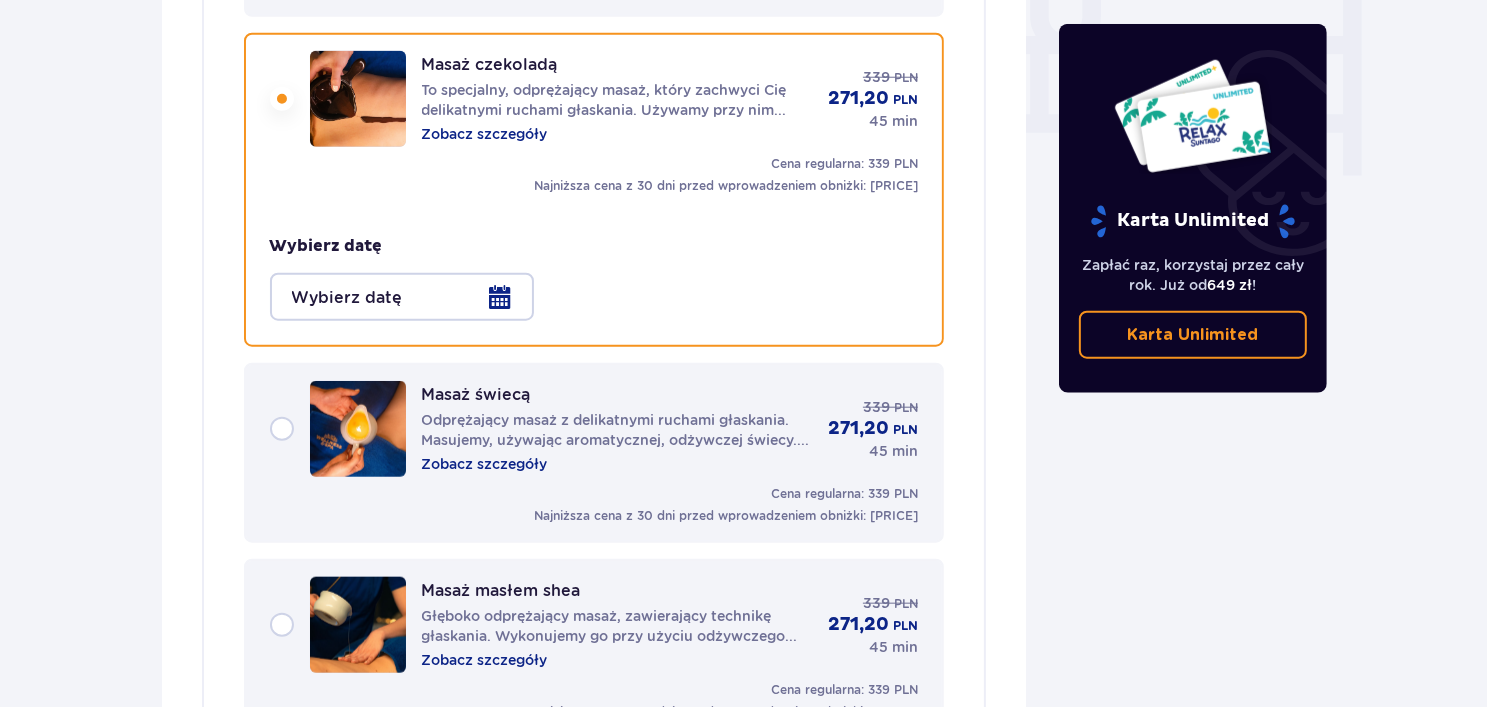 scroll, scrollTop: 1984, scrollLeft: 0, axis: vertical 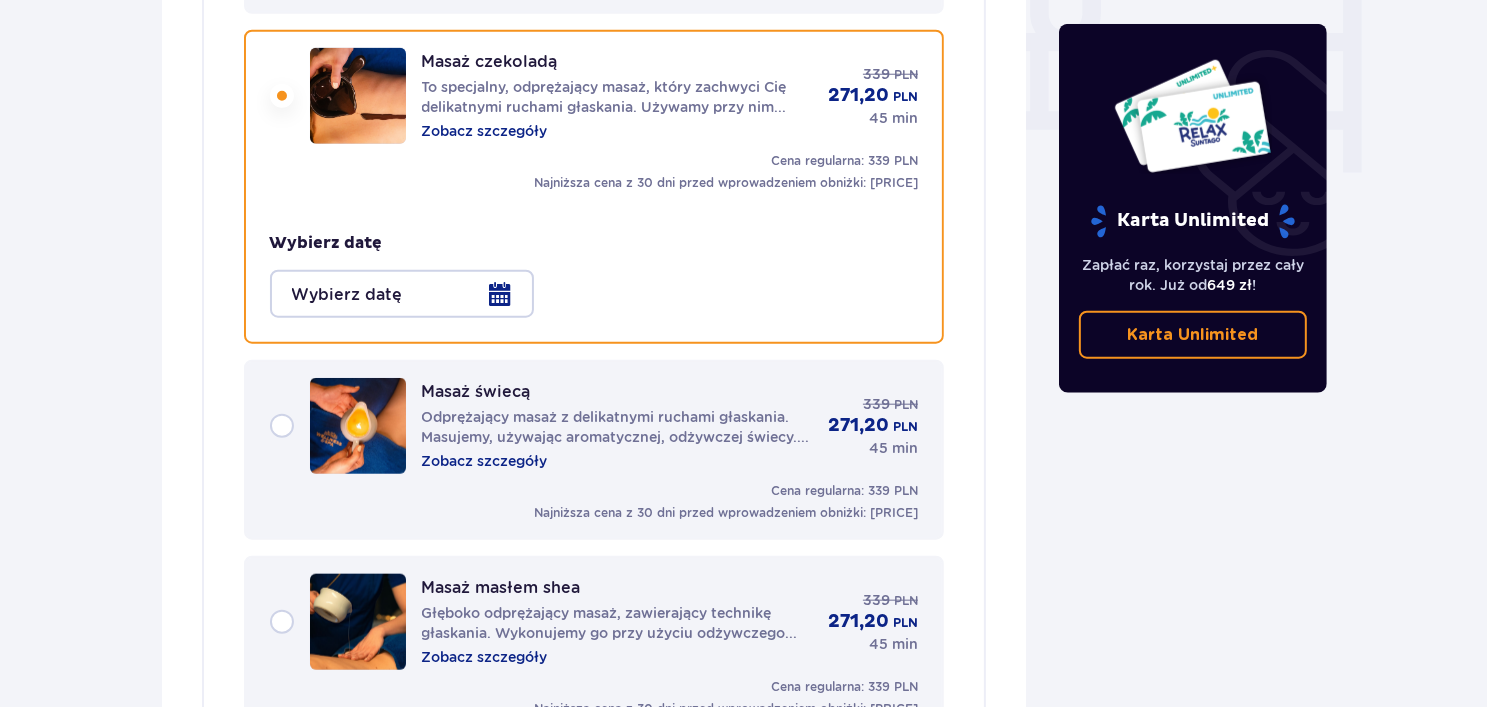 click at bounding box center [402, 294] 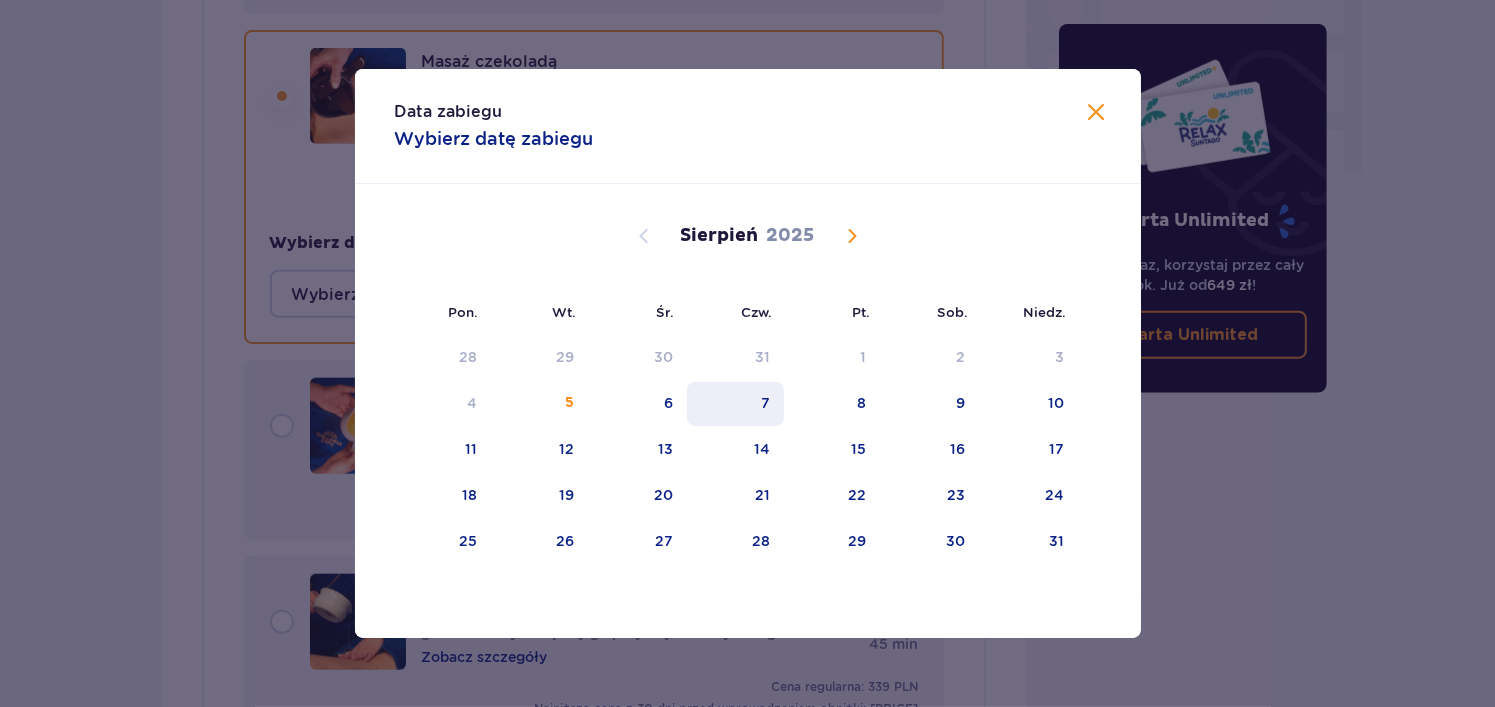 click on "7" at bounding box center (735, 404) 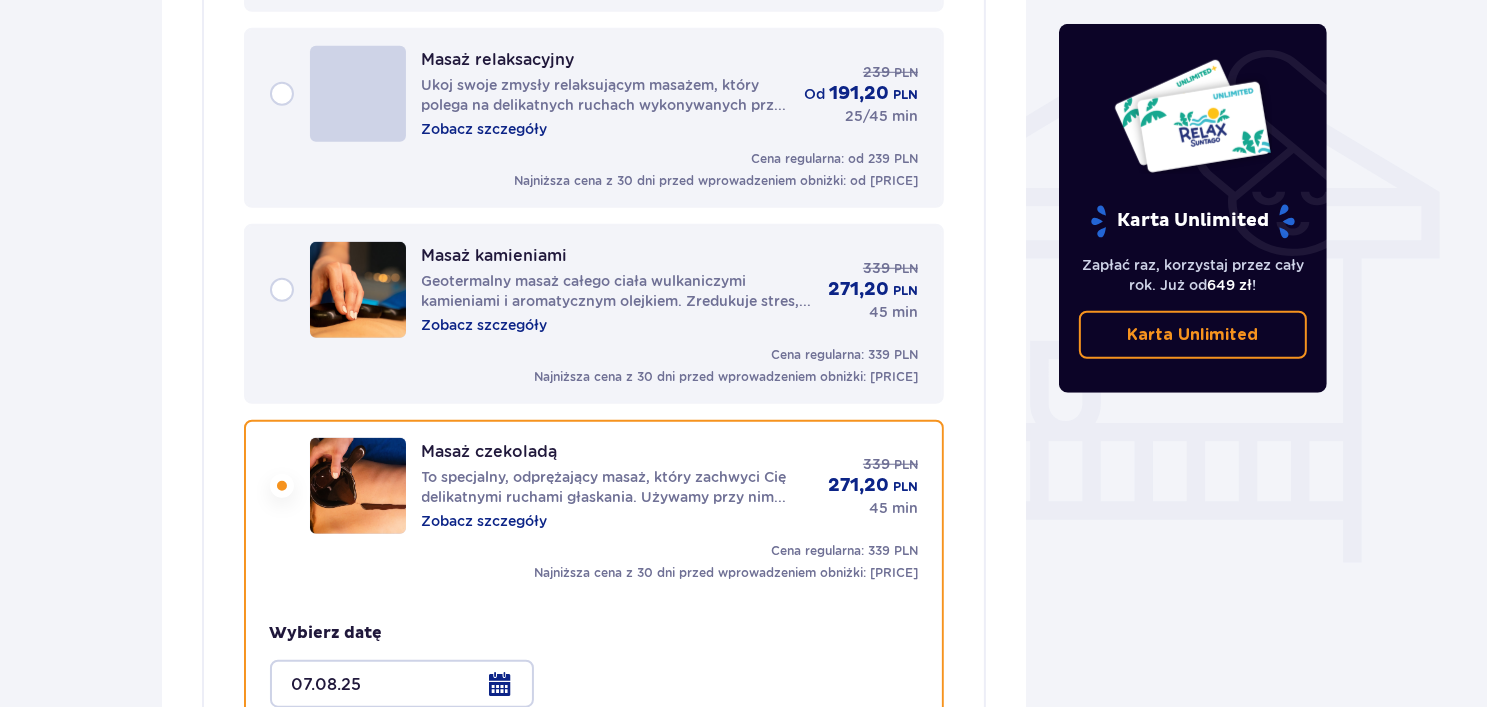 scroll, scrollTop: 1584, scrollLeft: 0, axis: vertical 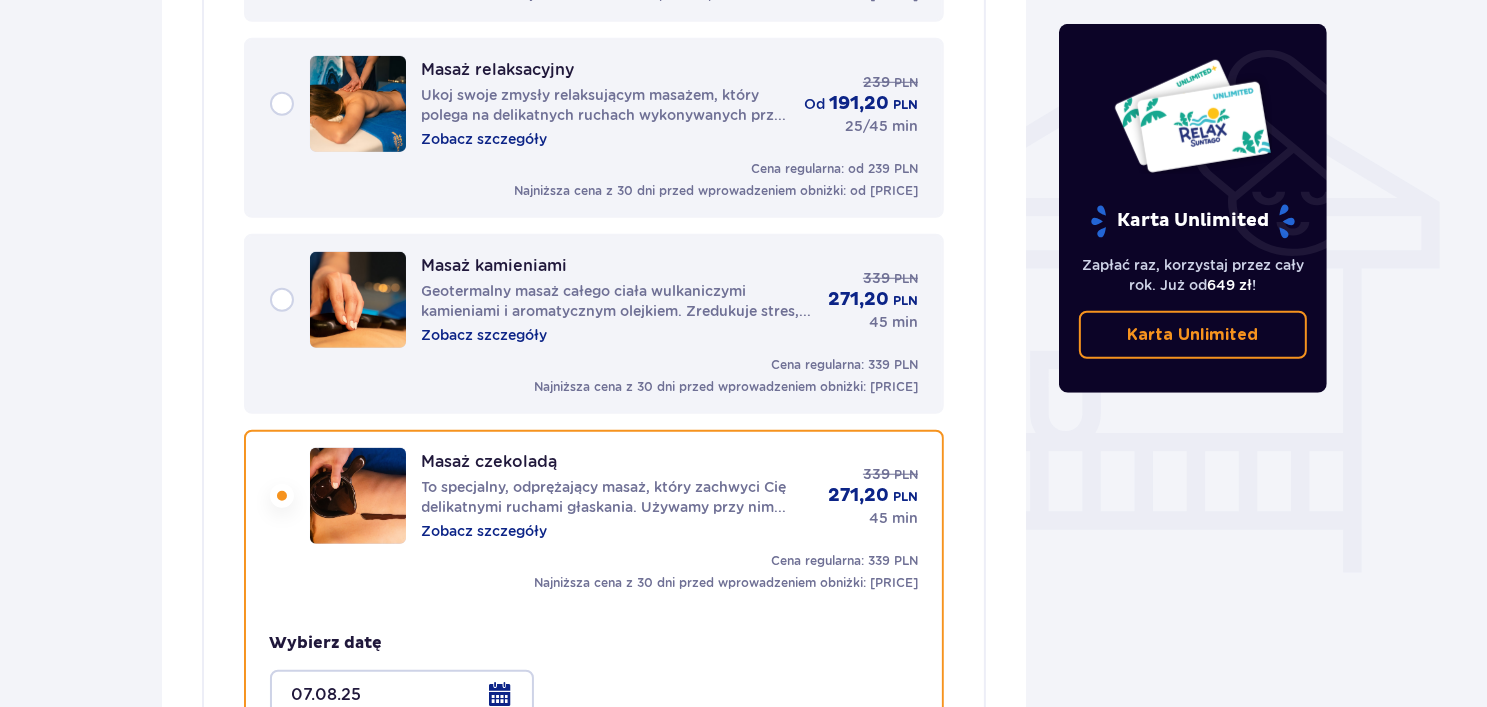 click on "Masaż czekoladą To specjalny, odprężający masaż, który zachwyci Cię delikatnymi ruchami głaskania. Używamy przy nim naturalnej, płynnej czekolady, co sprawia, że każda chwila staje się prawdziwą ucztą dla zmysłów. Zobacz szczegóły [PRICE] [PRICE] [TIME]" at bounding box center (594, 496) 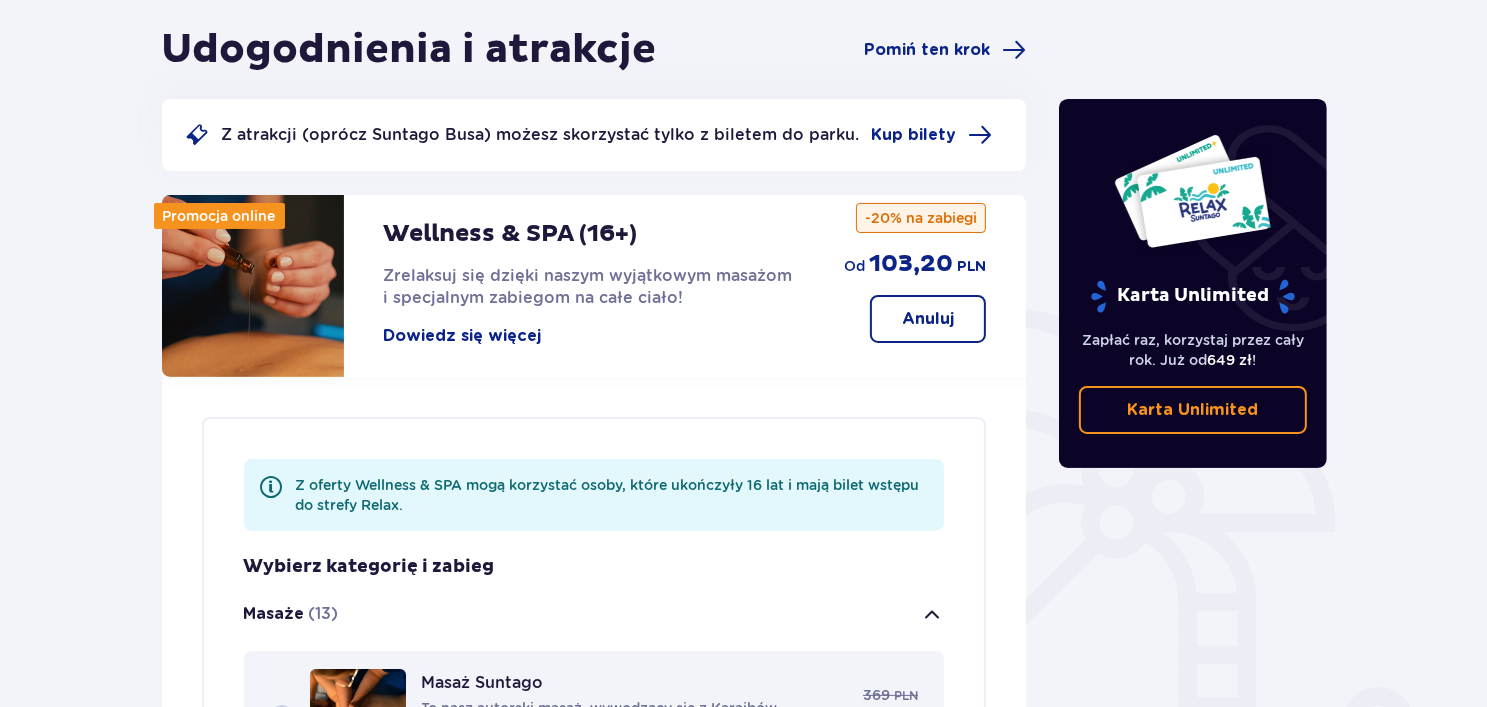 scroll, scrollTop: 184, scrollLeft: 0, axis: vertical 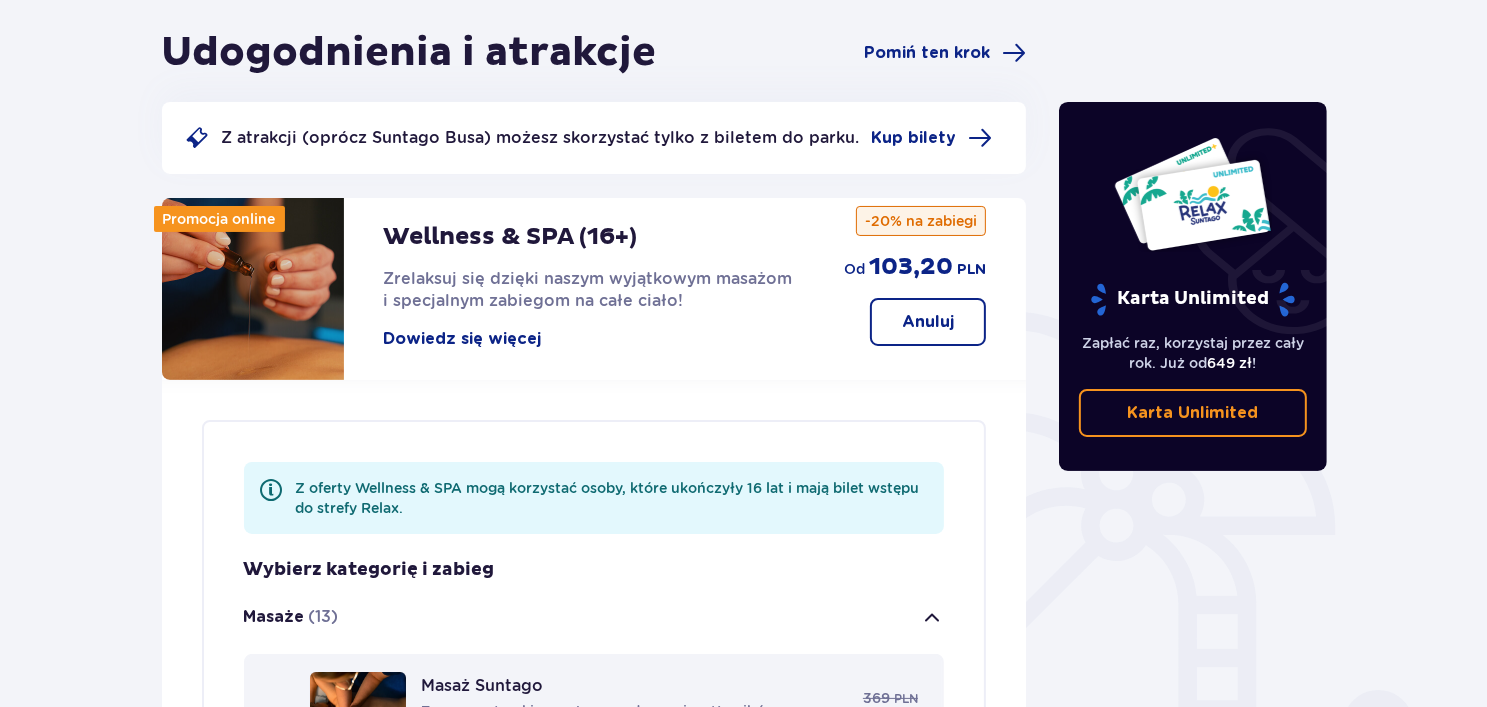 click on "Anuluj" at bounding box center (928, 322) 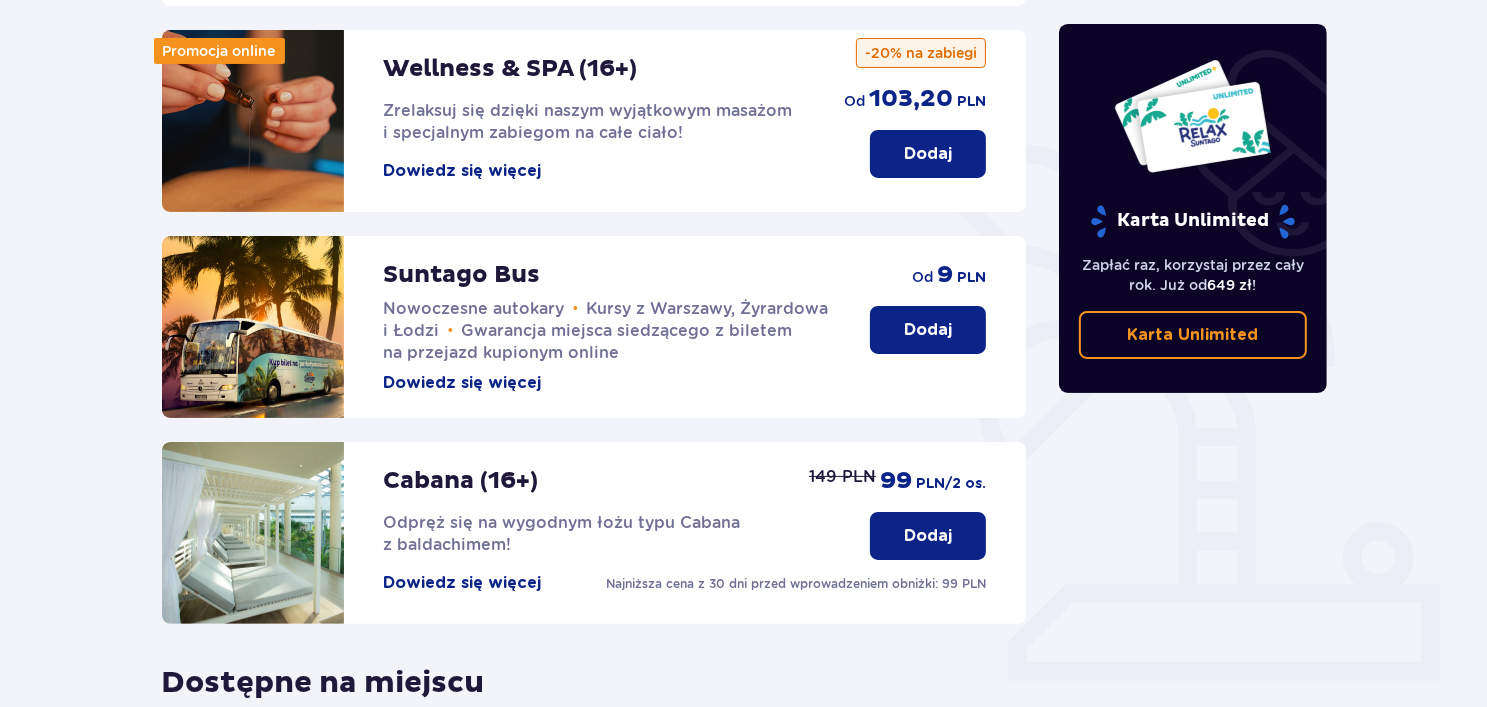 scroll, scrollTop: 357, scrollLeft: 0, axis: vertical 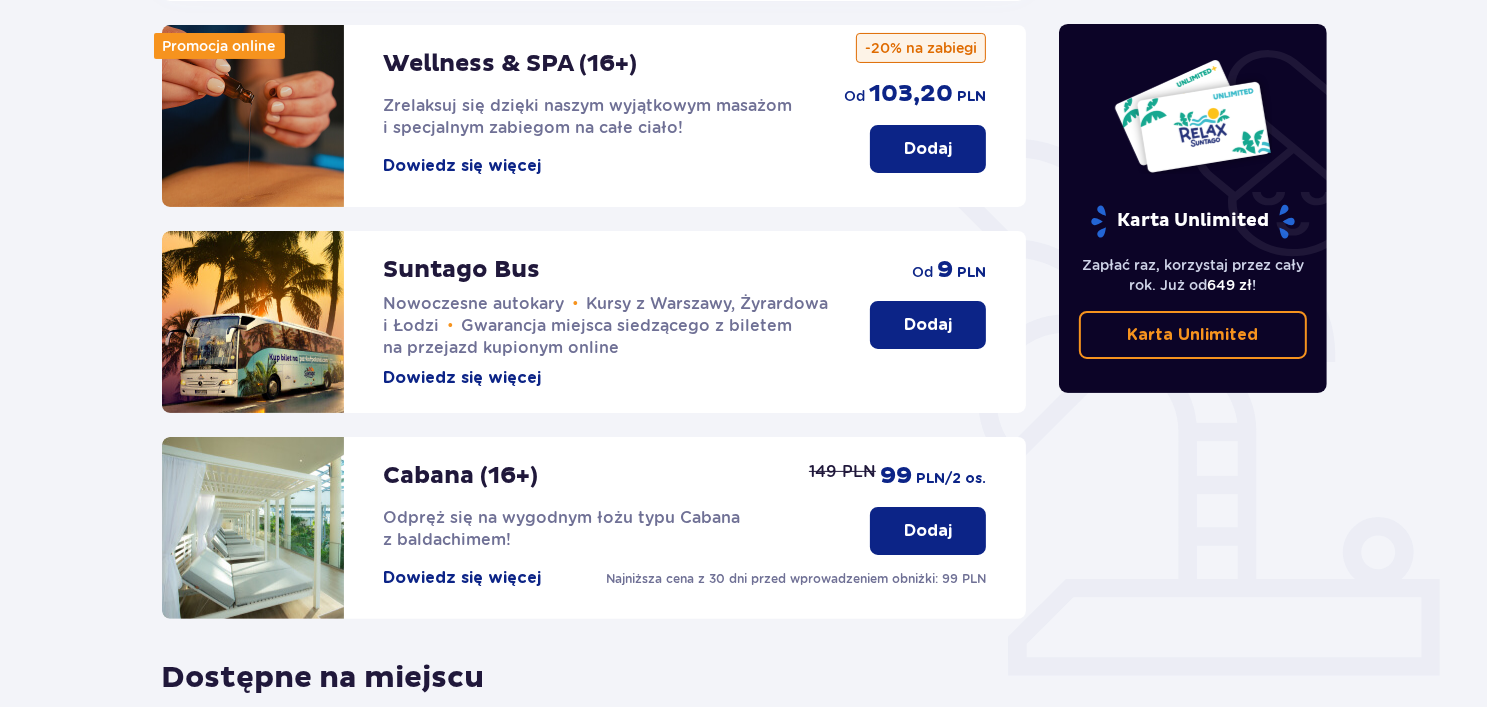 click on "Dodaj" at bounding box center (928, 325) 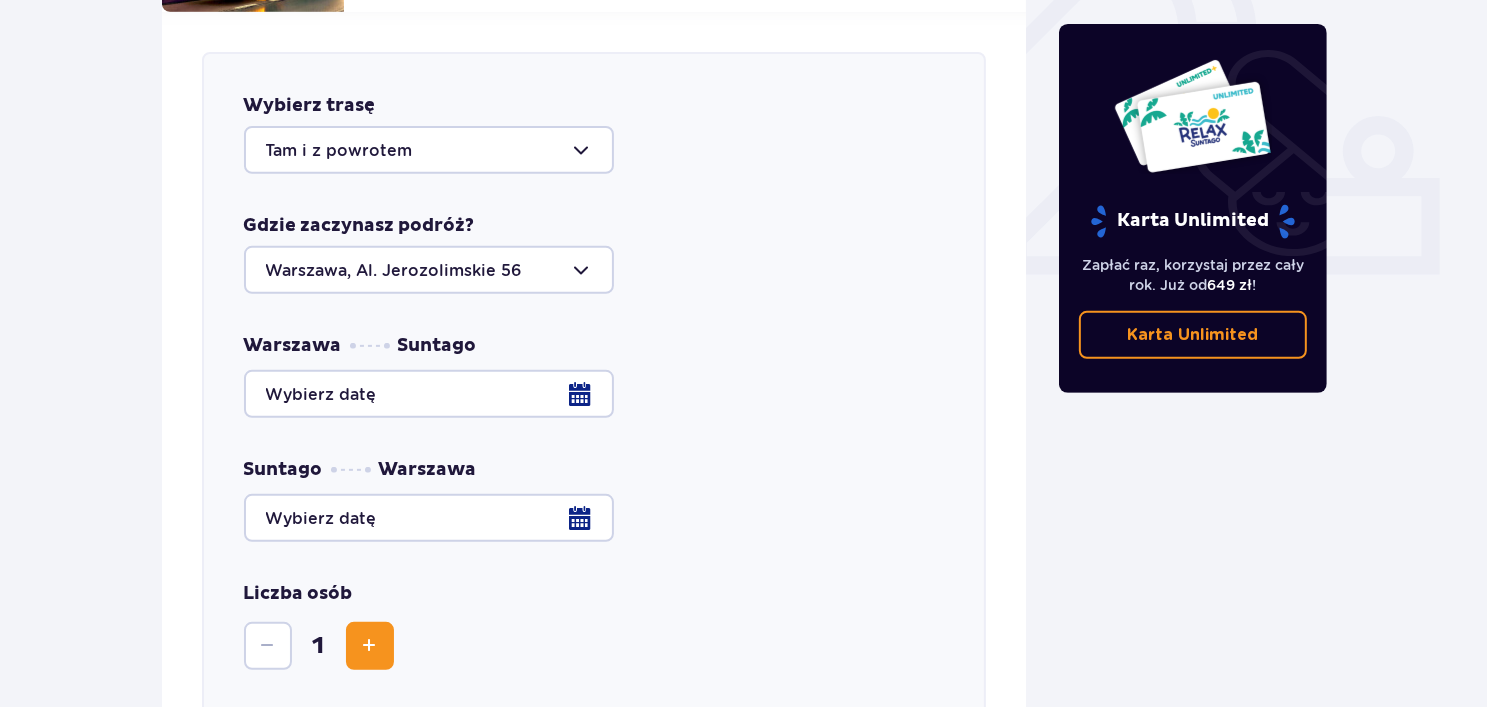 scroll, scrollTop: 785, scrollLeft: 0, axis: vertical 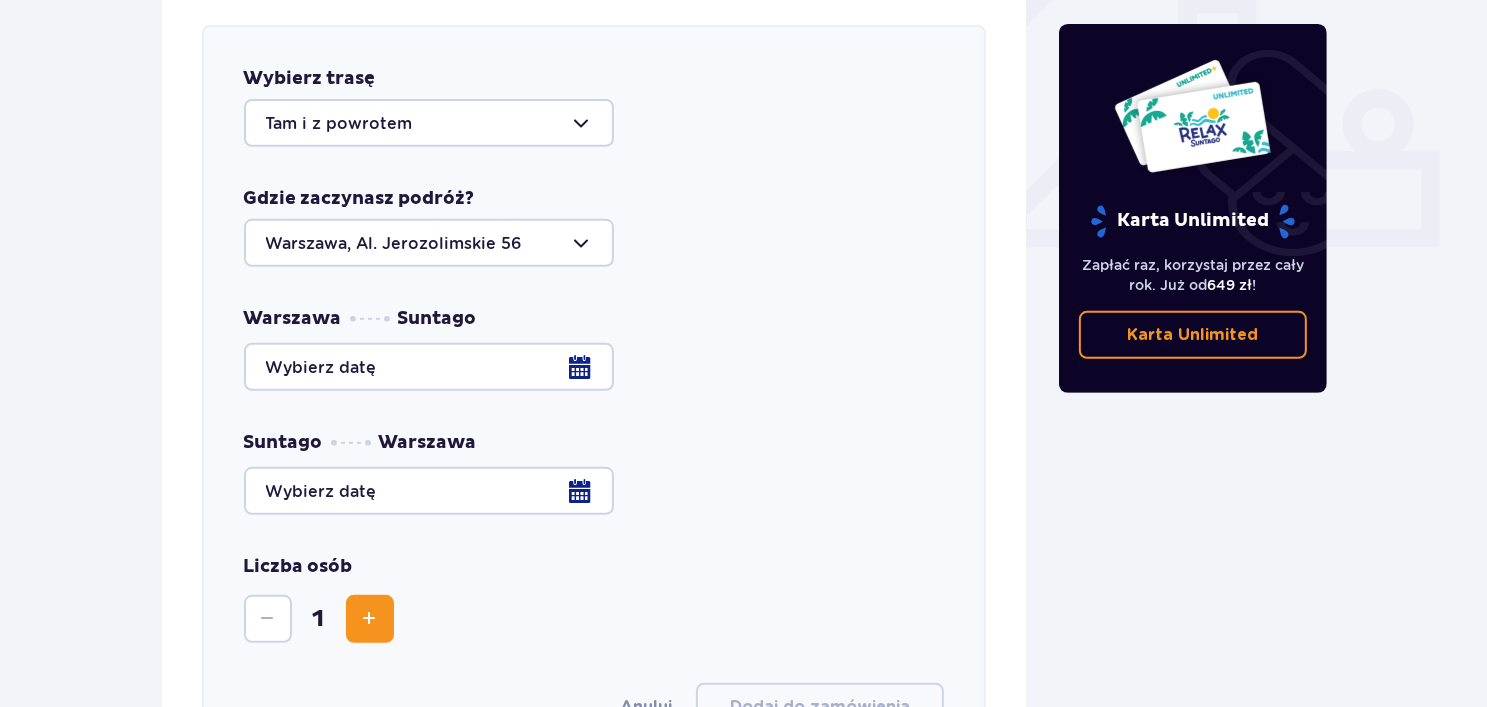click at bounding box center (429, 123) 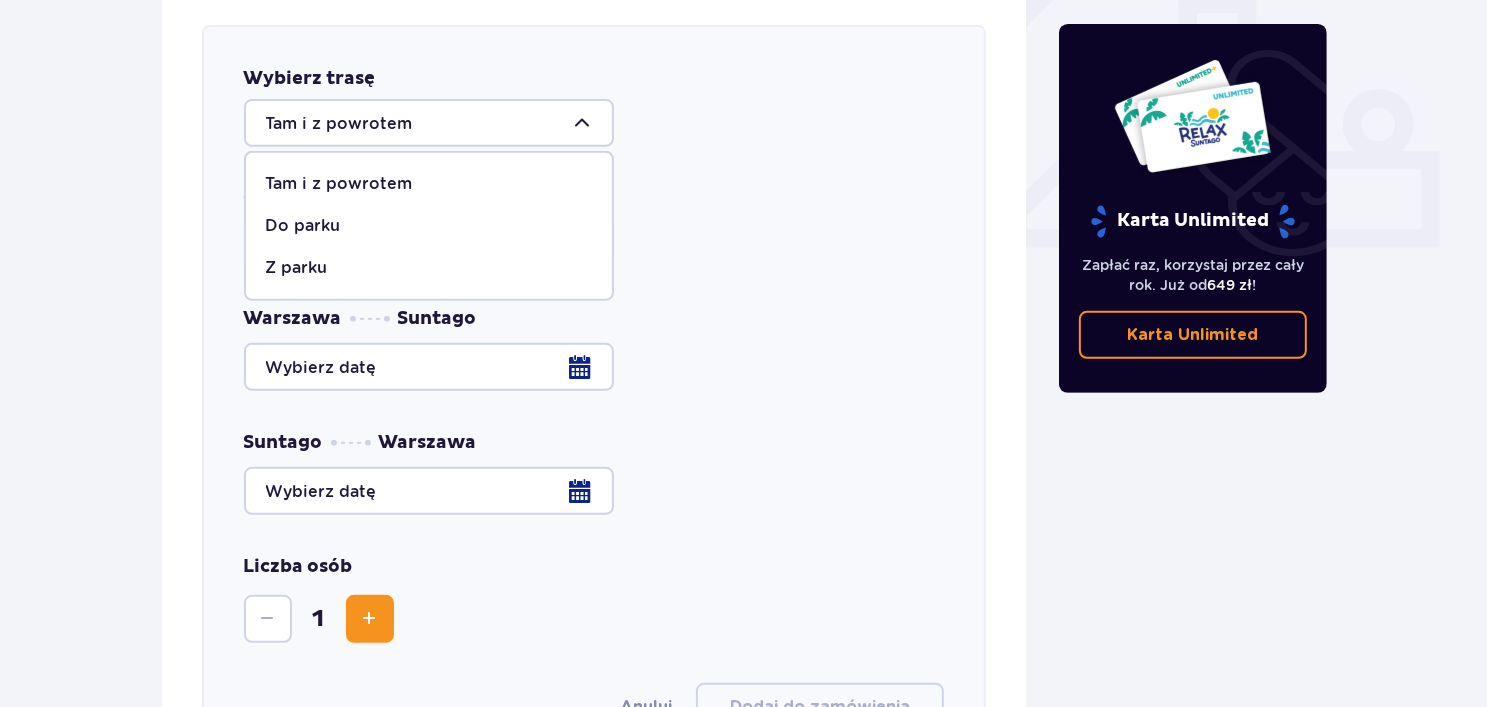 click at bounding box center (429, 123) 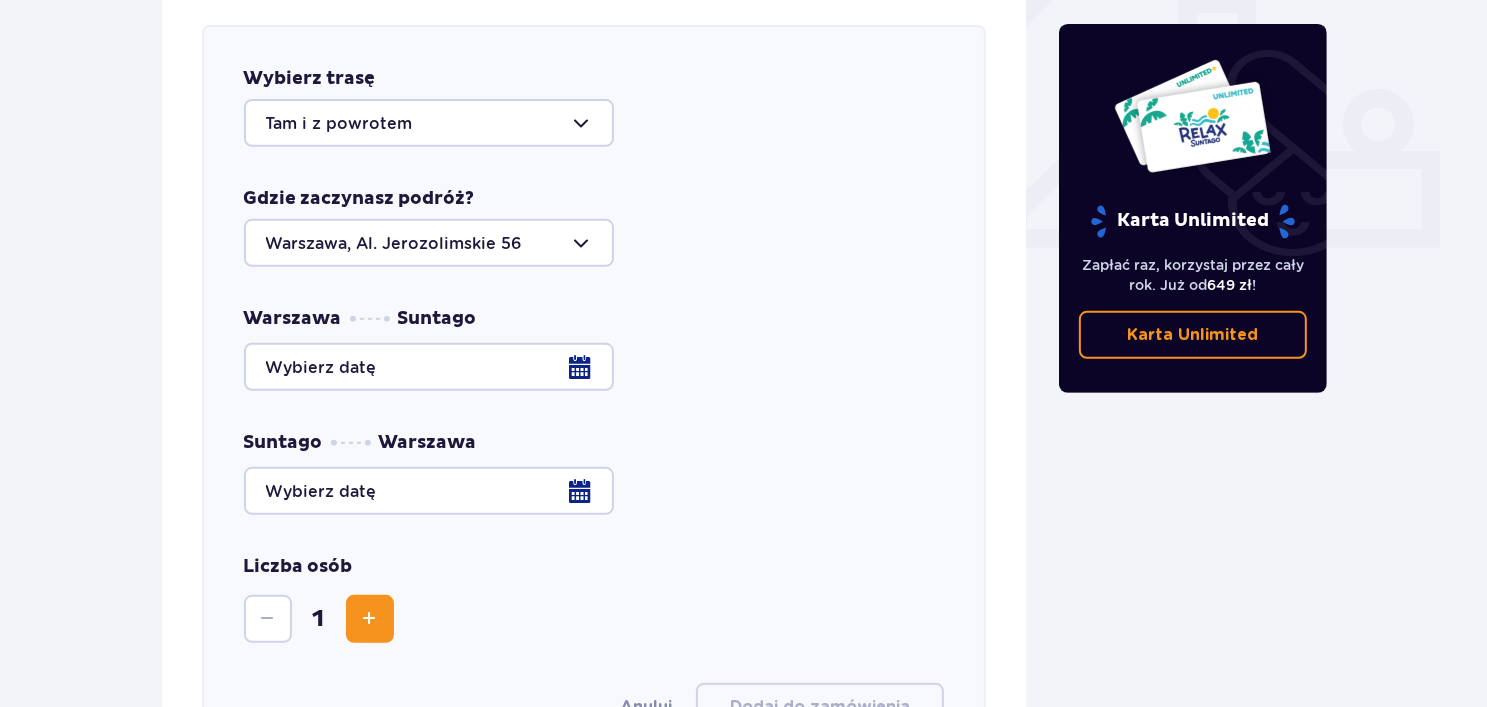 click at bounding box center (429, 243) 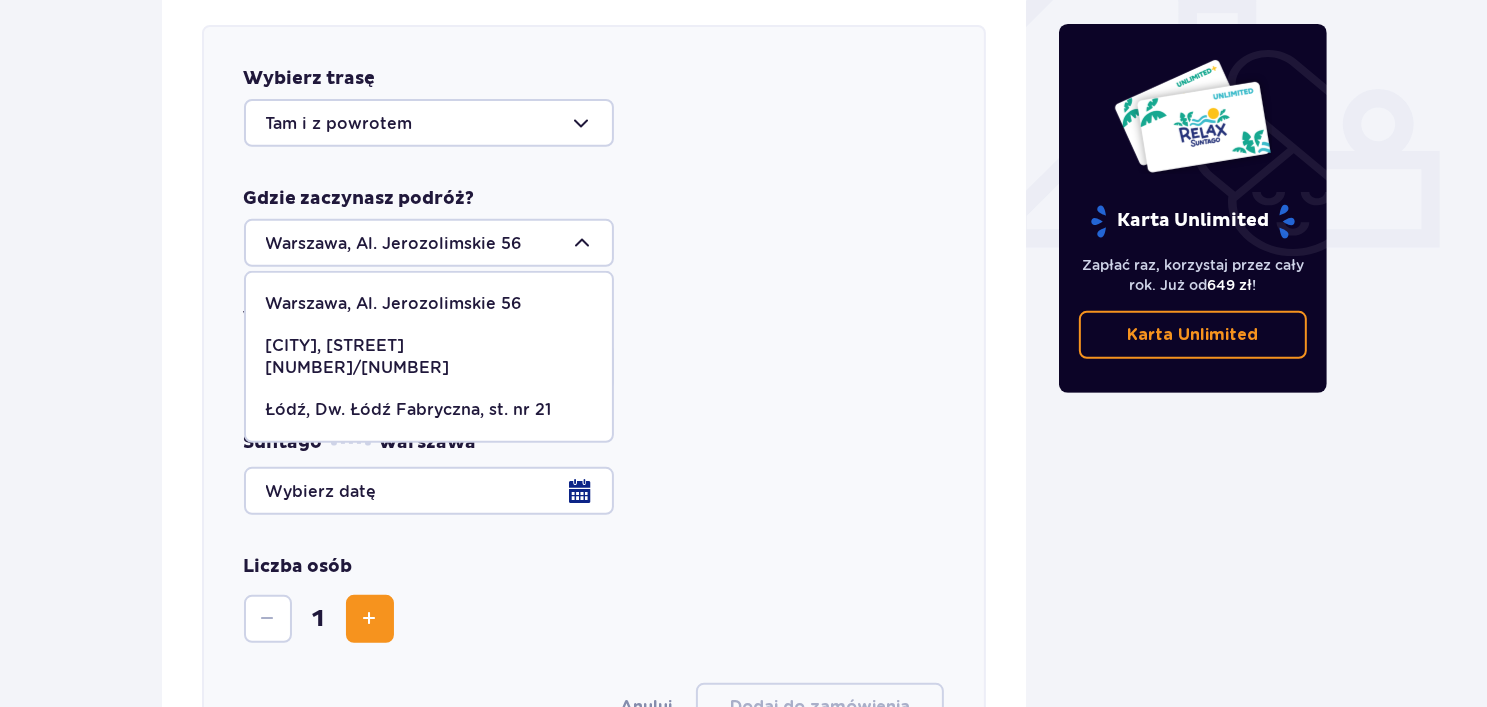 click at bounding box center [429, 243] 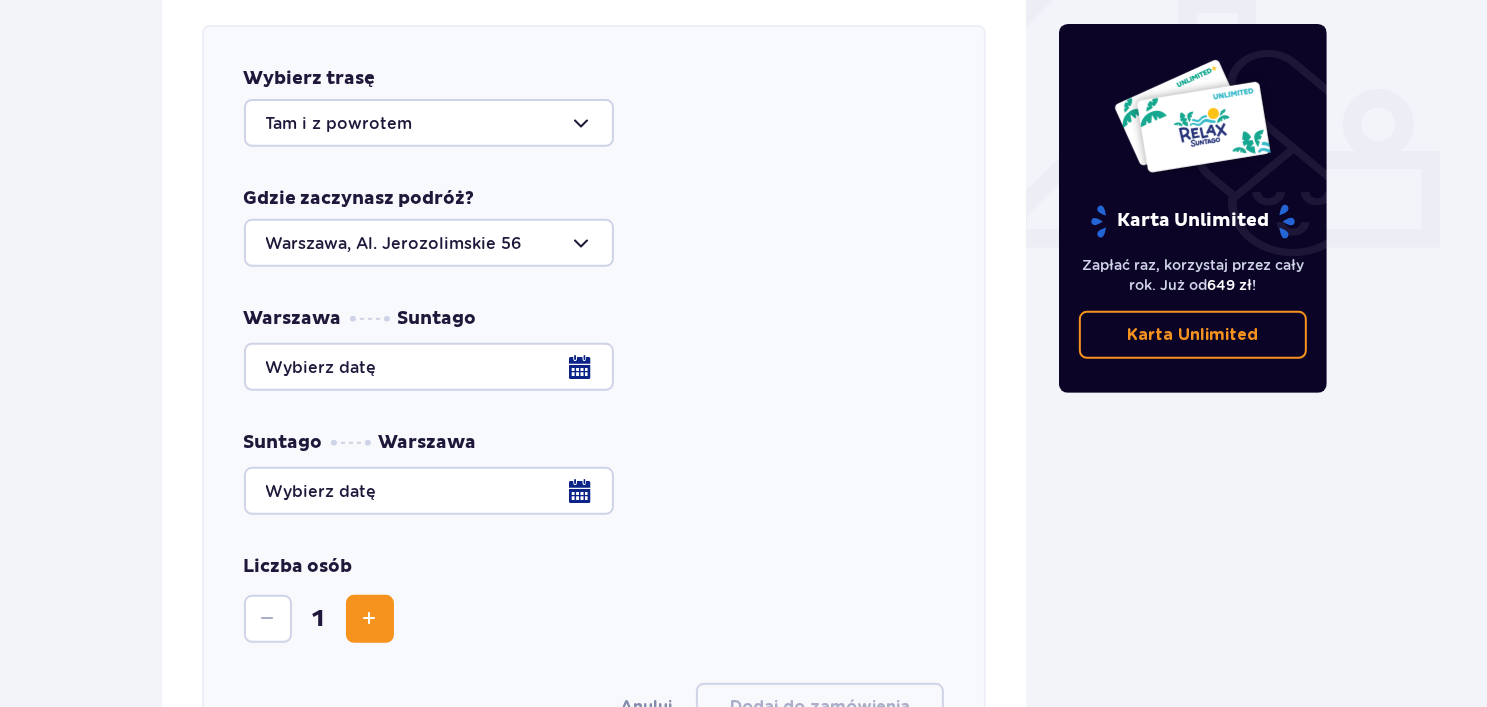 click at bounding box center (429, 243) 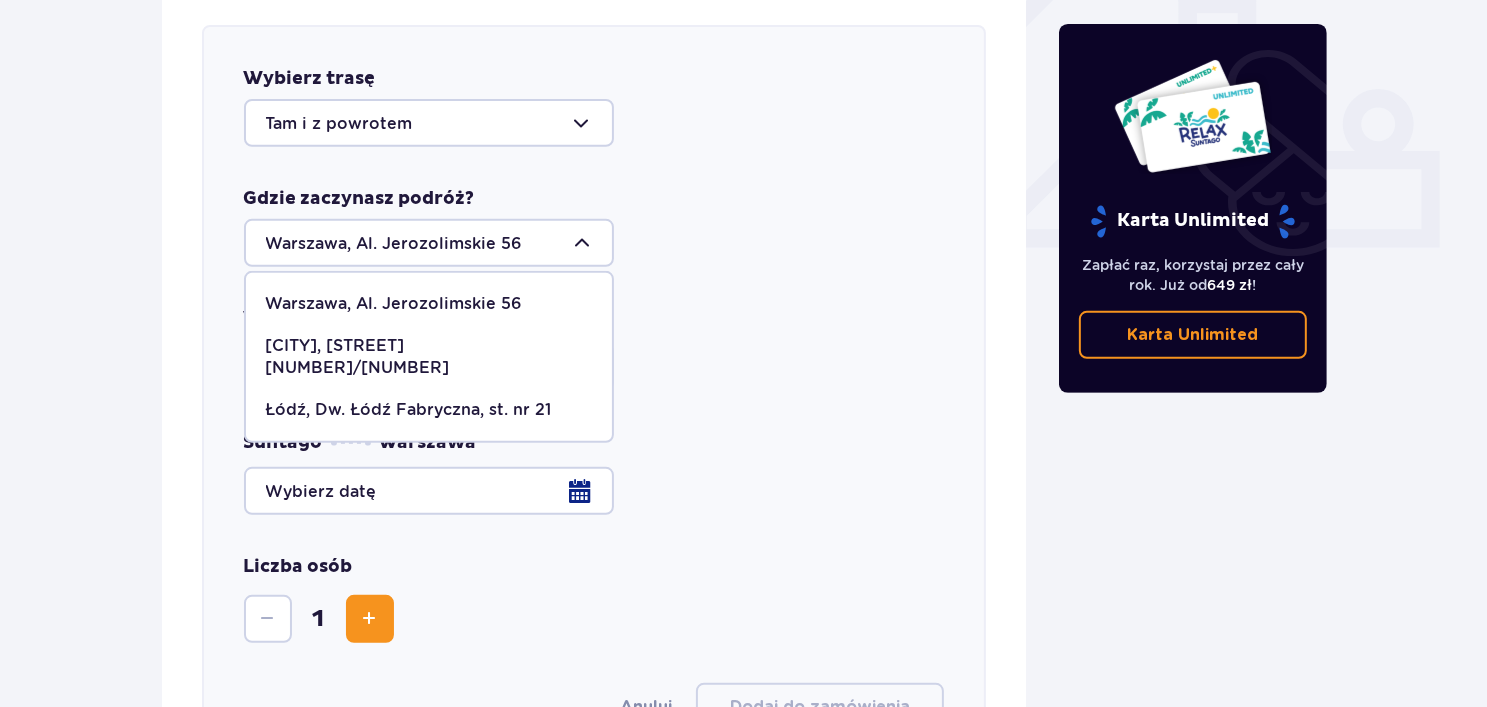 click at bounding box center [429, 243] 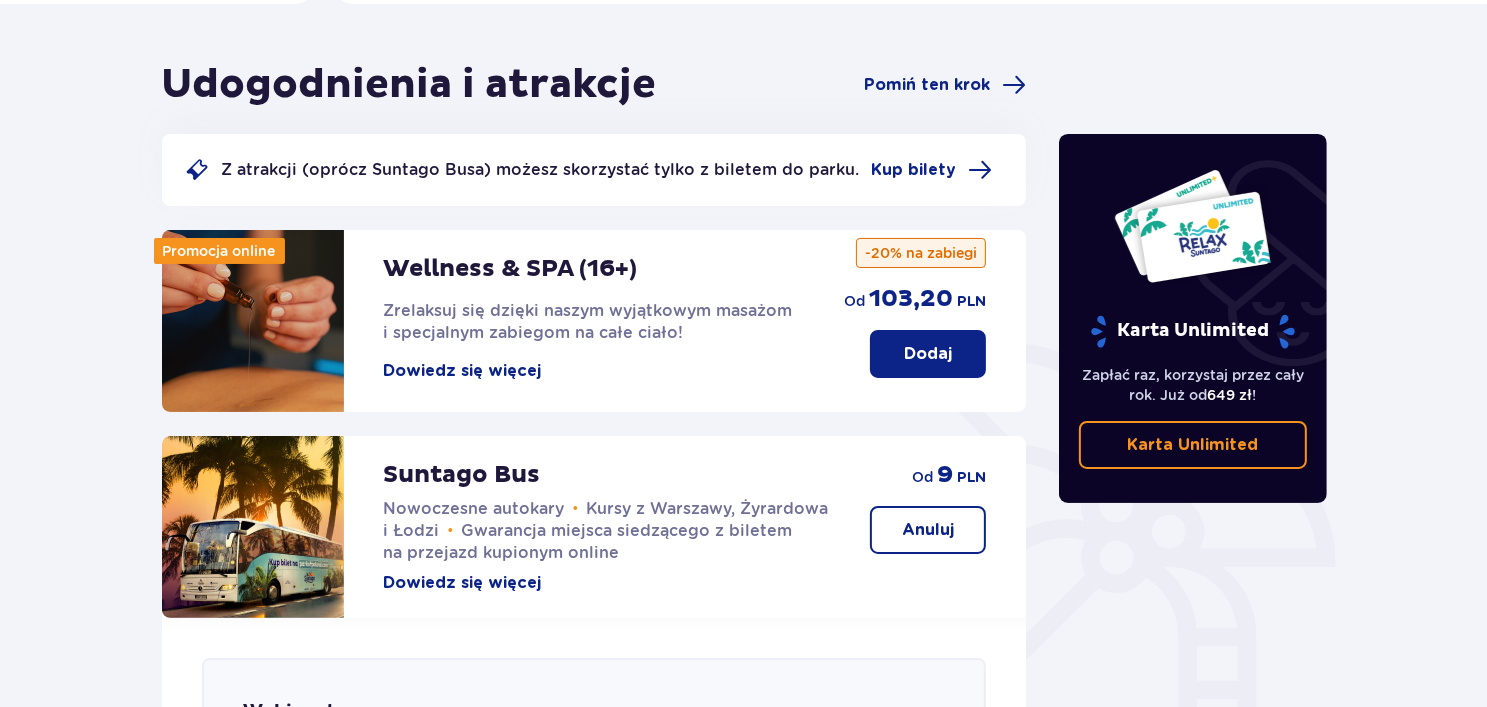 scroll, scrollTop: 0, scrollLeft: 0, axis: both 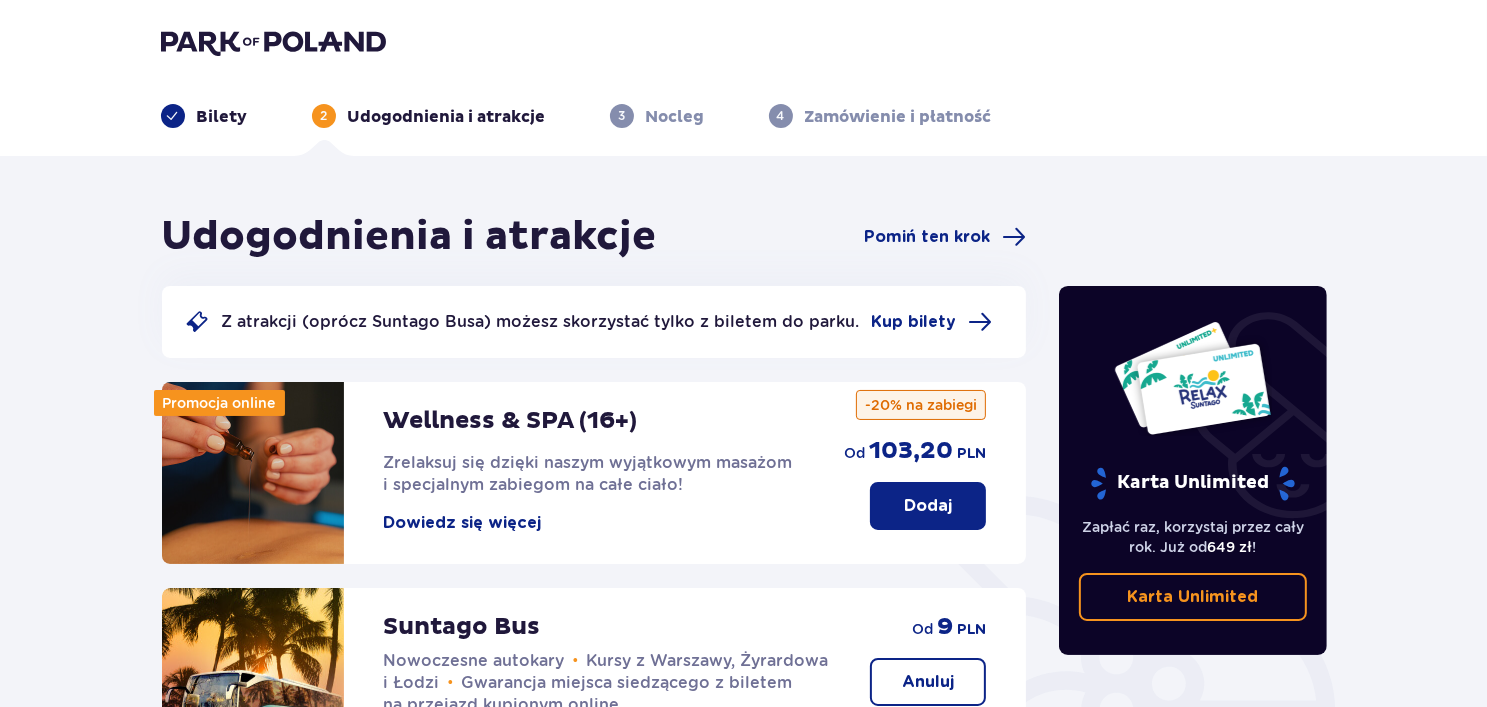 click on "Bilety" at bounding box center (222, 117) 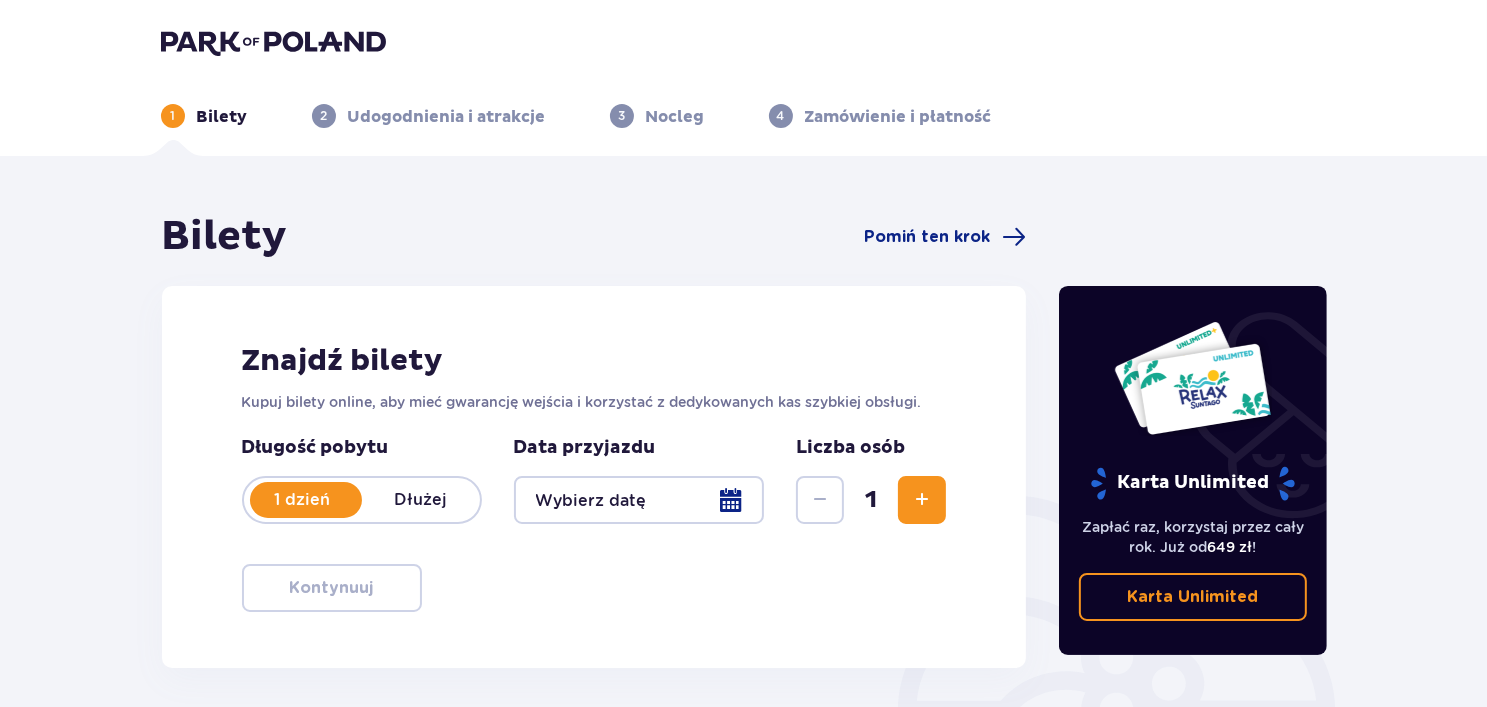 click at bounding box center (639, 500) 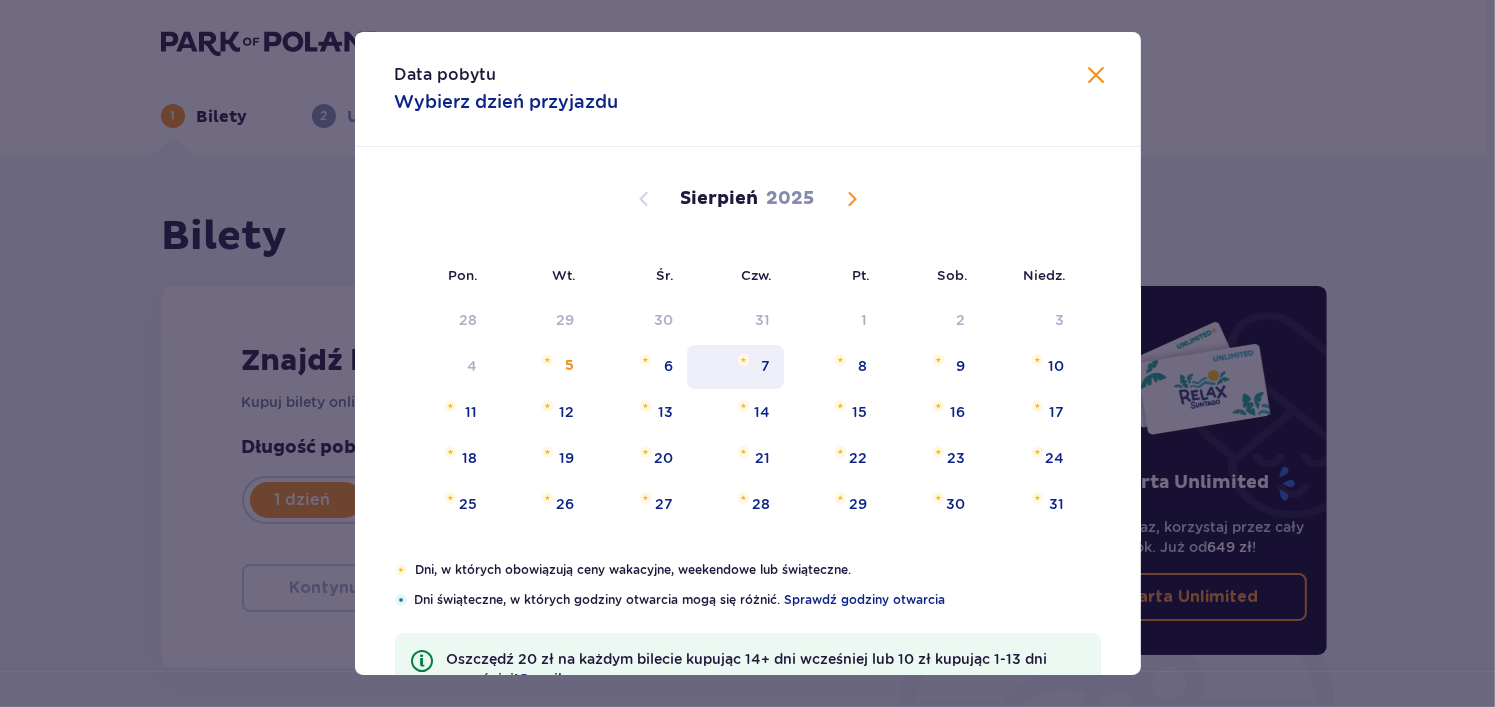 click on "7" at bounding box center (735, 367) 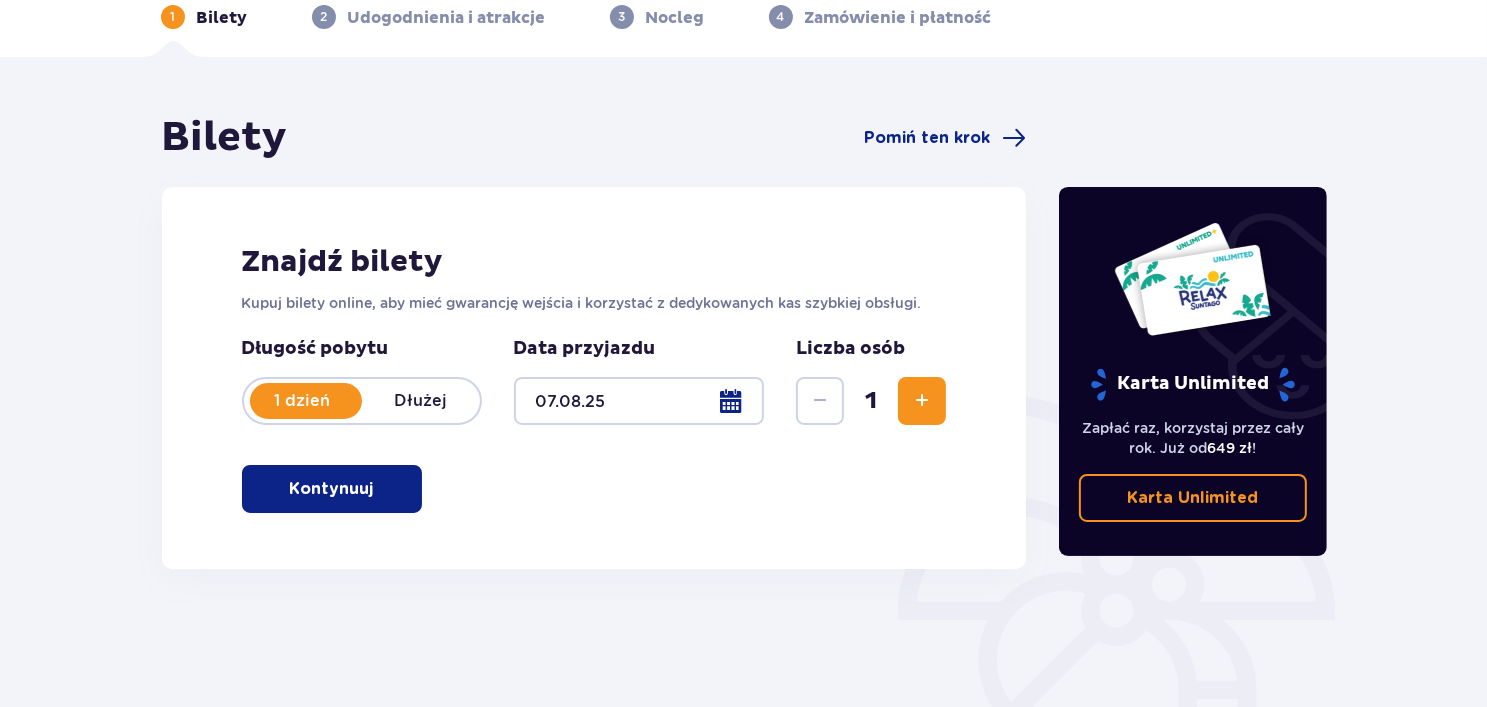 scroll, scrollTop: 300, scrollLeft: 0, axis: vertical 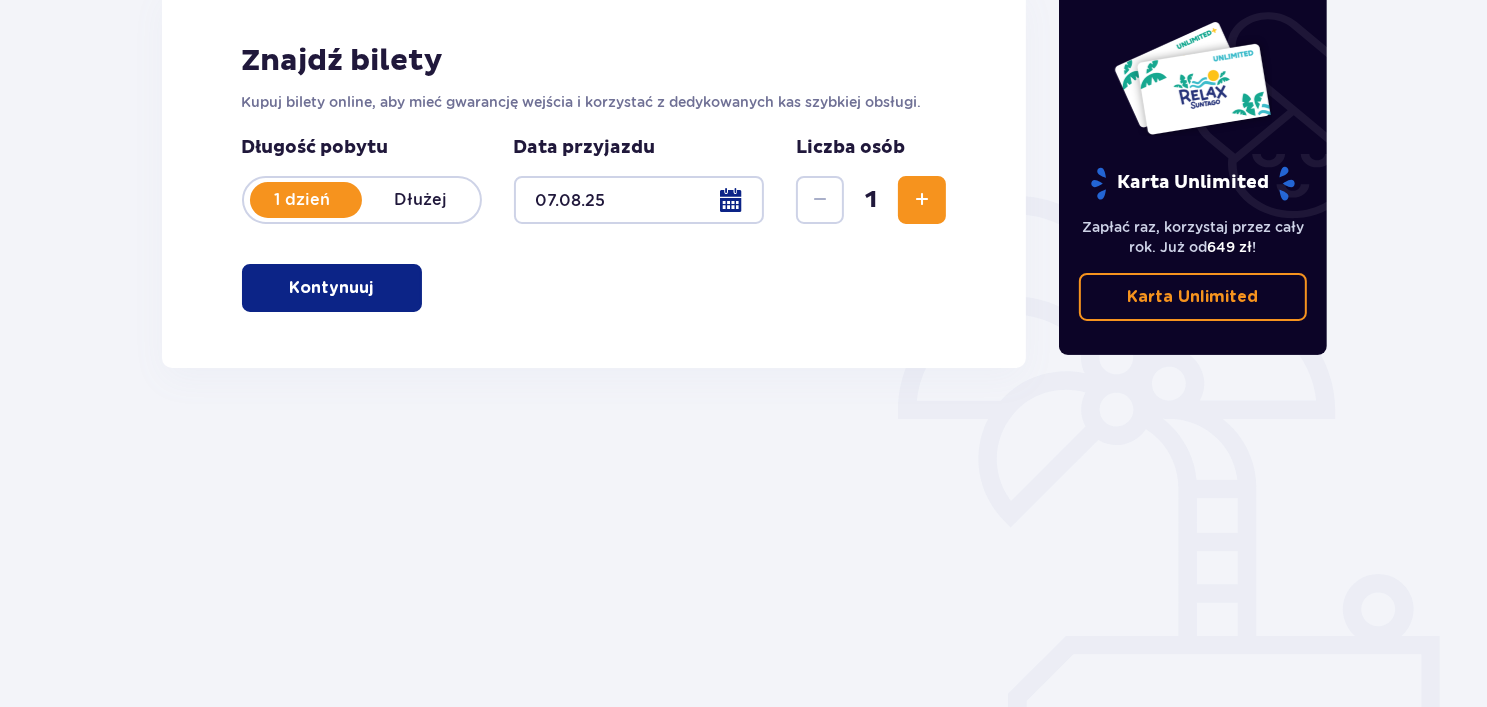 click on "Kontynuuj" at bounding box center (332, 288) 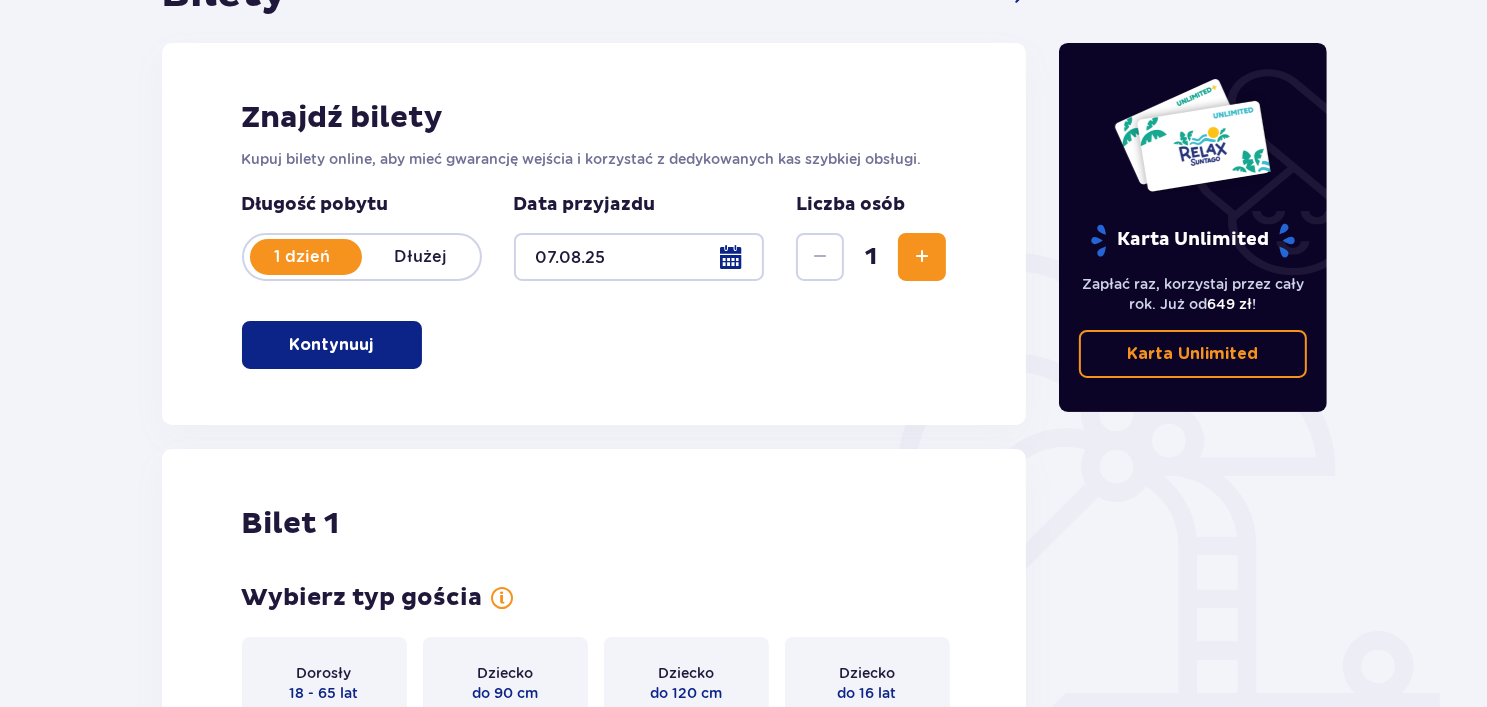 scroll, scrollTop: 268, scrollLeft: 0, axis: vertical 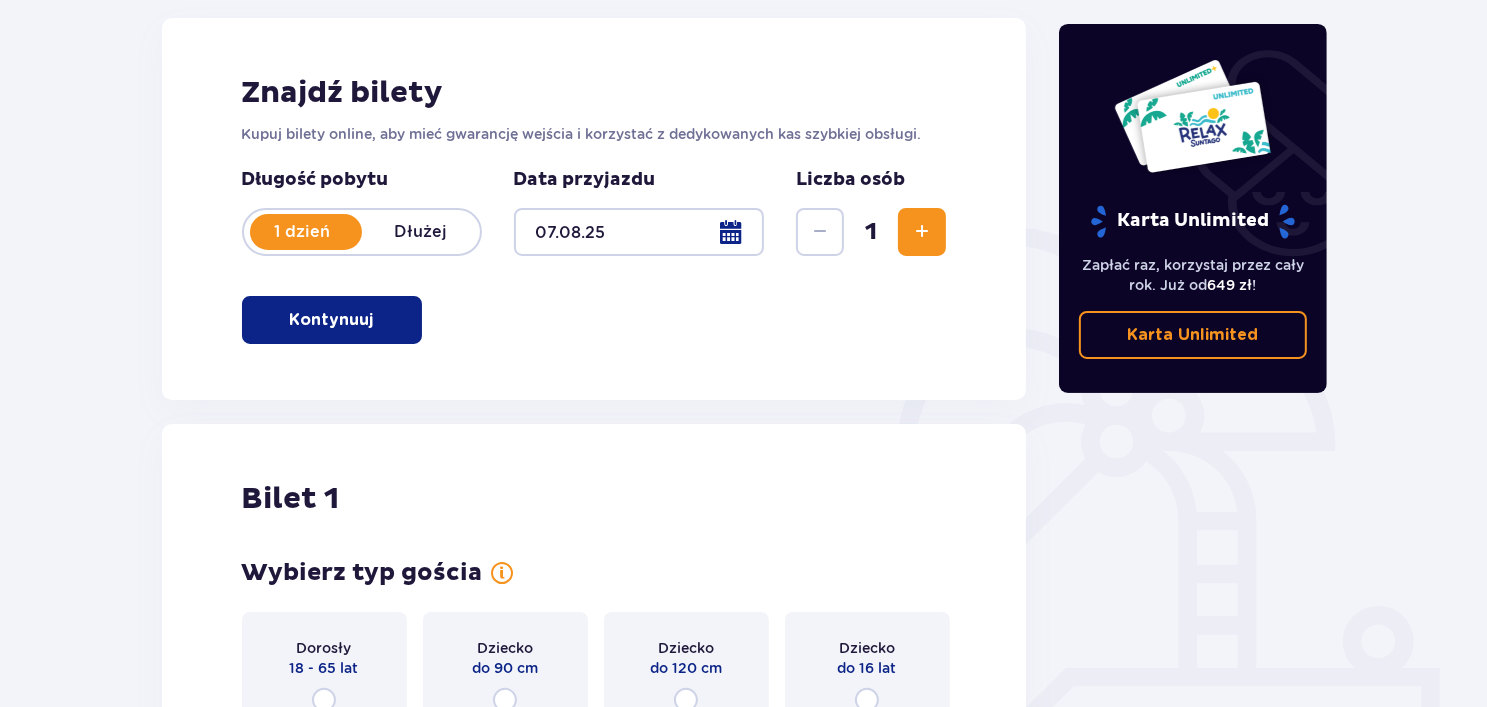 click at bounding box center (922, 232) 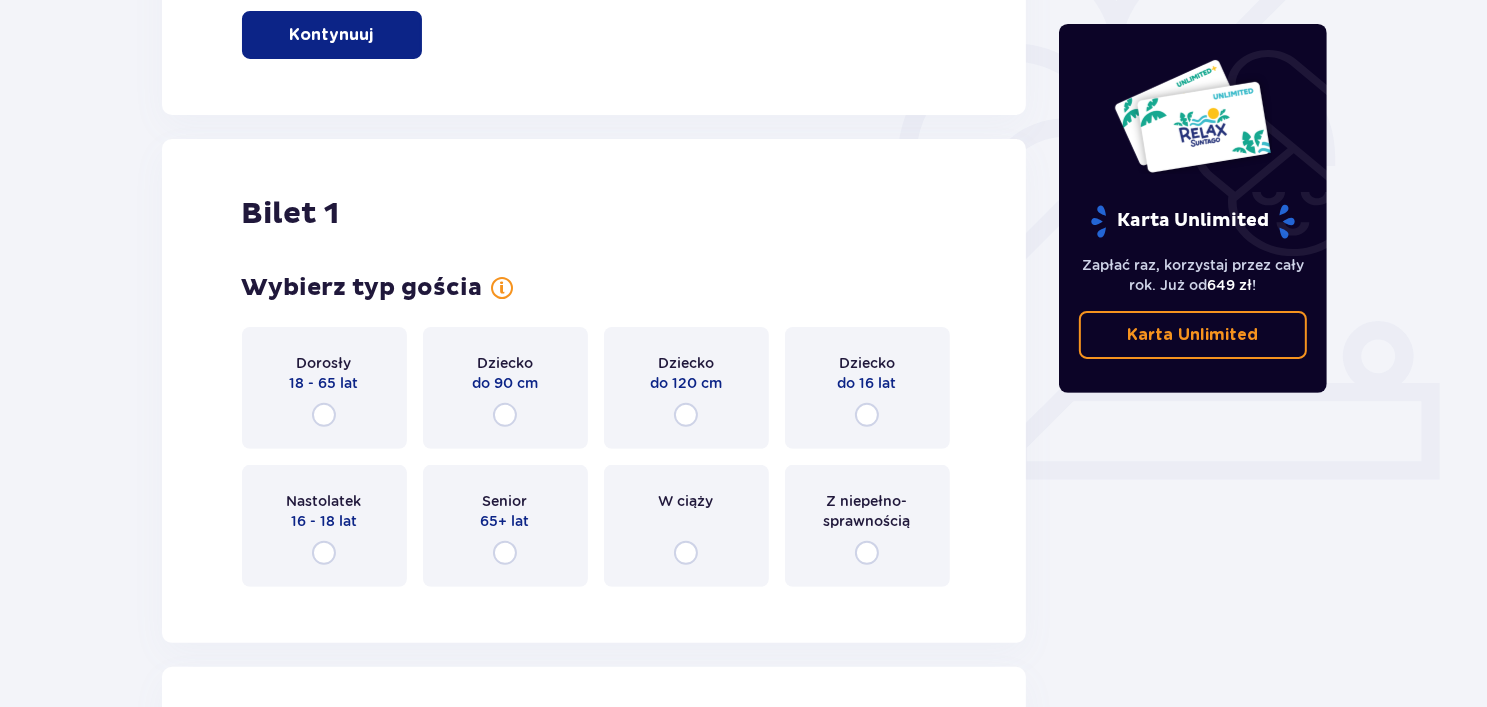 click on "Bilet   1 Wybierz typ gościa Dorosły 18 - 65 lat Dziecko do 90 cm Dziecko do 120 cm Dziecko do 16 lat Nastolatek 16 - 18 lat Senior 65+ lat W ciąży Z niepełno­sprawnością" at bounding box center [594, 391] 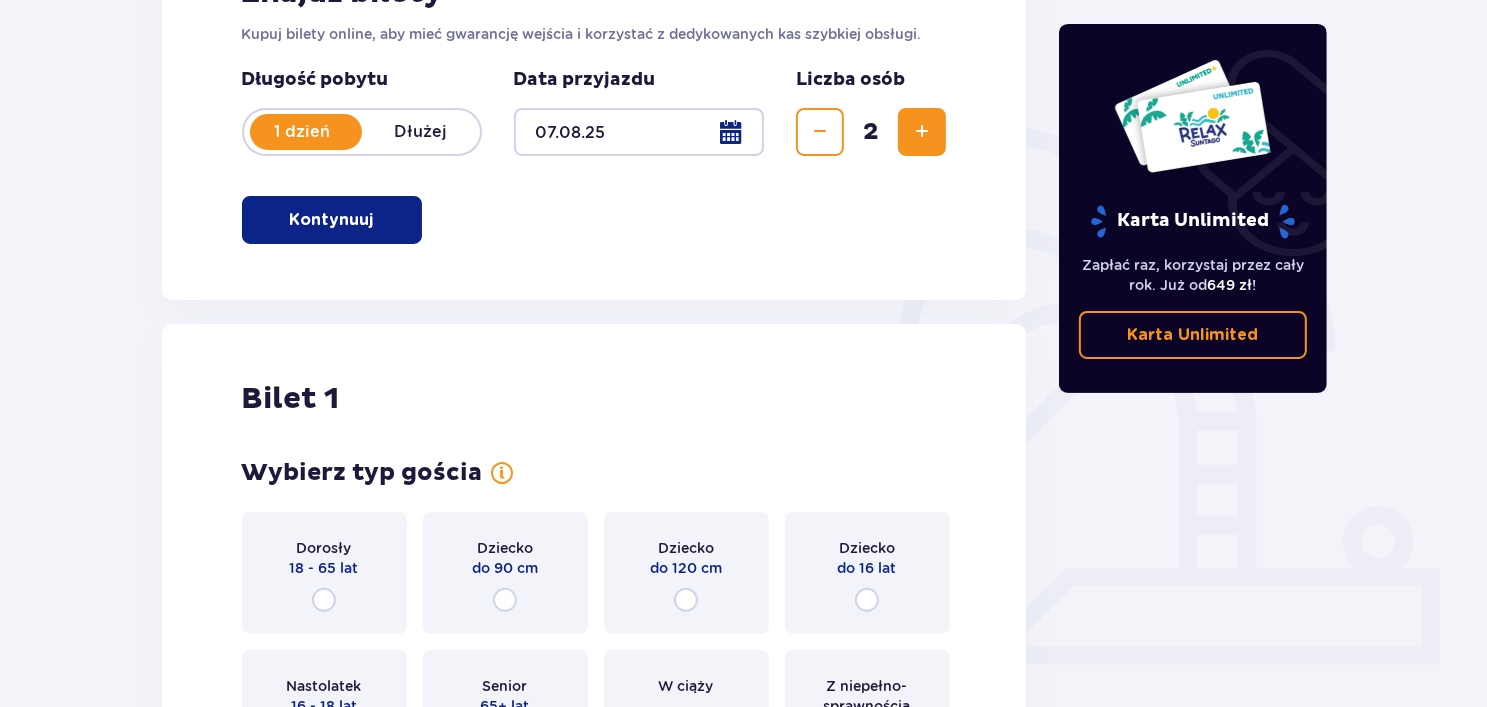 click at bounding box center (922, 132) 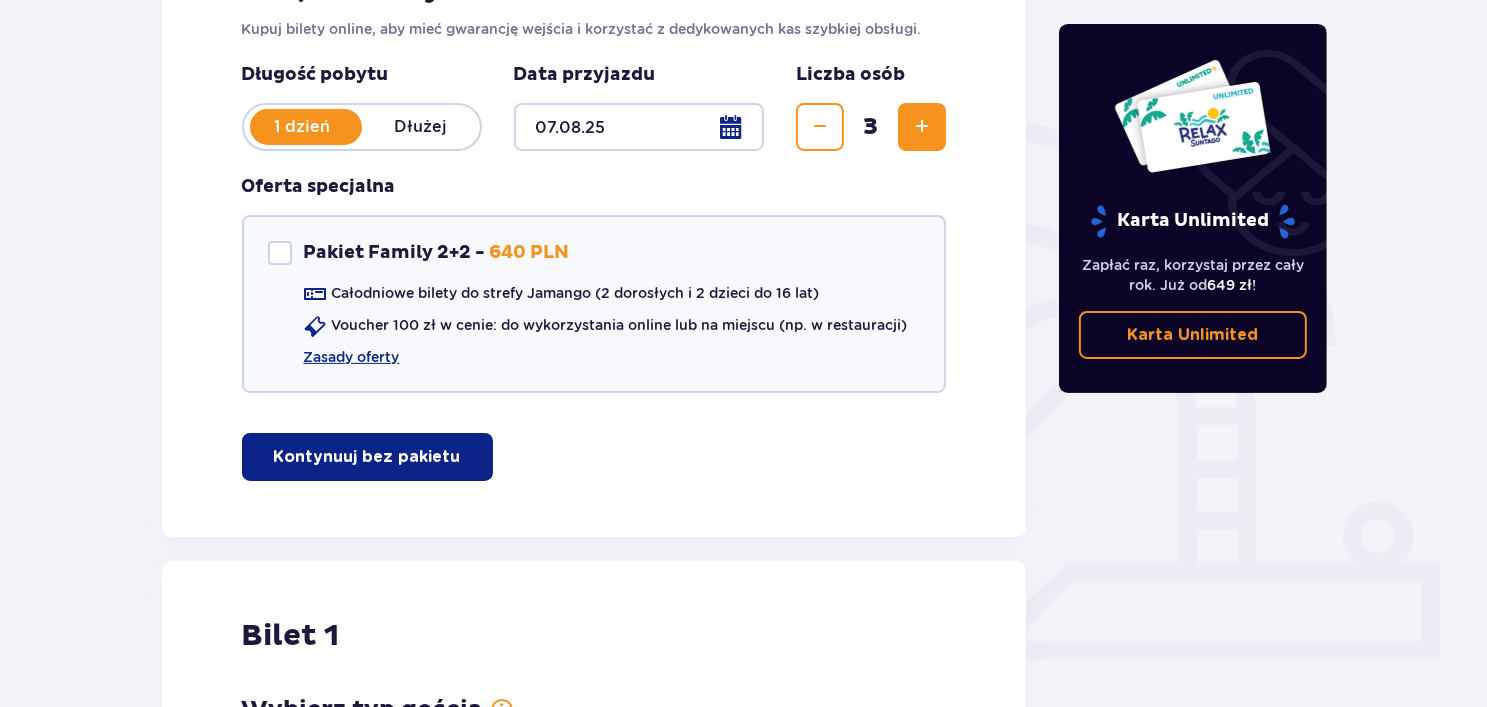scroll, scrollTop: 350, scrollLeft: 0, axis: vertical 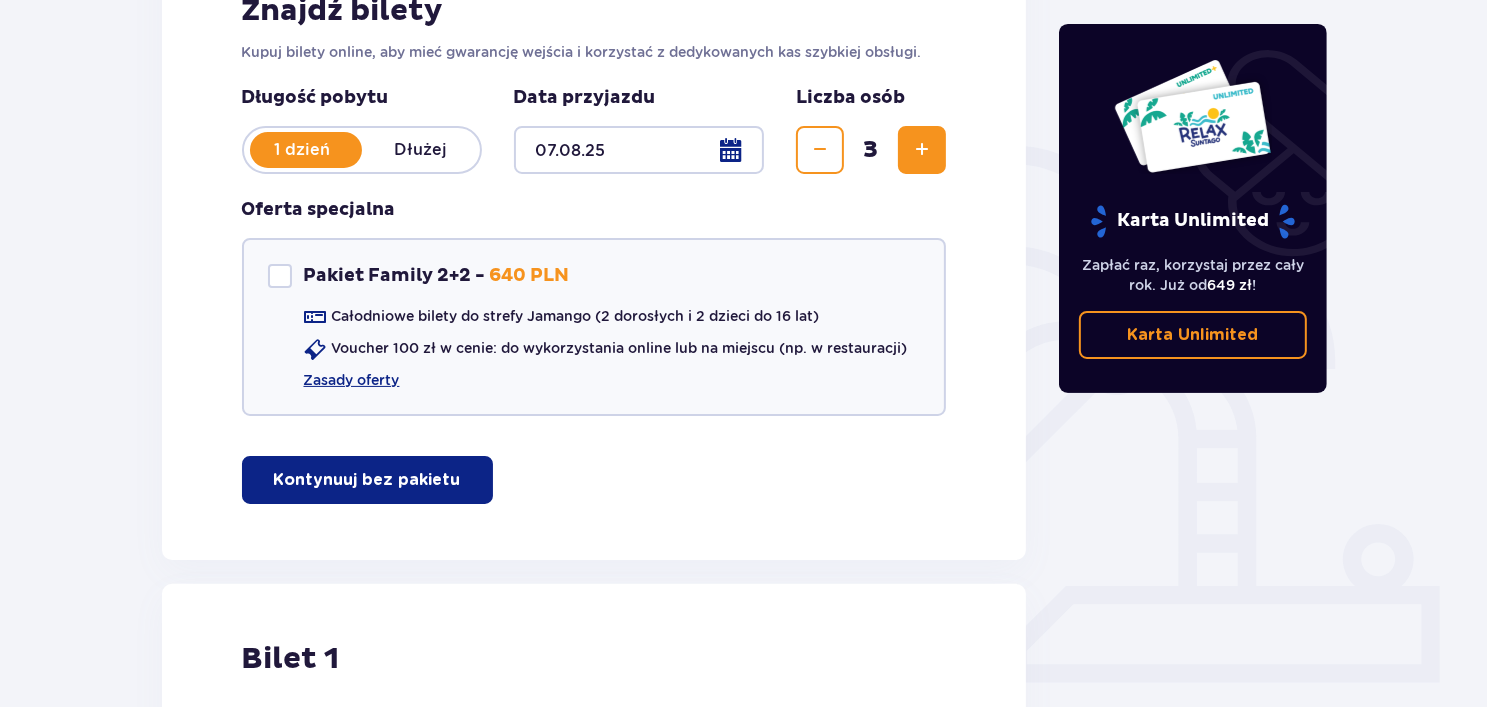 click at bounding box center [922, 150] 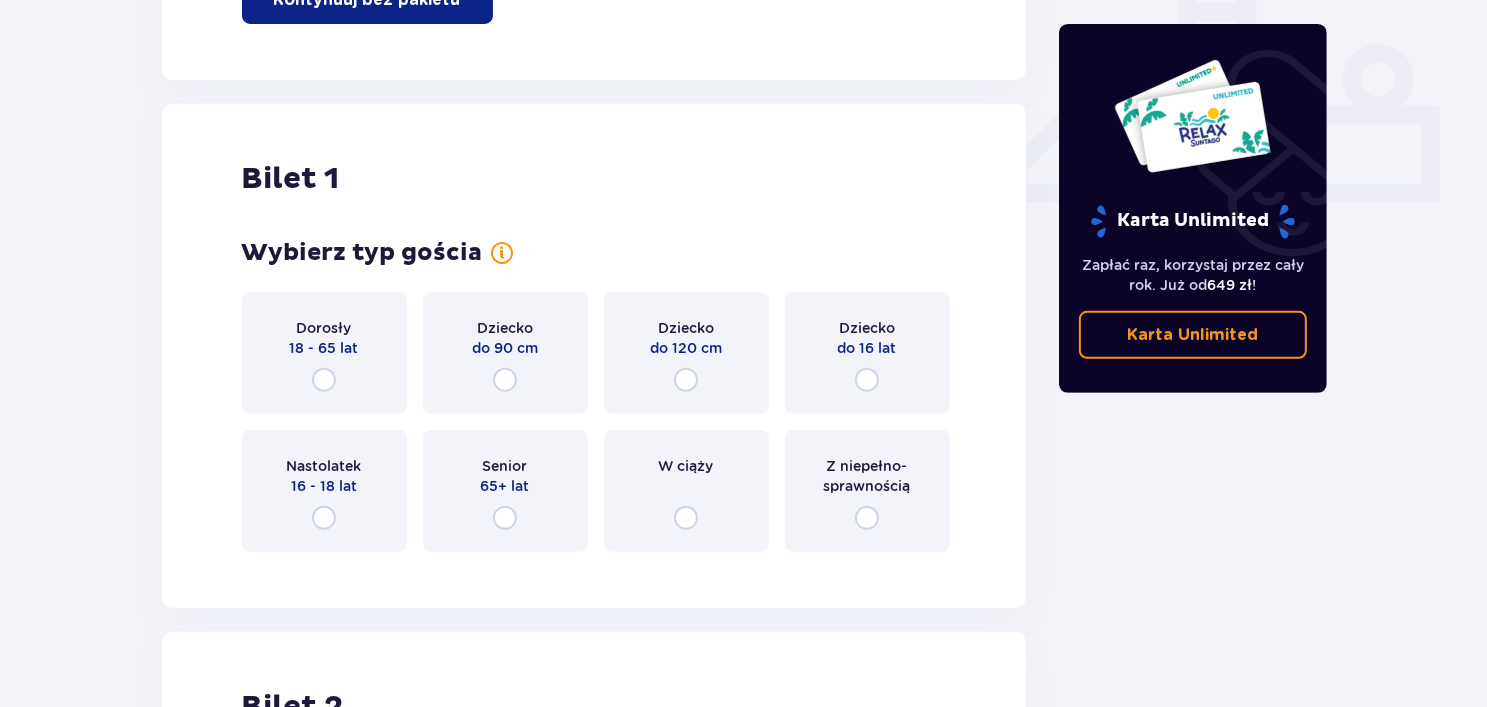 scroll, scrollTop: 808, scrollLeft: 0, axis: vertical 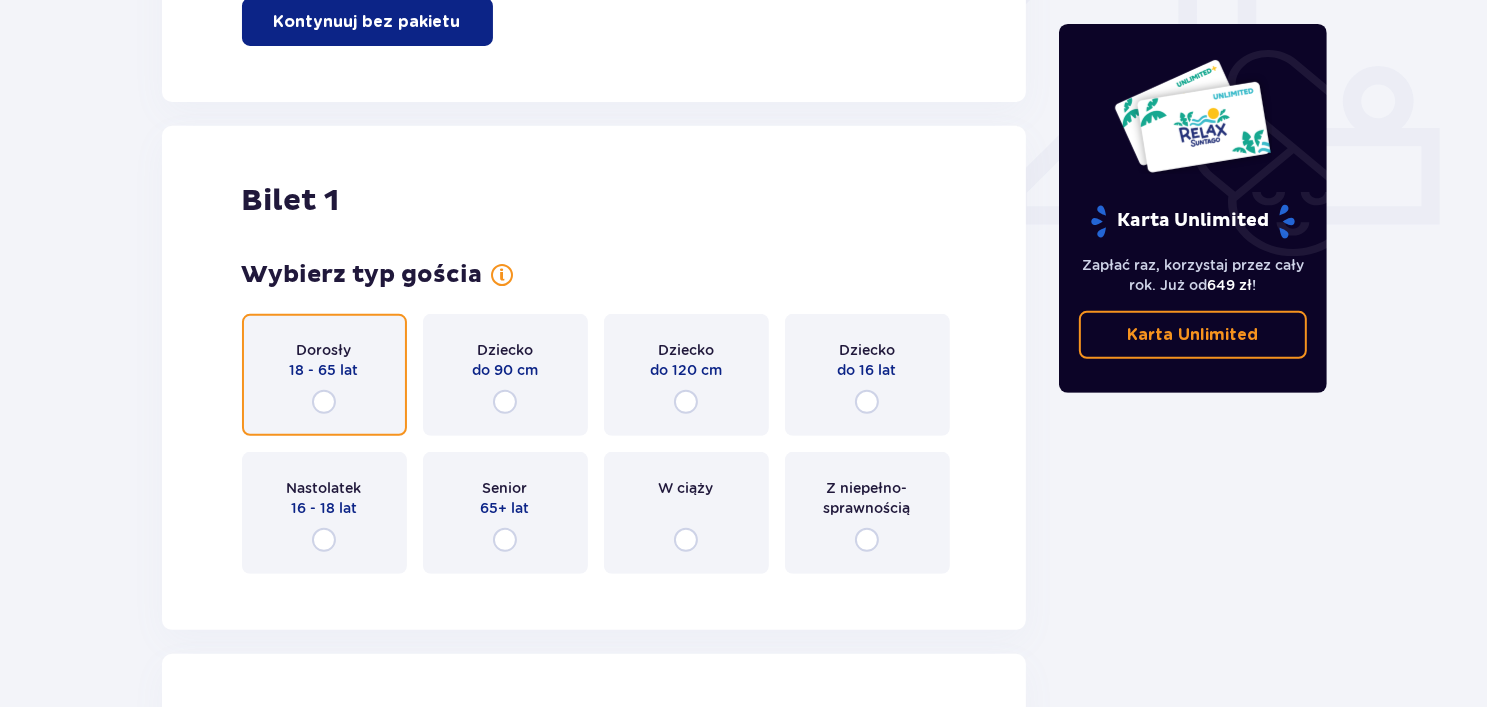 click at bounding box center [324, 402] 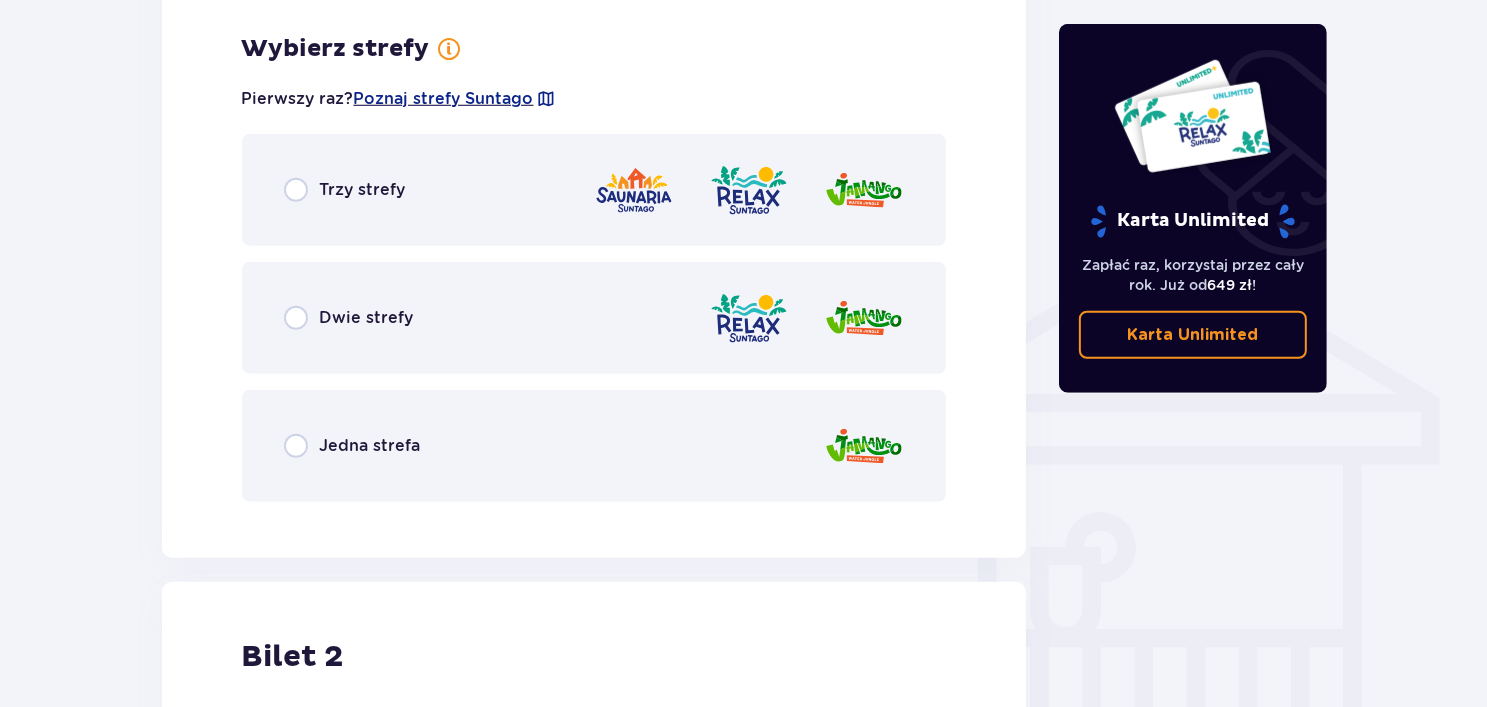 scroll, scrollTop: 1396, scrollLeft: 0, axis: vertical 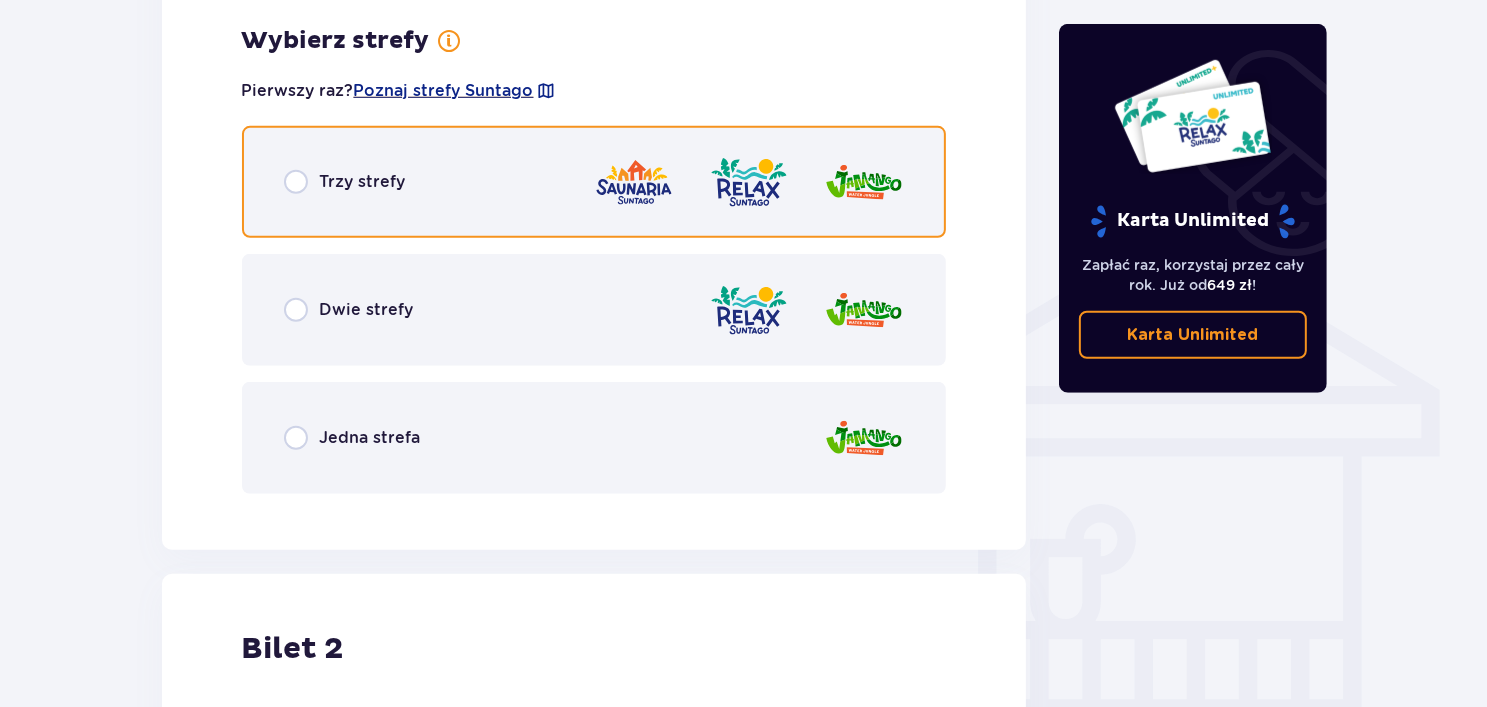 click at bounding box center (296, 182) 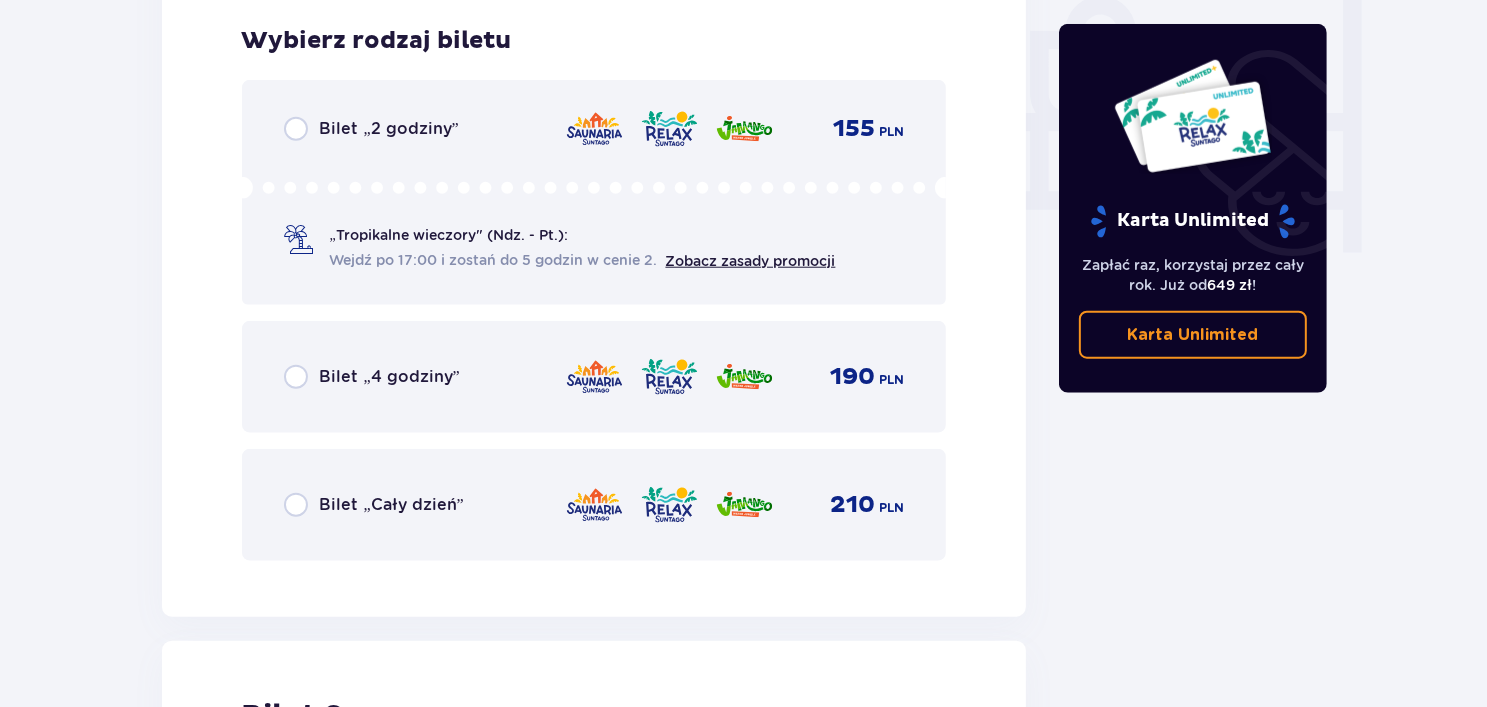 scroll, scrollTop: 1904, scrollLeft: 0, axis: vertical 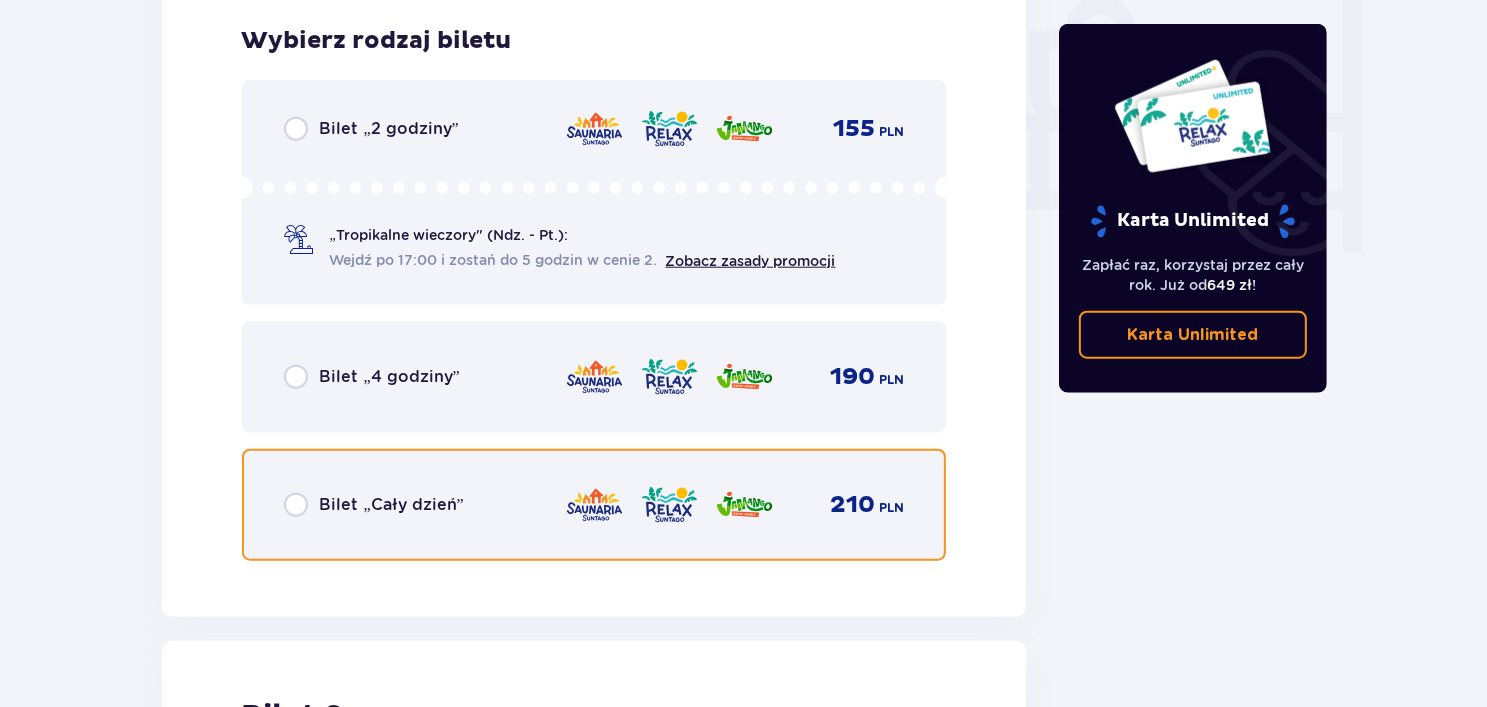 click at bounding box center [296, 505] 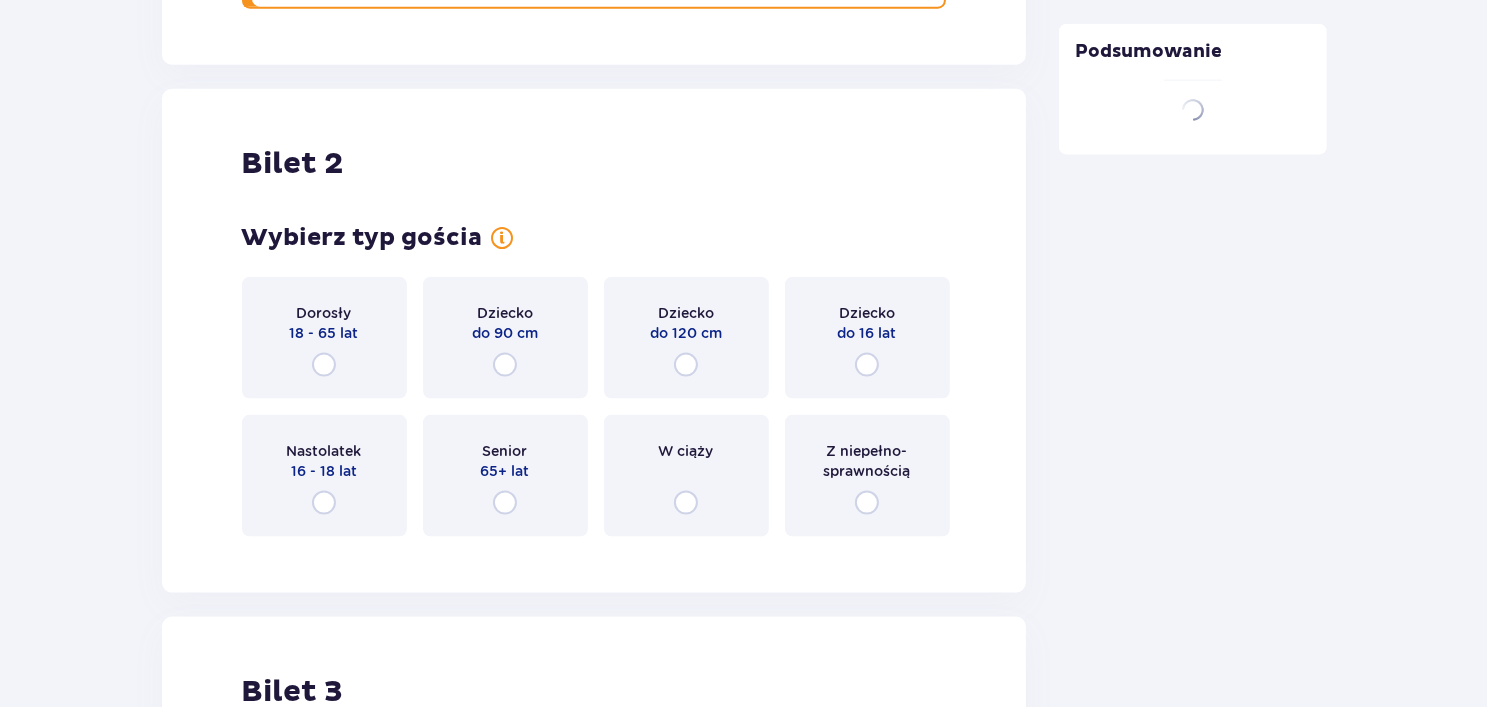 scroll, scrollTop: 2519, scrollLeft: 0, axis: vertical 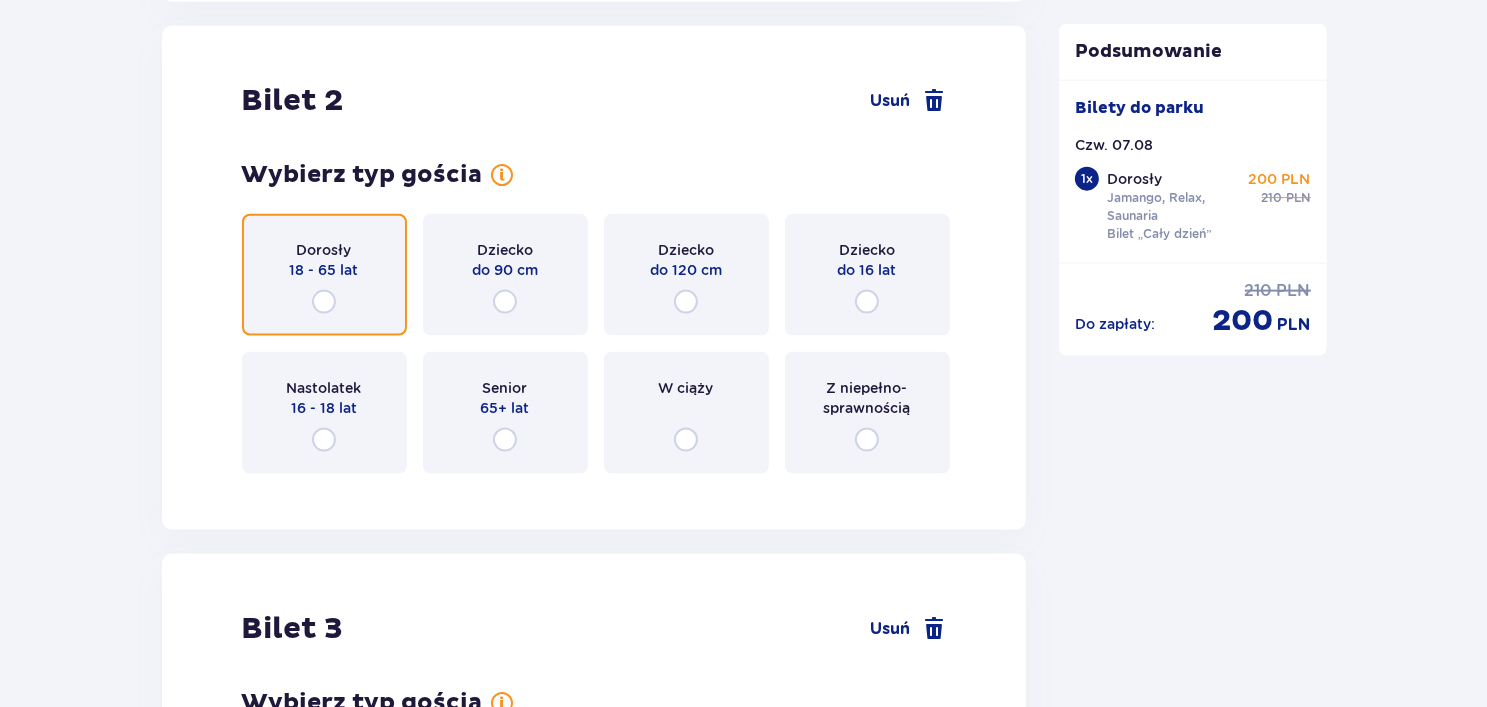 click at bounding box center [324, 302] 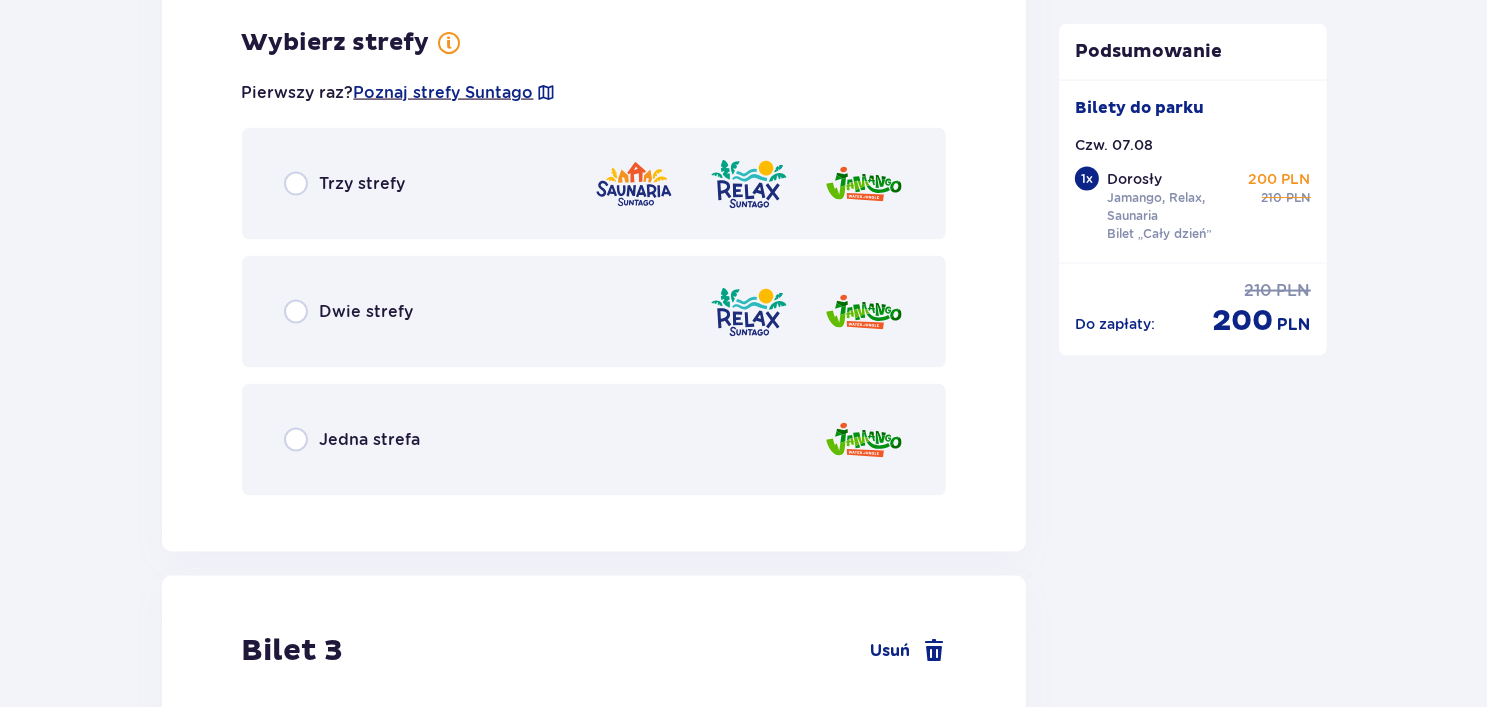 scroll, scrollTop: 3007, scrollLeft: 0, axis: vertical 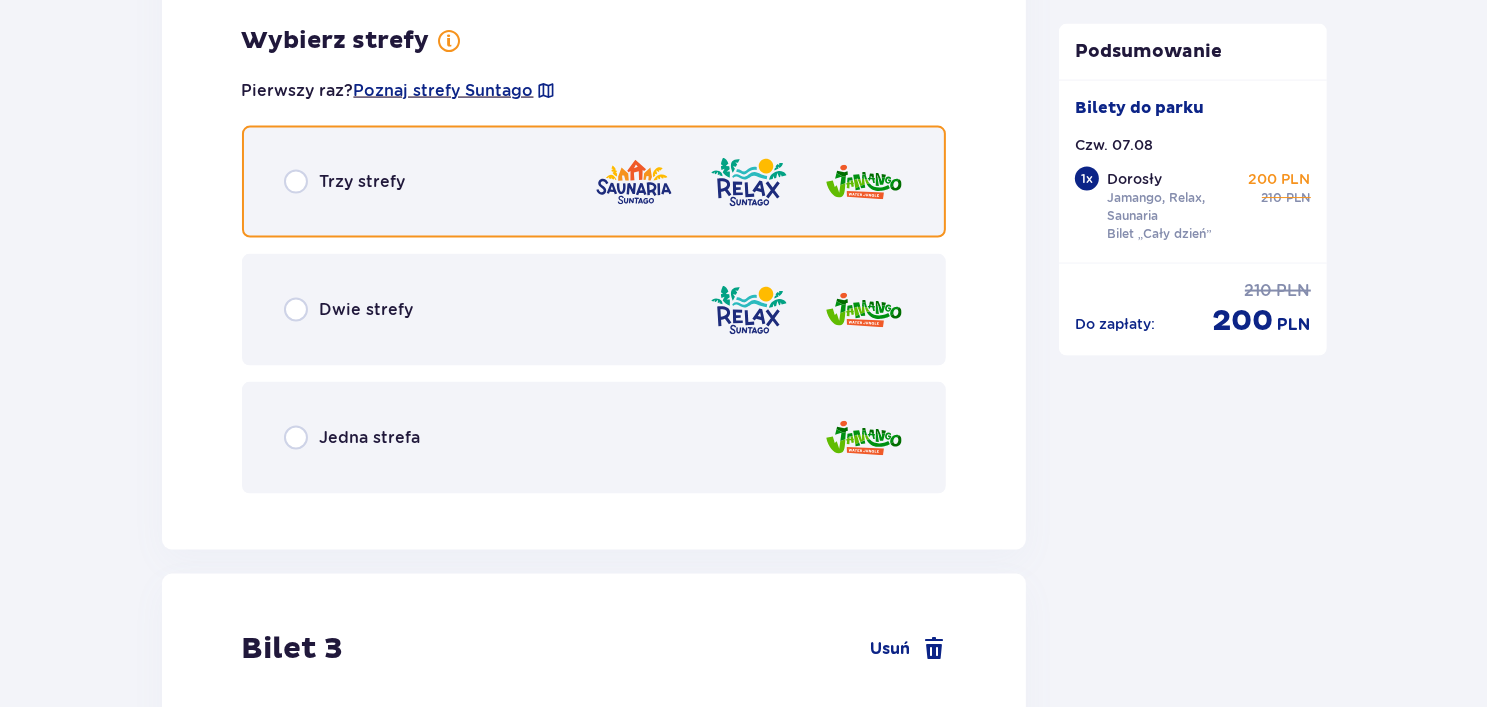 click at bounding box center [296, 182] 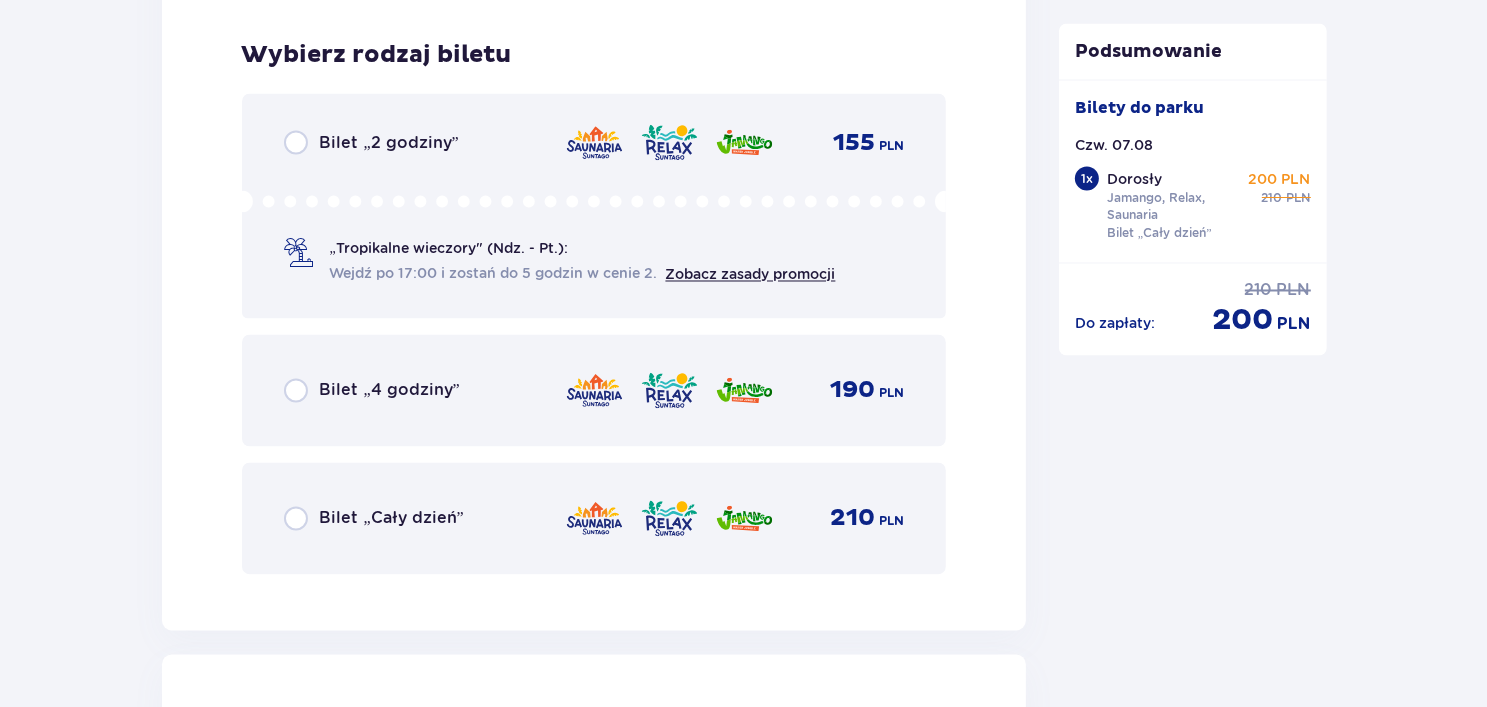 scroll, scrollTop: 3515, scrollLeft: 0, axis: vertical 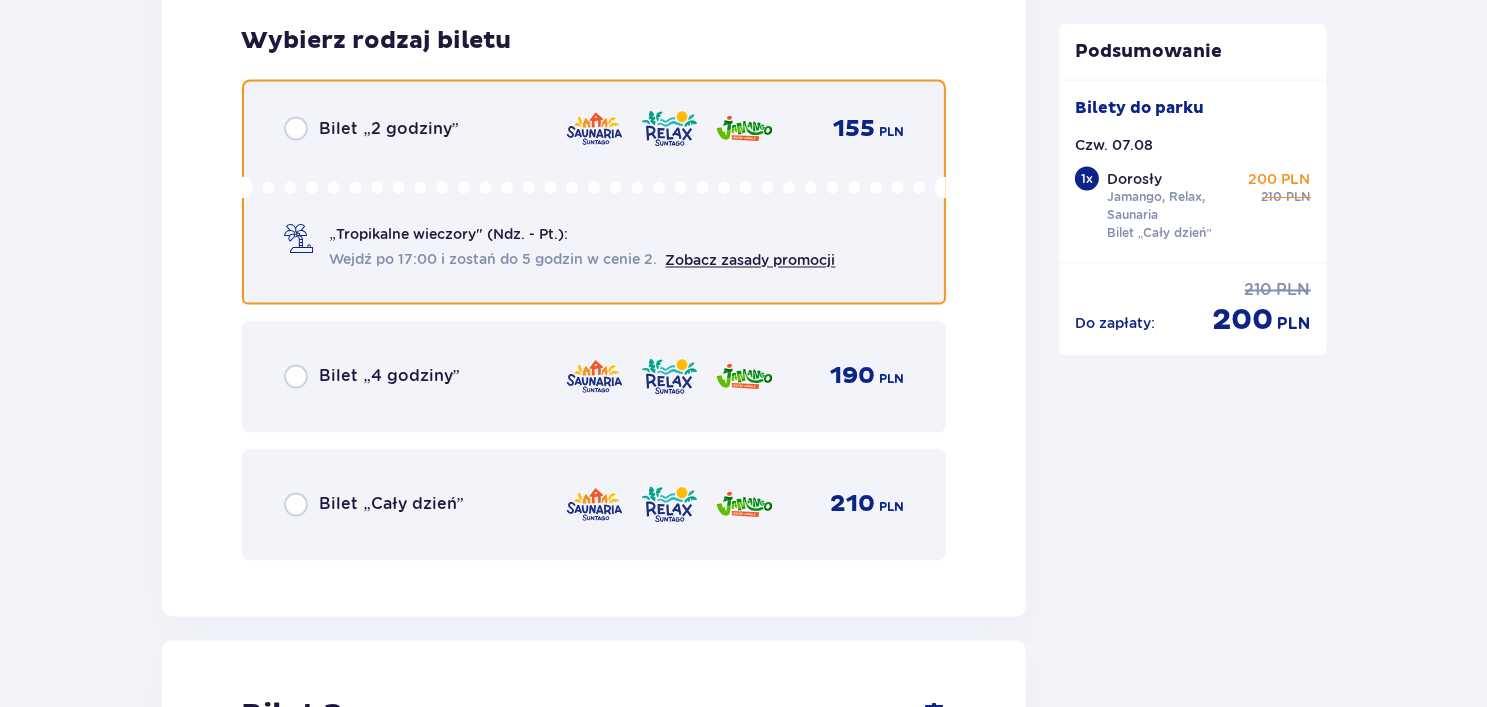 click at bounding box center [296, 129] 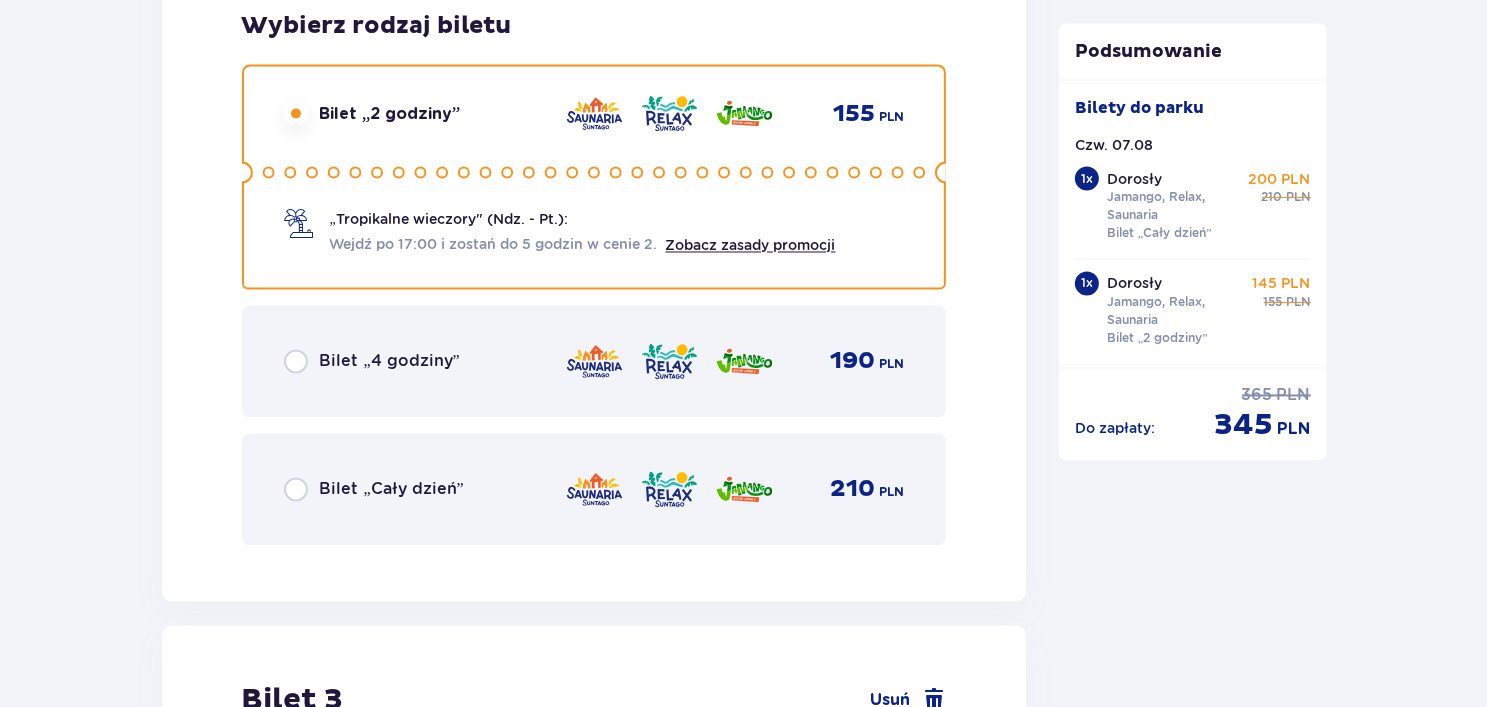 scroll, scrollTop: 3529, scrollLeft: 0, axis: vertical 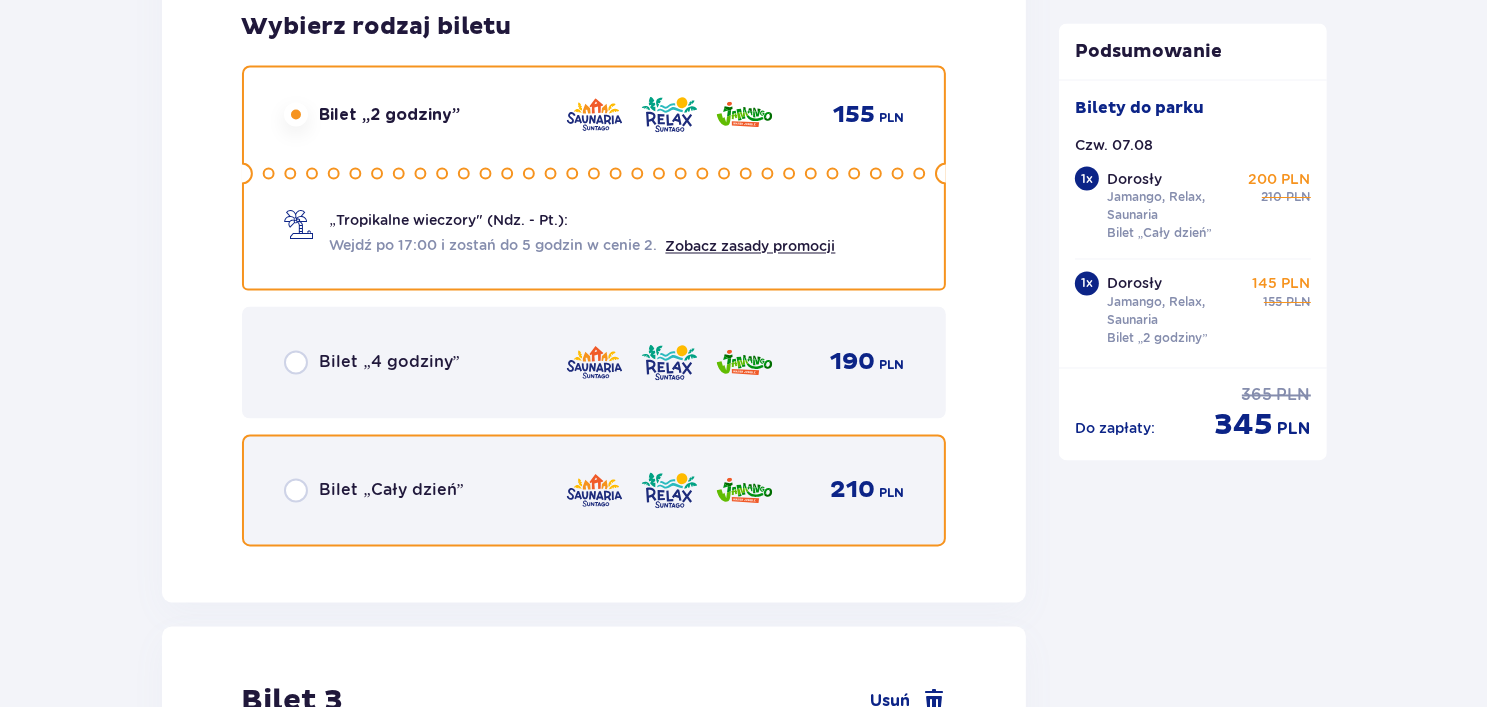 click at bounding box center [296, 491] 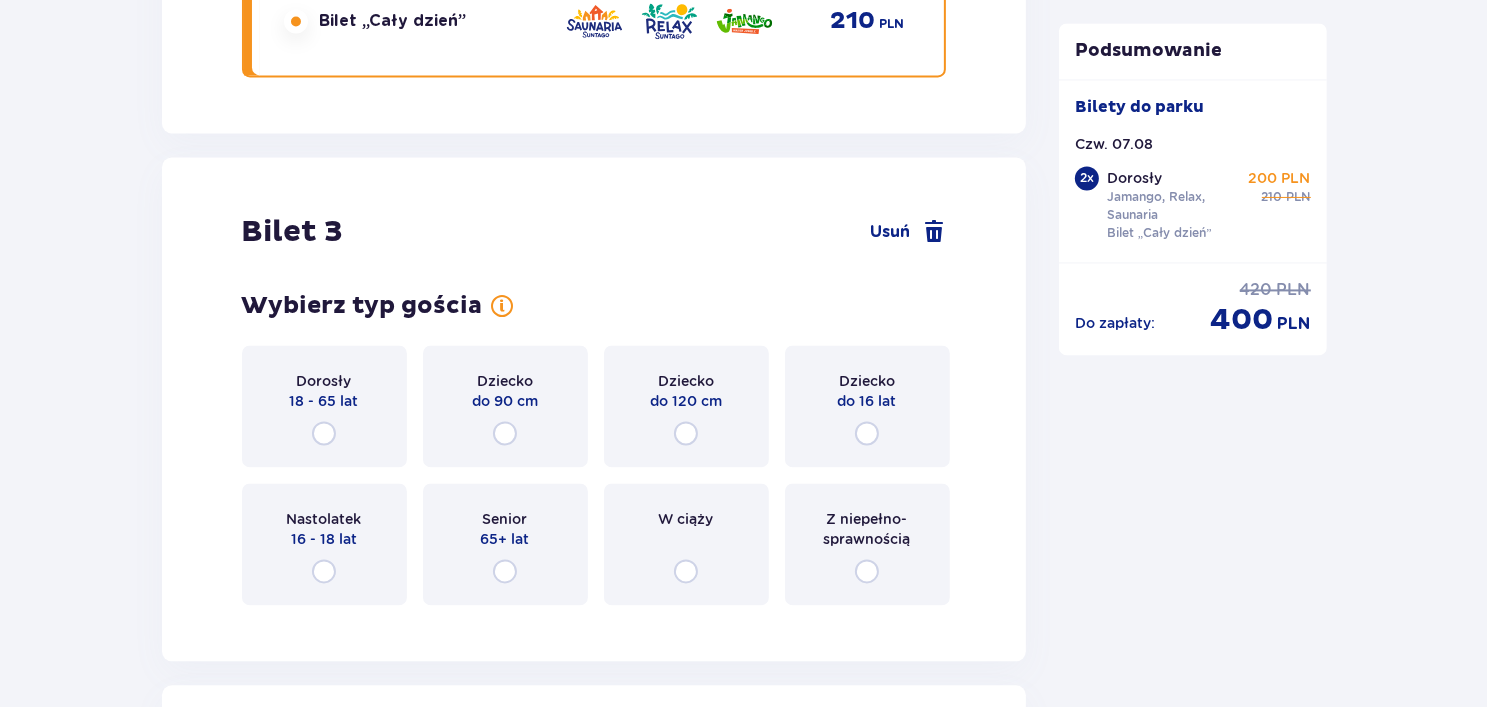 scroll, scrollTop: 4129, scrollLeft: 0, axis: vertical 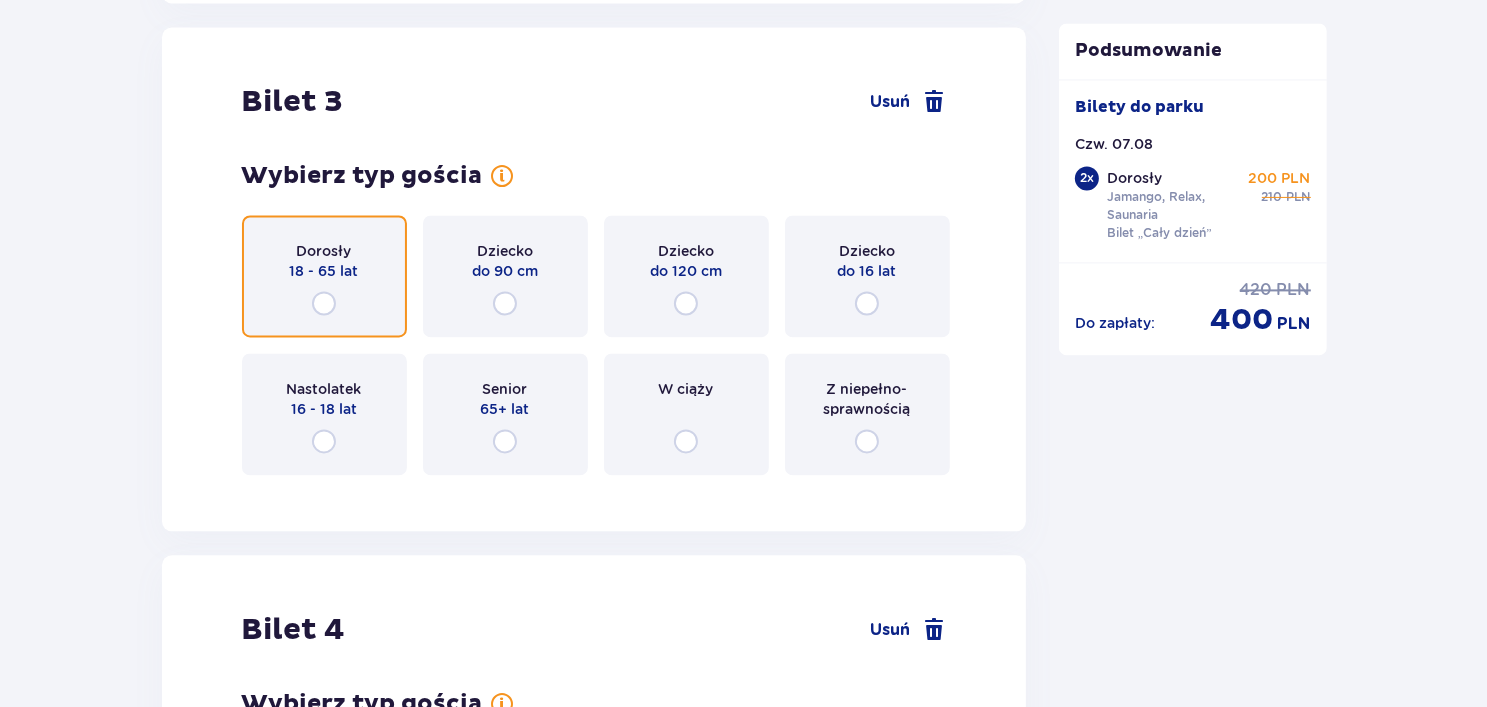 click at bounding box center (324, 303) 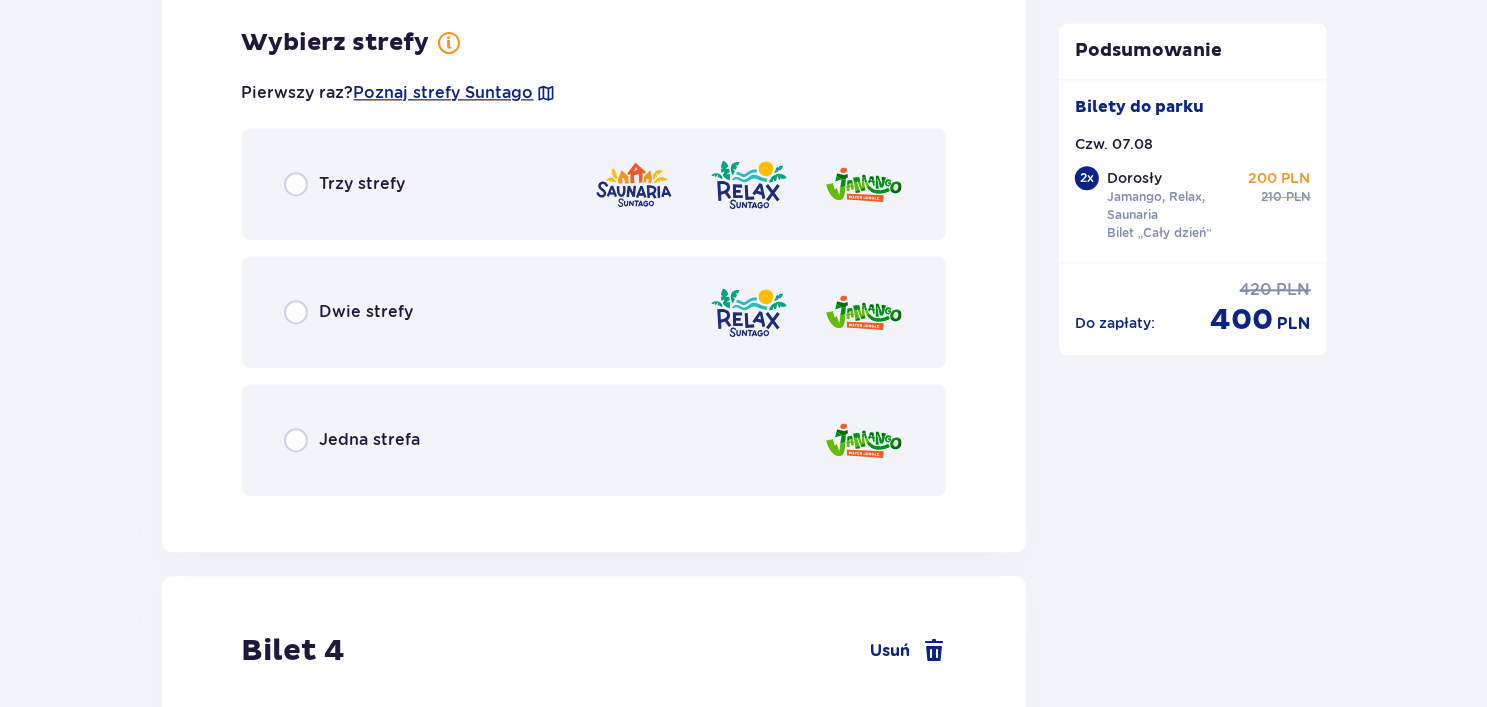 scroll, scrollTop: 4617, scrollLeft: 0, axis: vertical 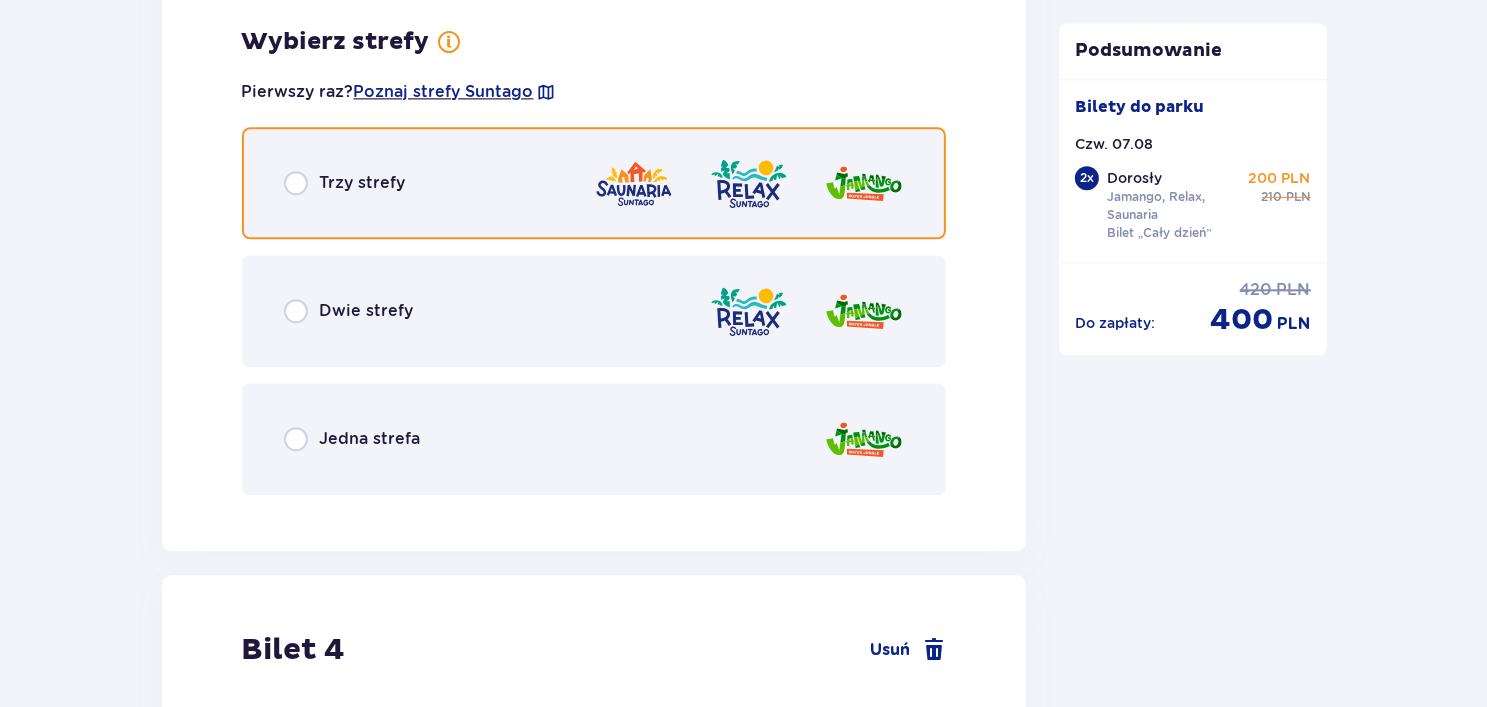 click at bounding box center [296, 183] 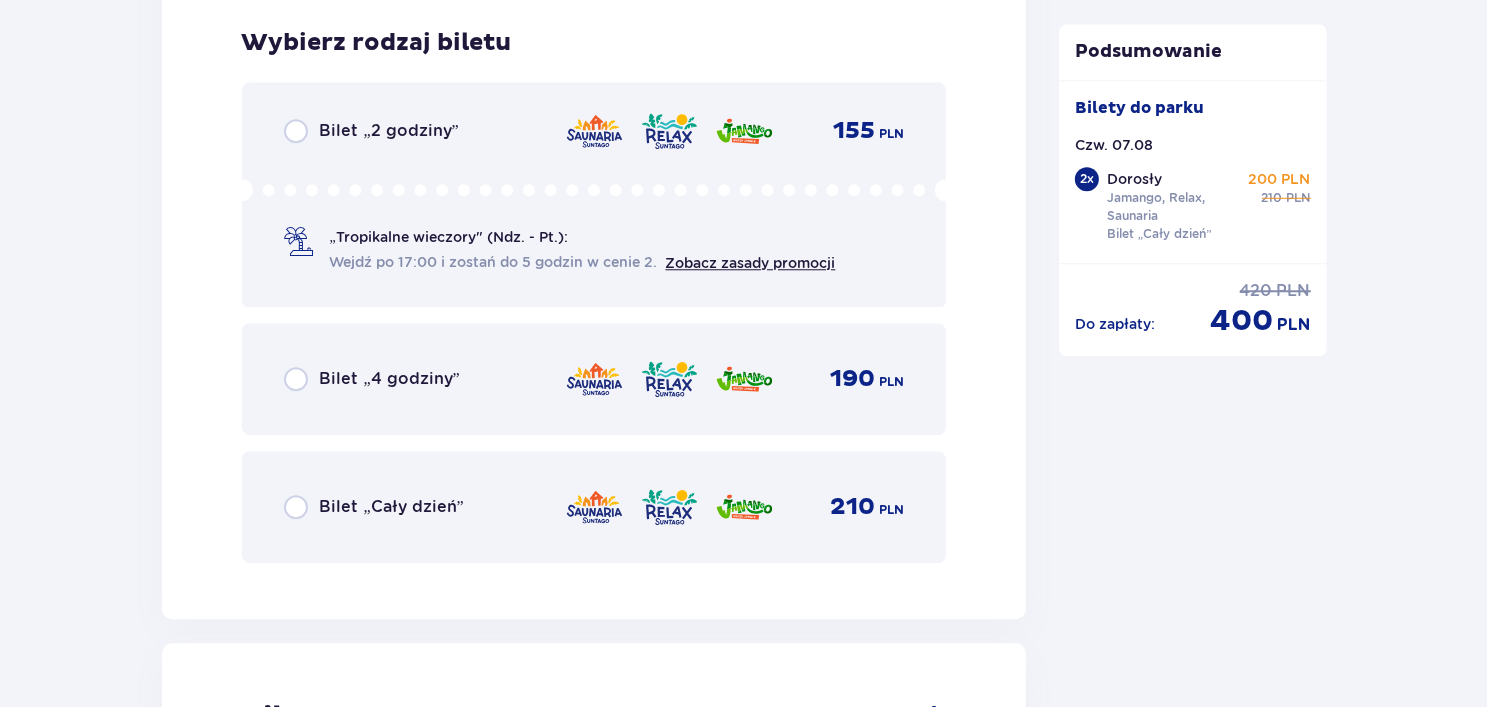 scroll, scrollTop: 5125, scrollLeft: 0, axis: vertical 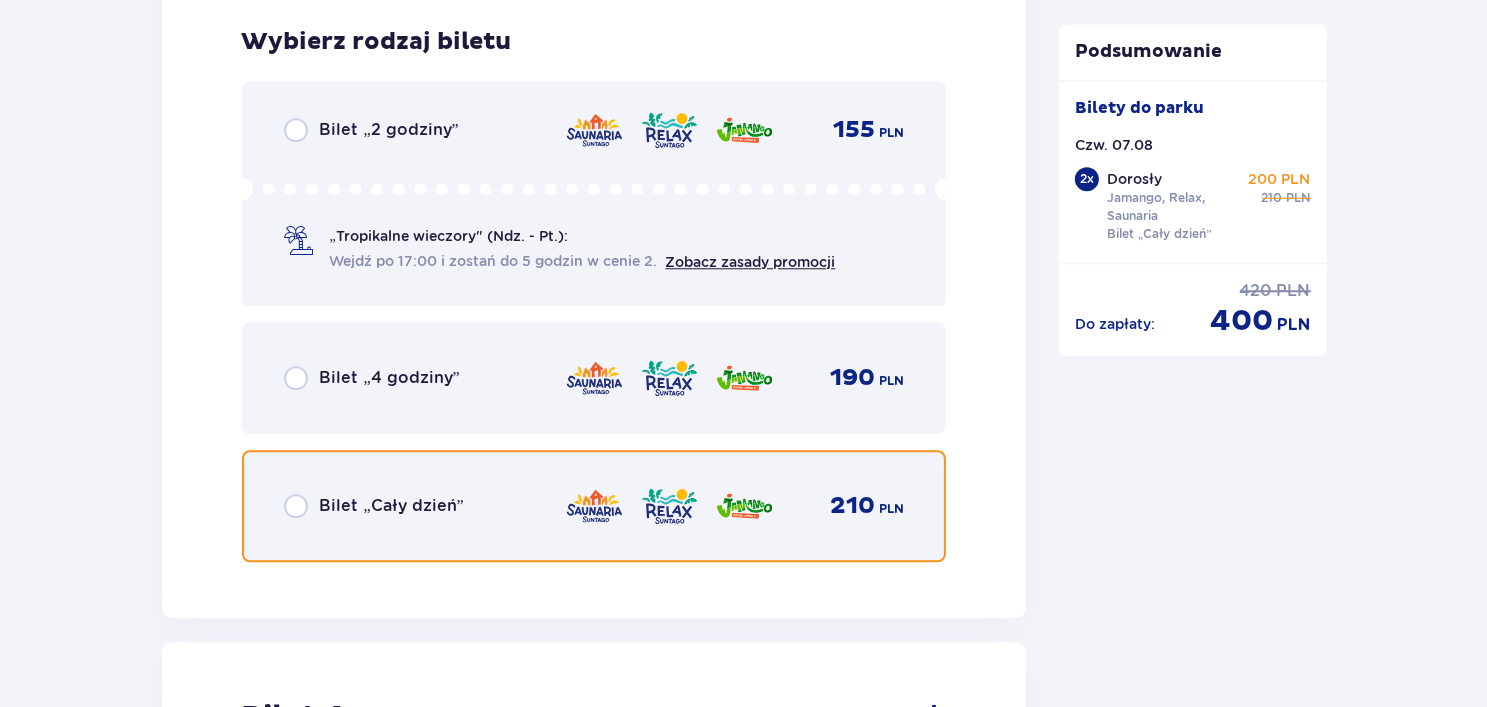click at bounding box center (296, 506) 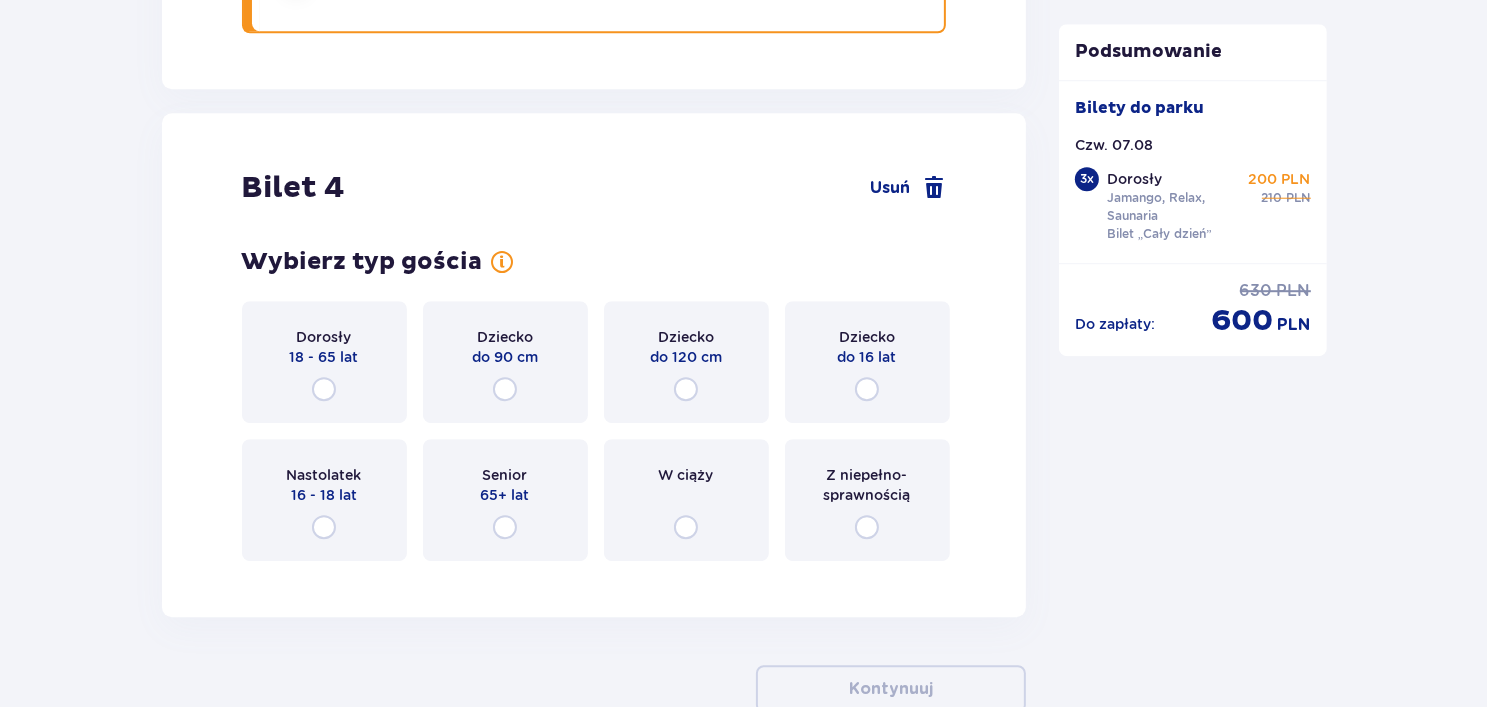 scroll, scrollTop: 5739, scrollLeft: 0, axis: vertical 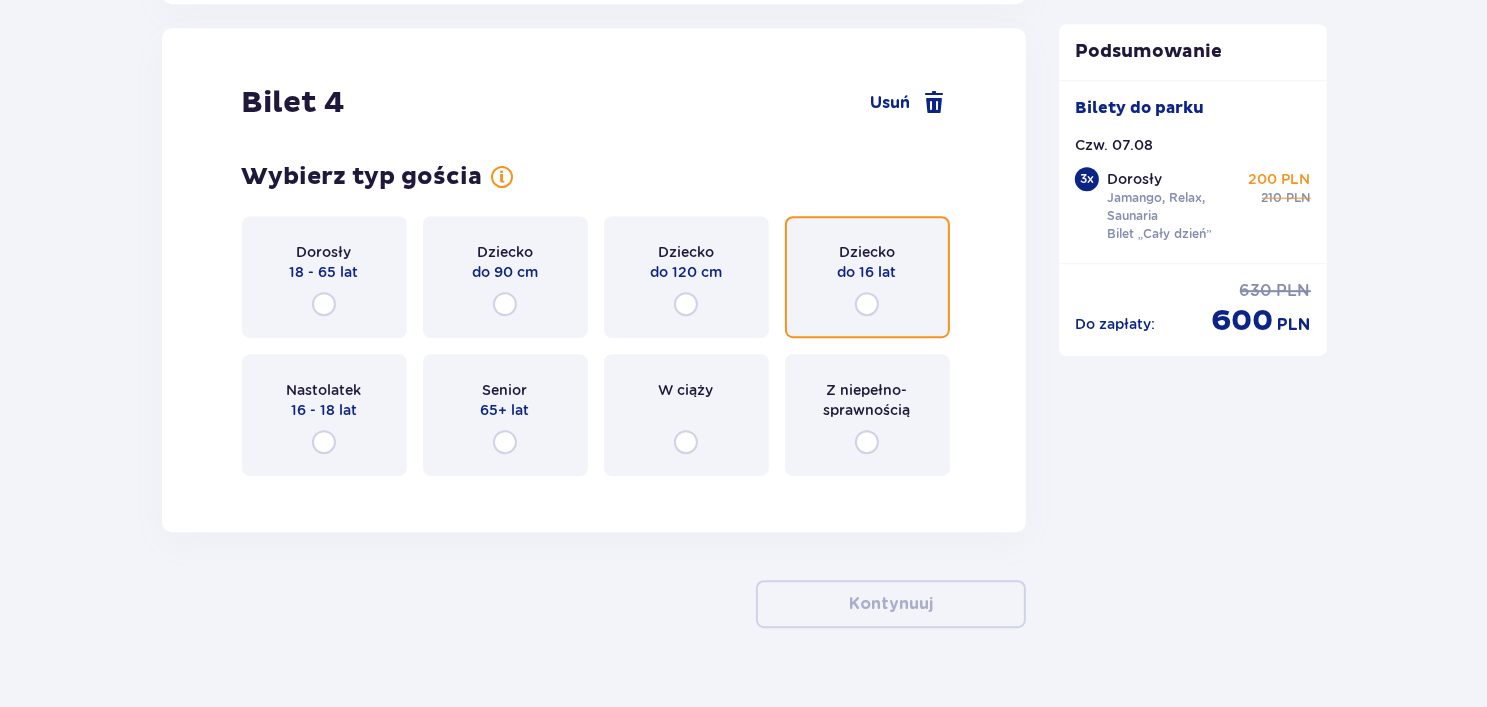 click at bounding box center [867, 304] 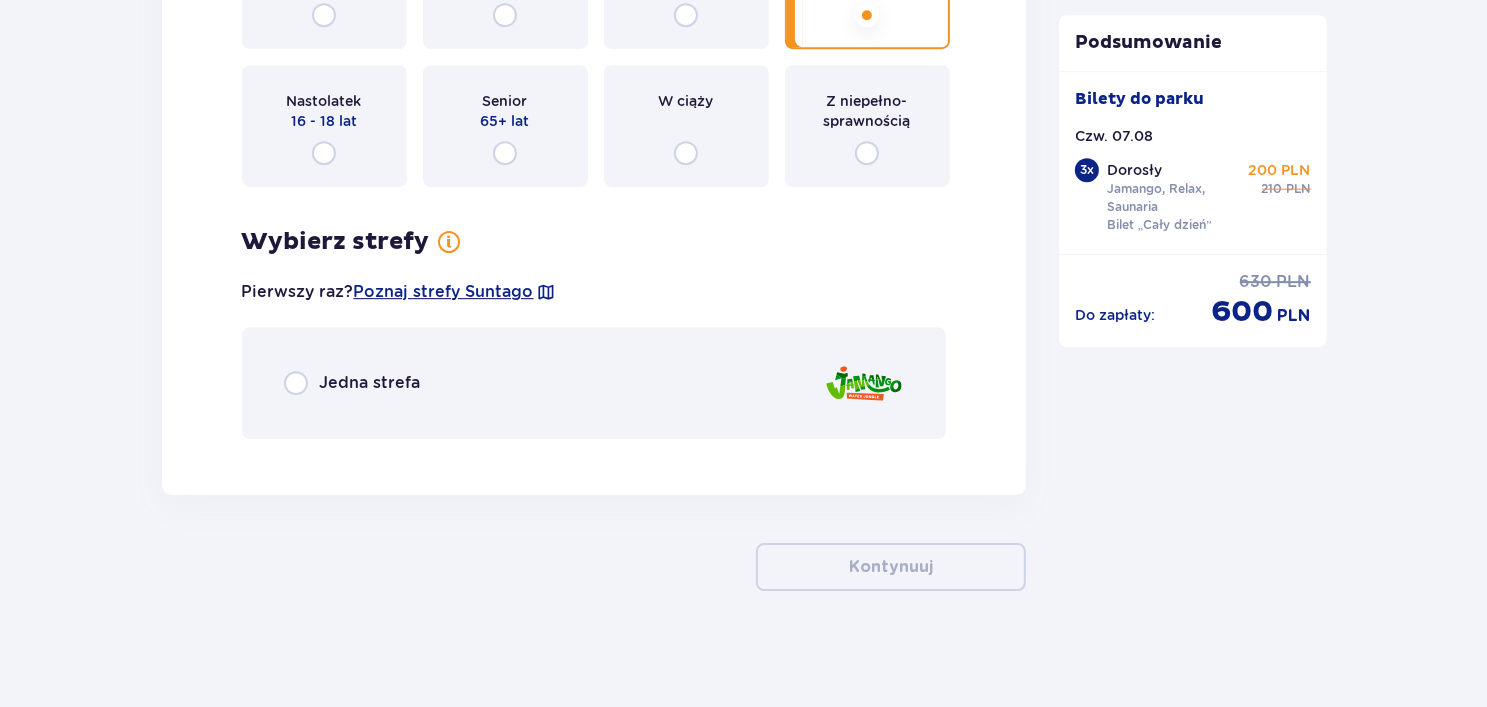 scroll, scrollTop: 6028, scrollLeft: 0, axis: vertical 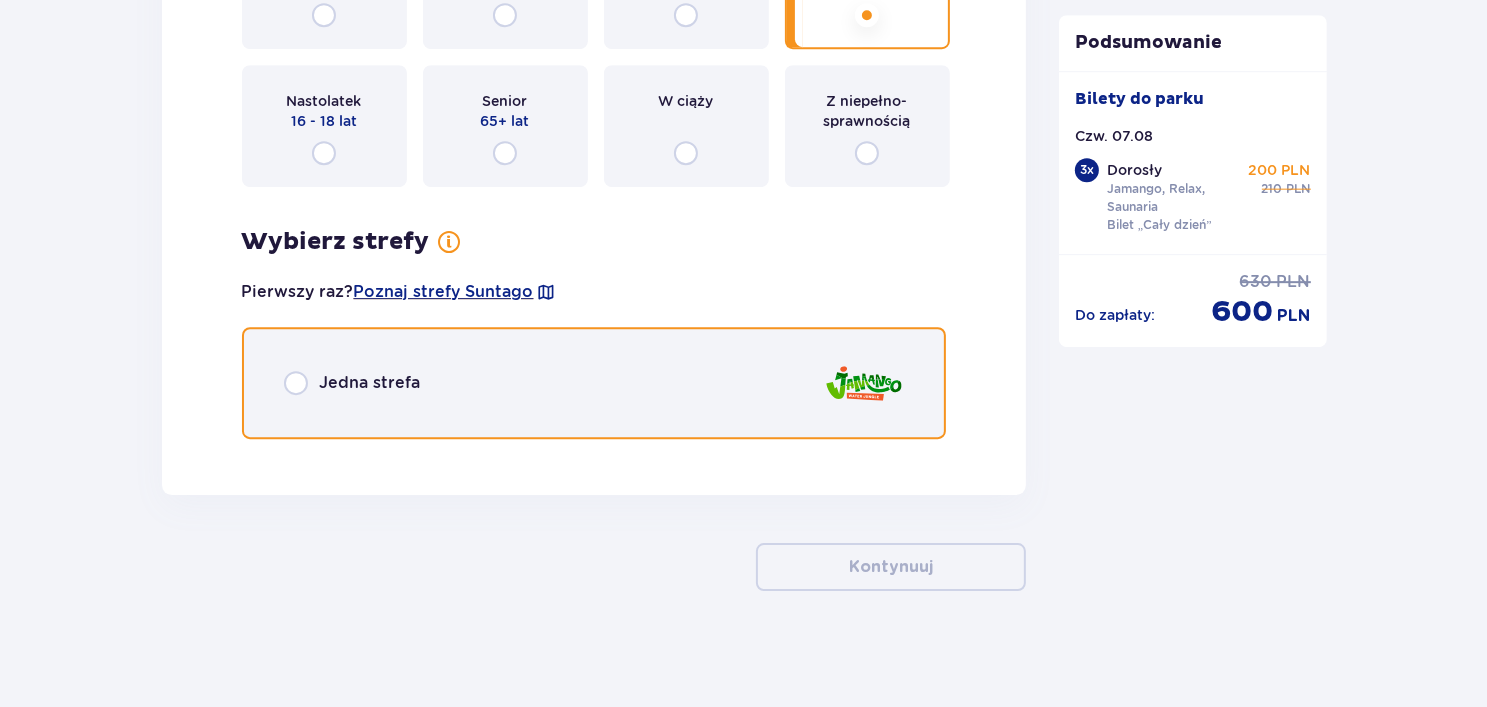 click at bounding box center [296, 383] 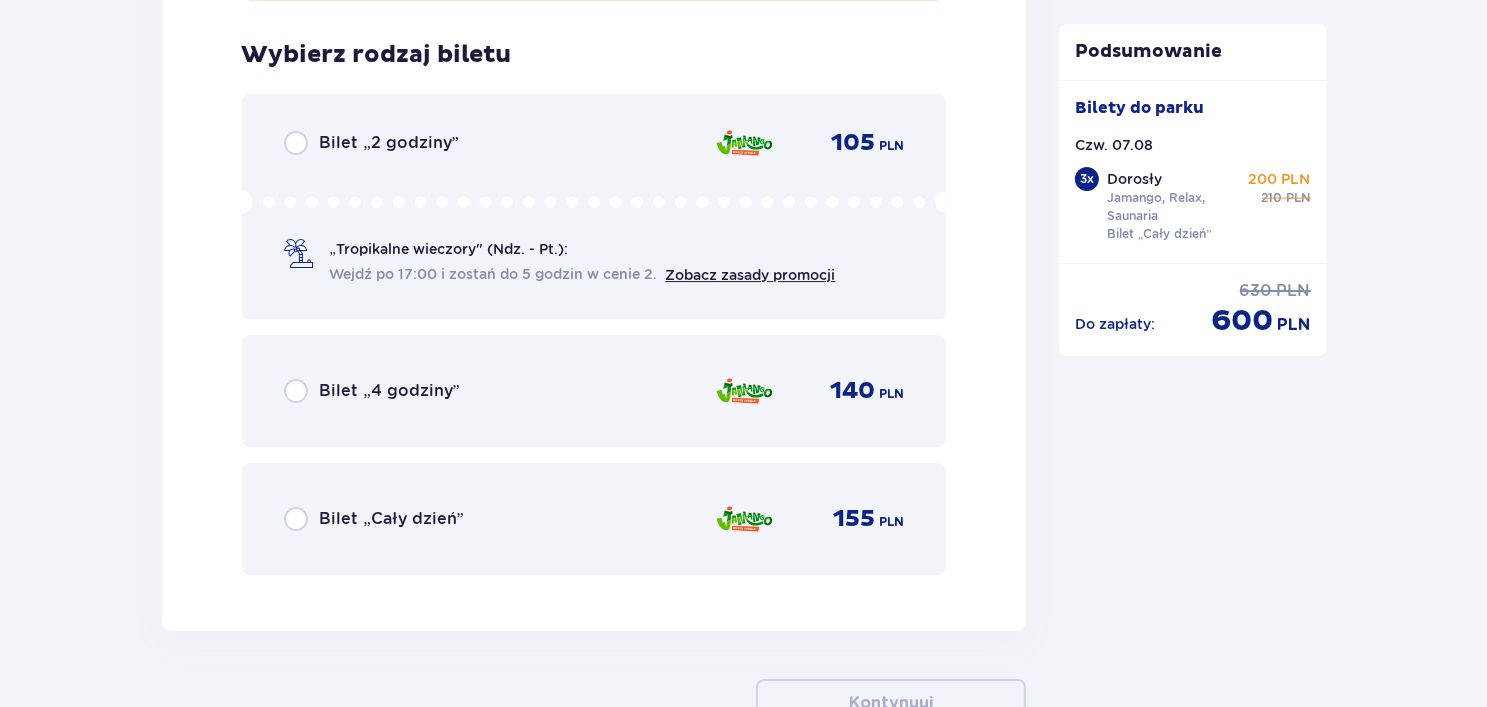 scroll, scrollTop: 6479, scrollLeft: 0, axis: vertical 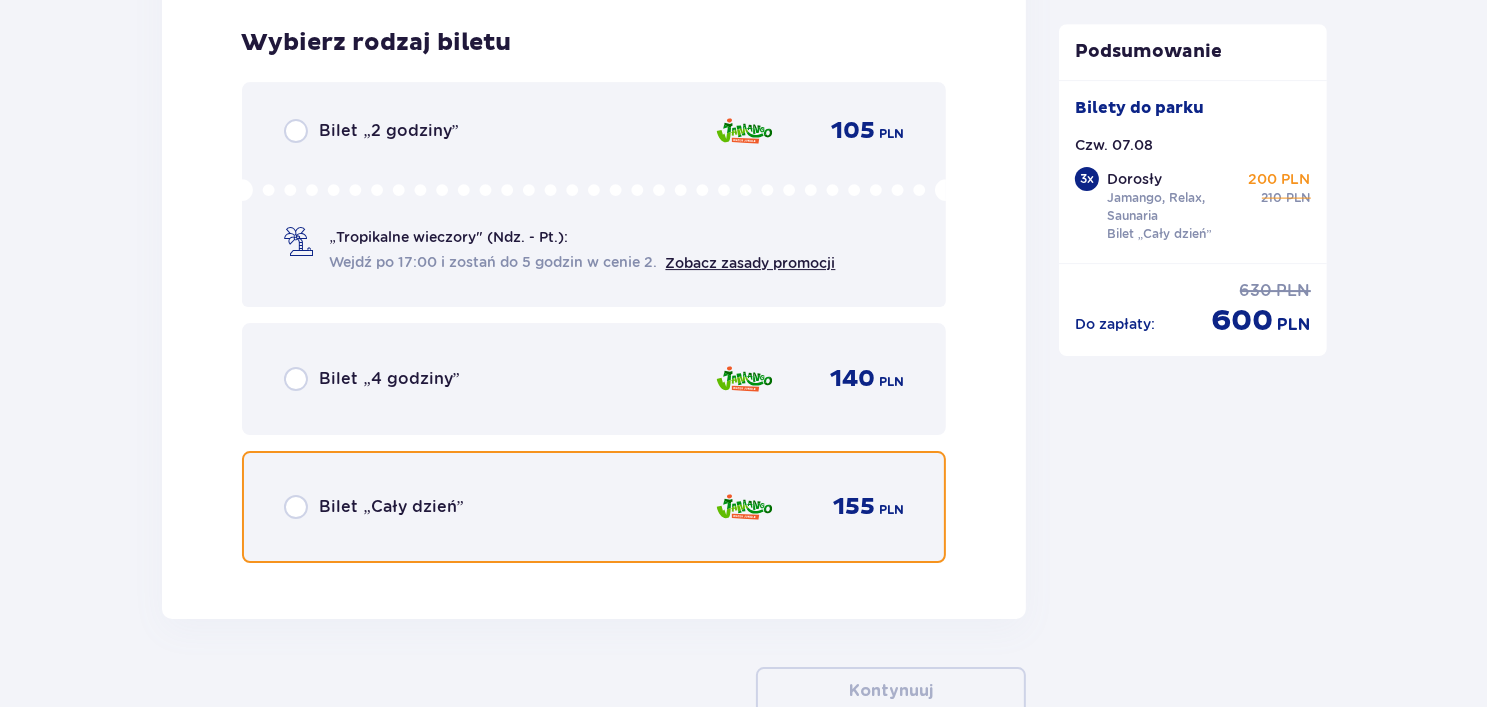 click at bounding box center [296, 507] 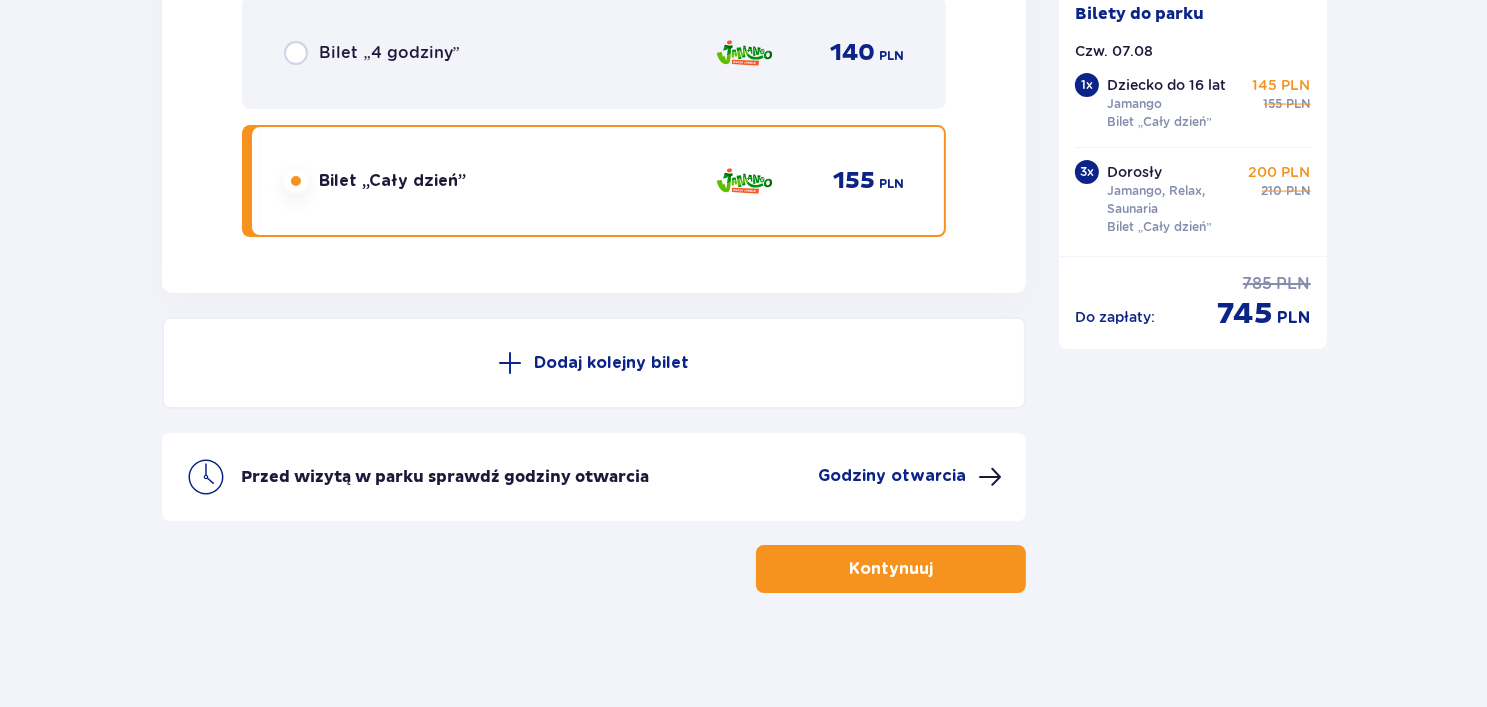 scroll, scrollTop: 6806, scrollLeft: 0, axis: vertical 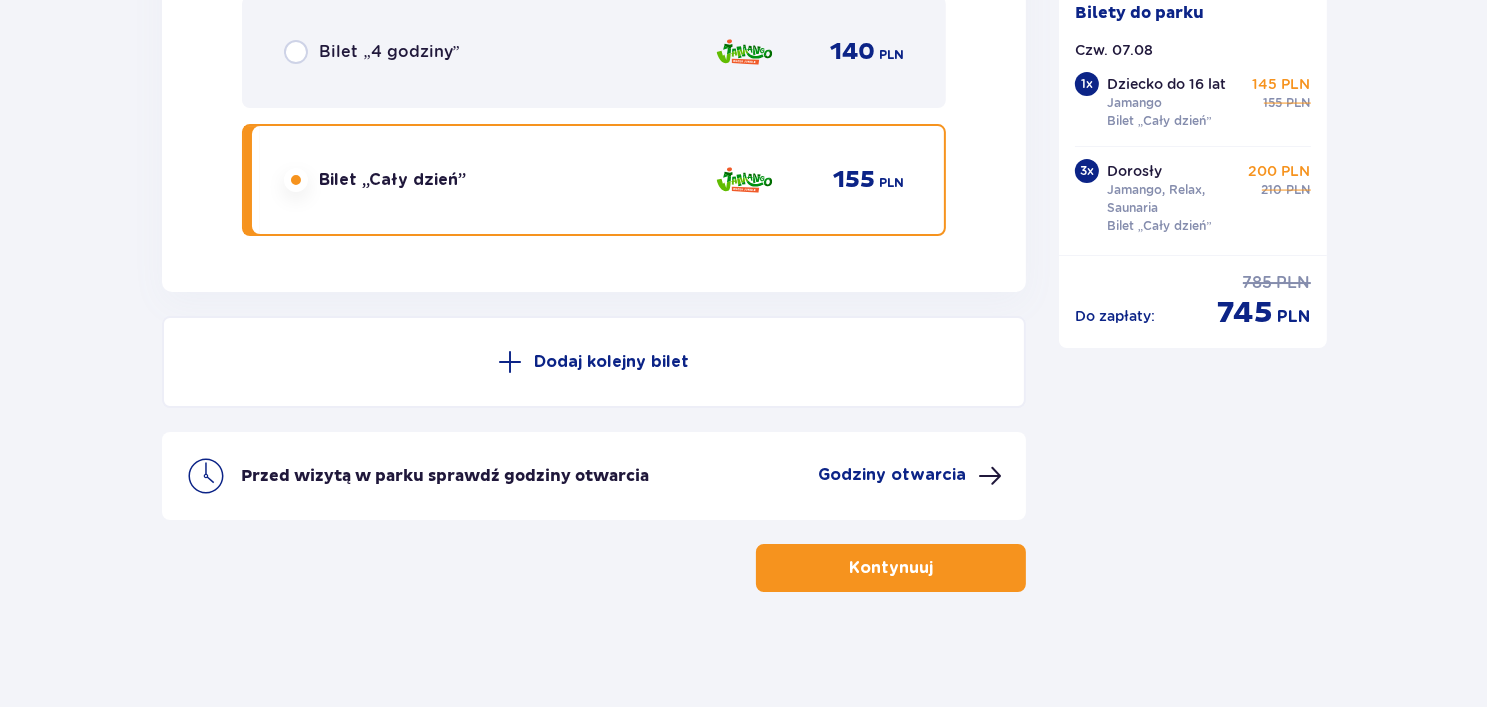 click at bounding box center (510, 362) 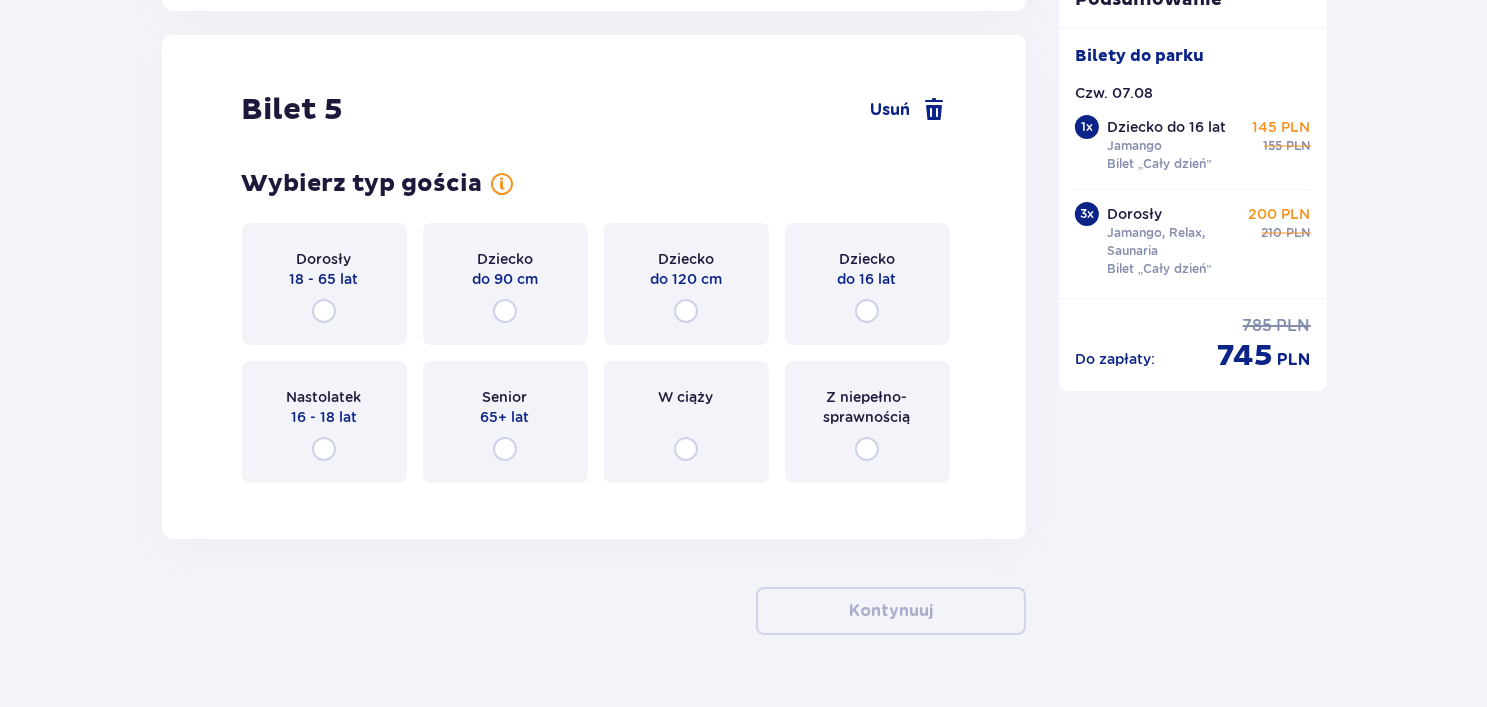 scroll, scrollTop: 7093, scrollLeft: 0, axis: vertical 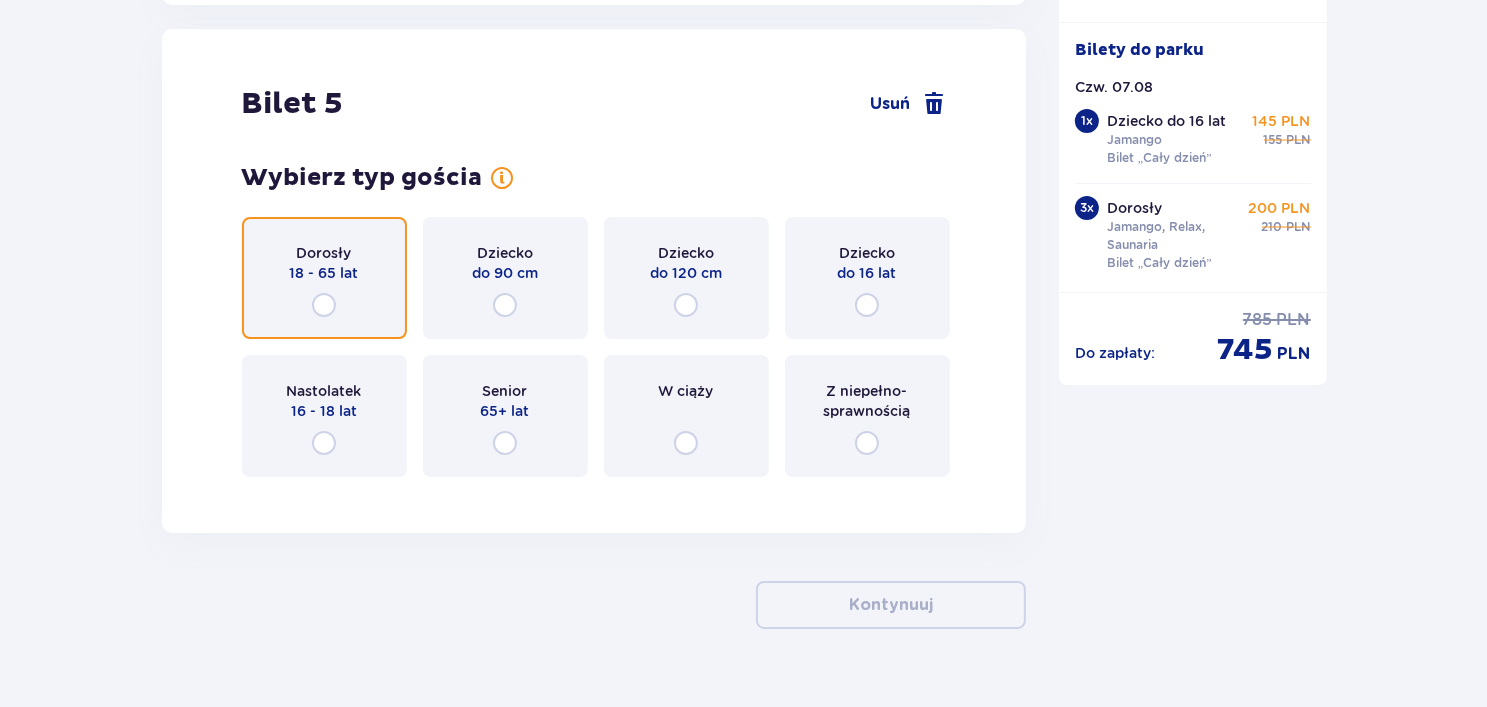 click at bounding box center [324, 305] 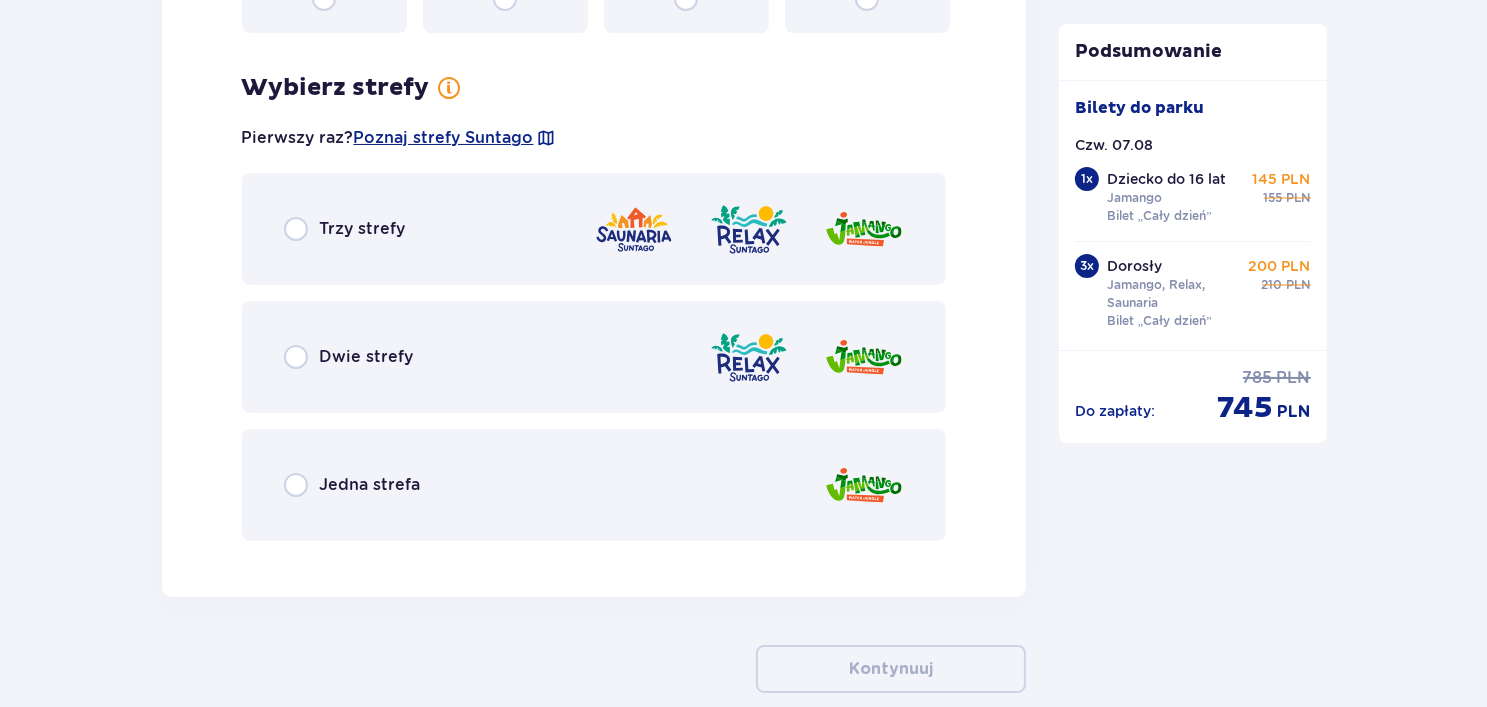 scroll, scrollTop: 7581, scrollLeft: 0, axis: vertical 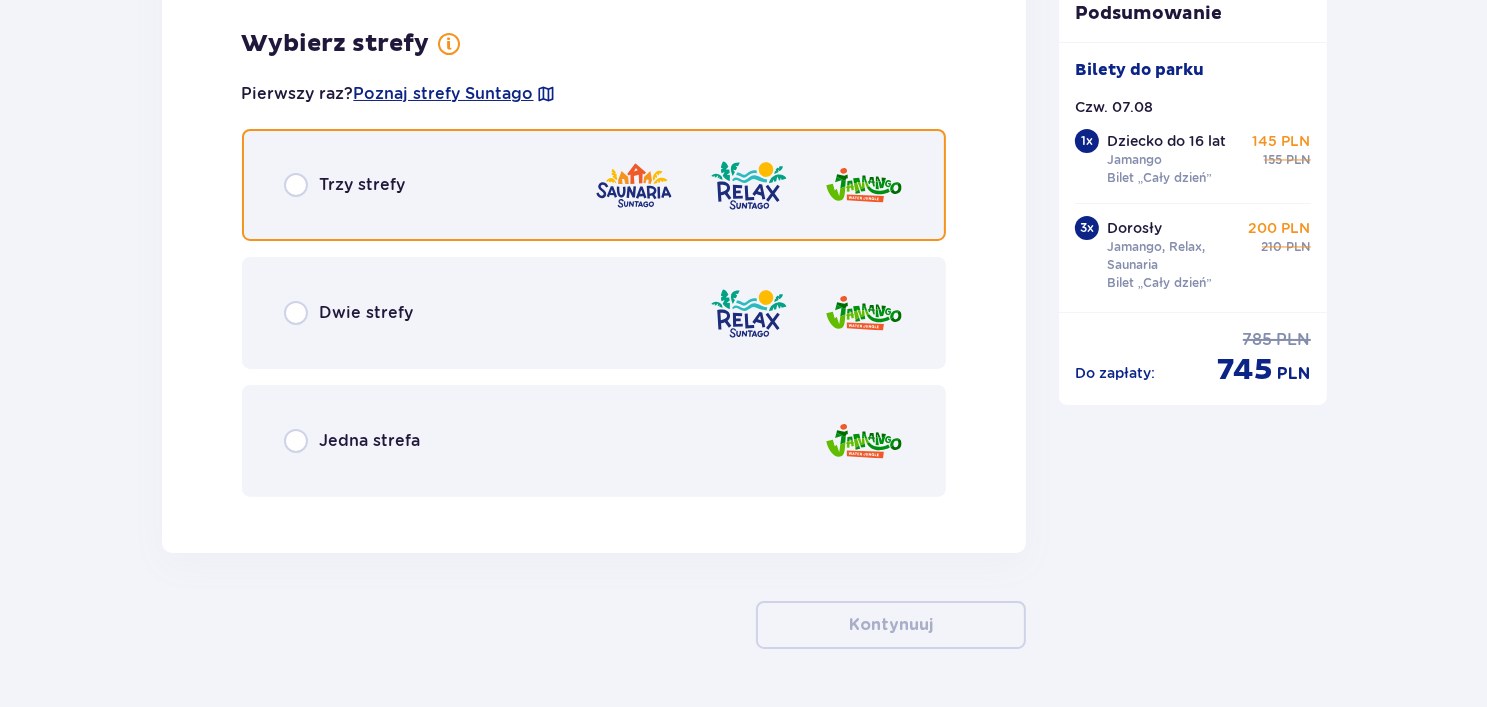 click at bounding box center (296, 185) 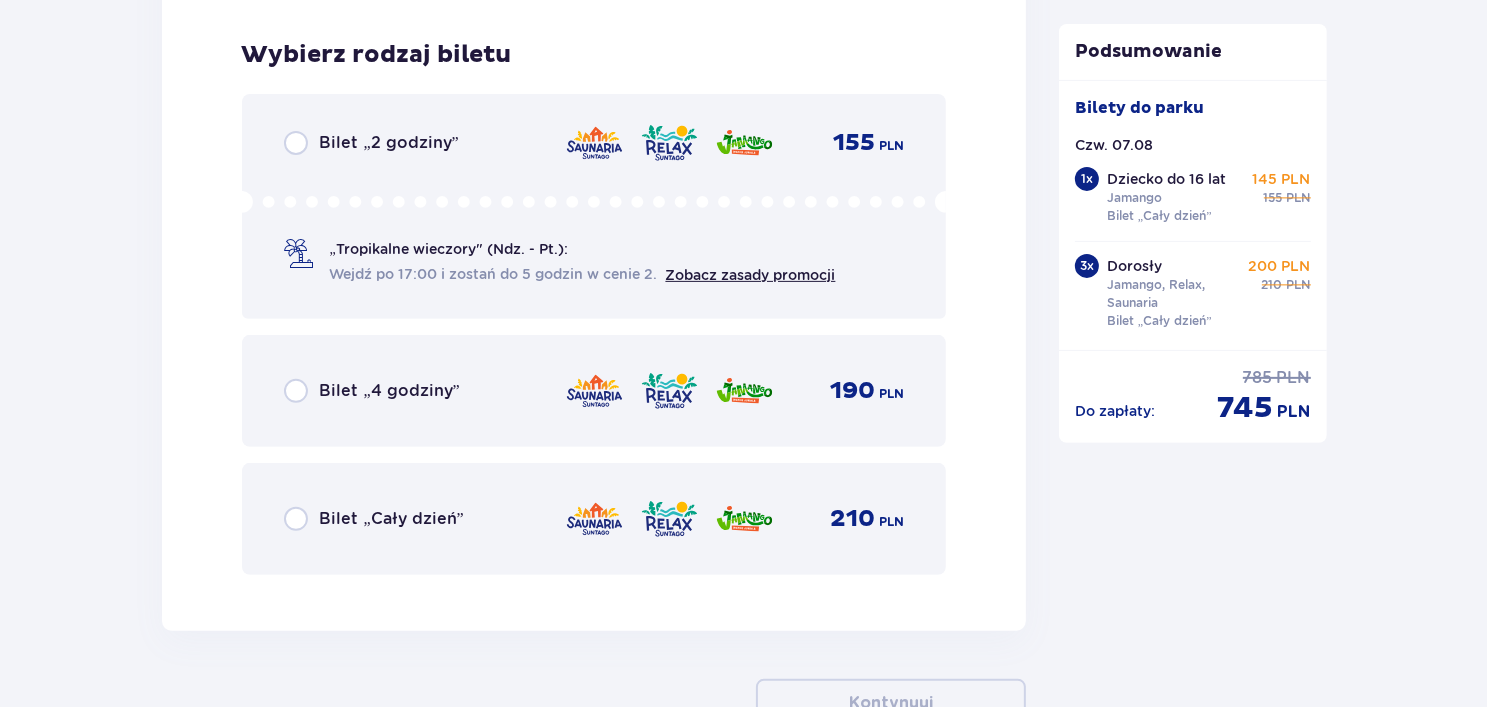 scroll, scrollTop: 8089, scrollLeft: 0, axis: vertical 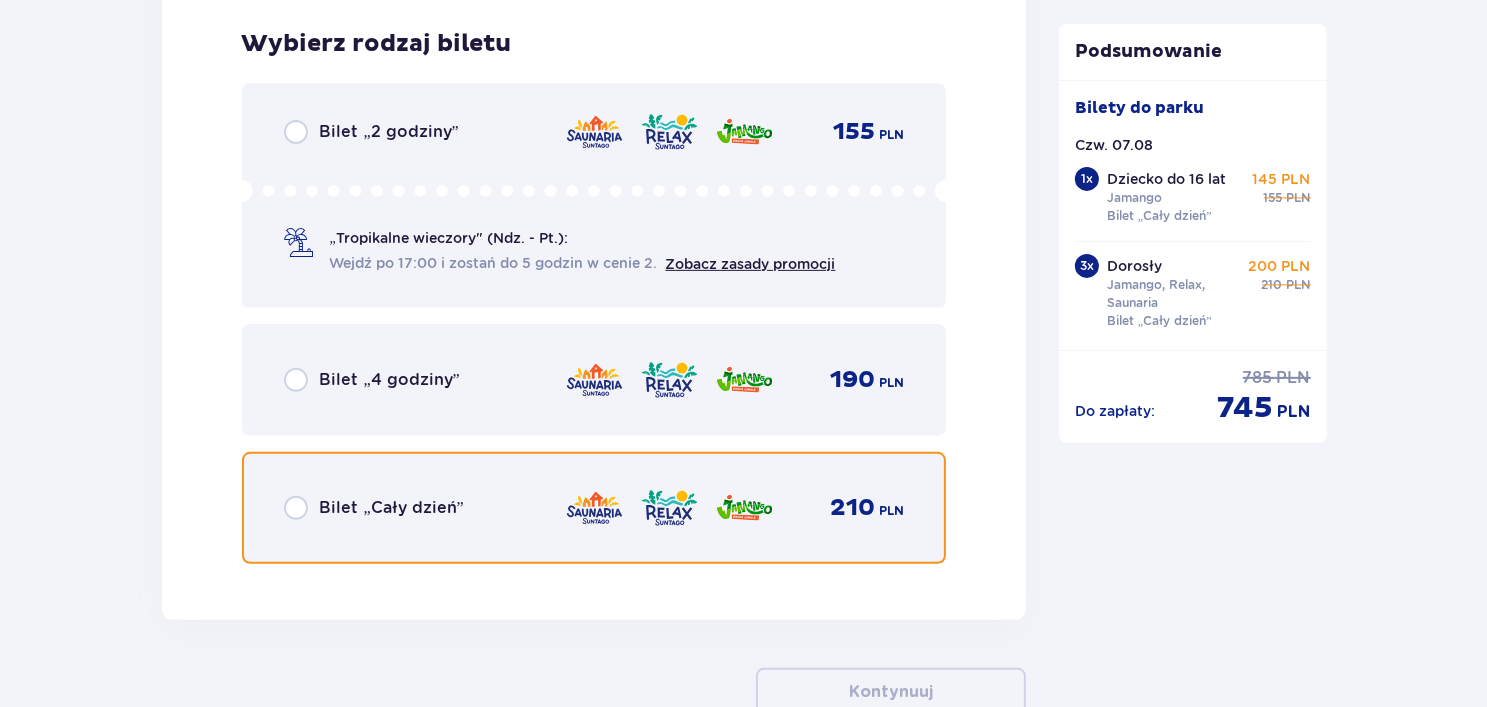 click at bounding box center [296, 508] 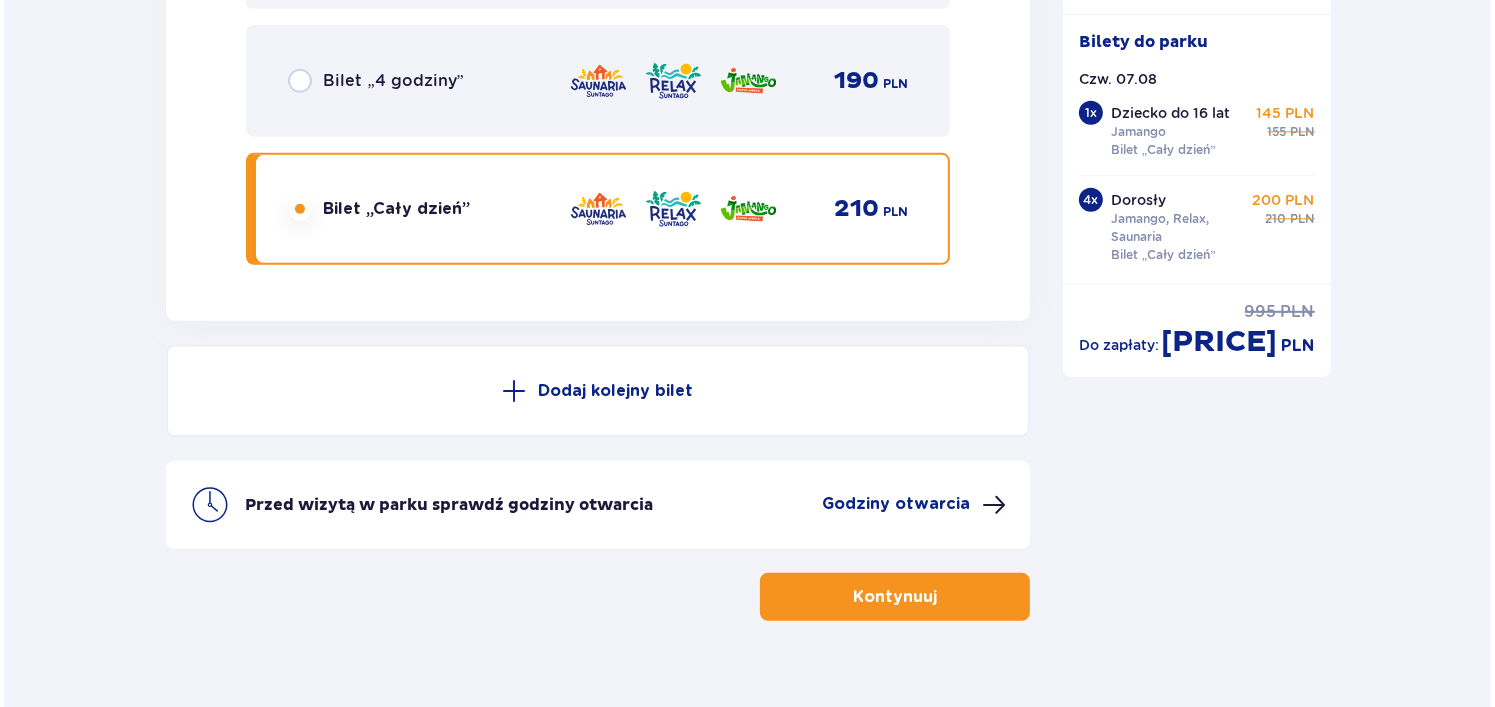 scroll, scrollTop: 8416, scrollLeft: 0, axis: vertical 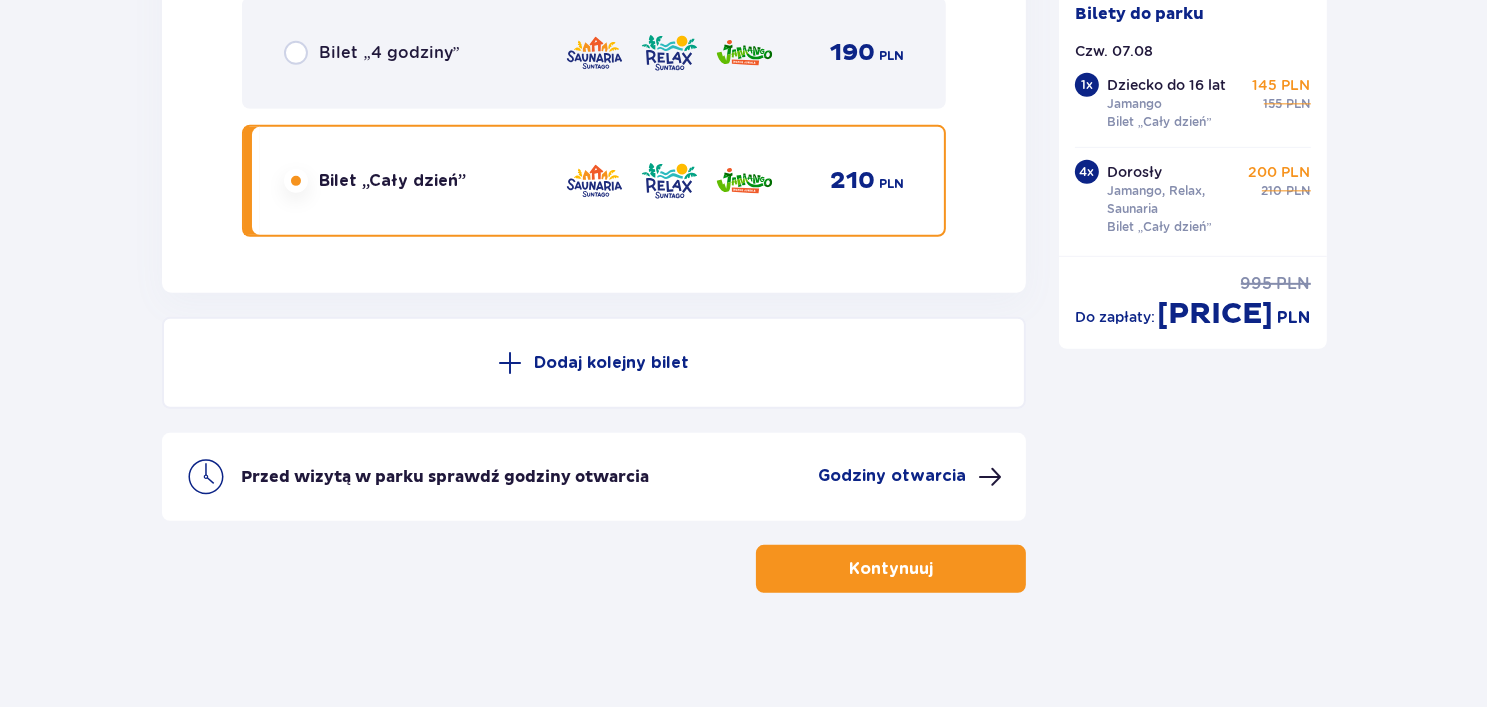 click on "Godziny otwarcia" at bounding box center [892, 476] 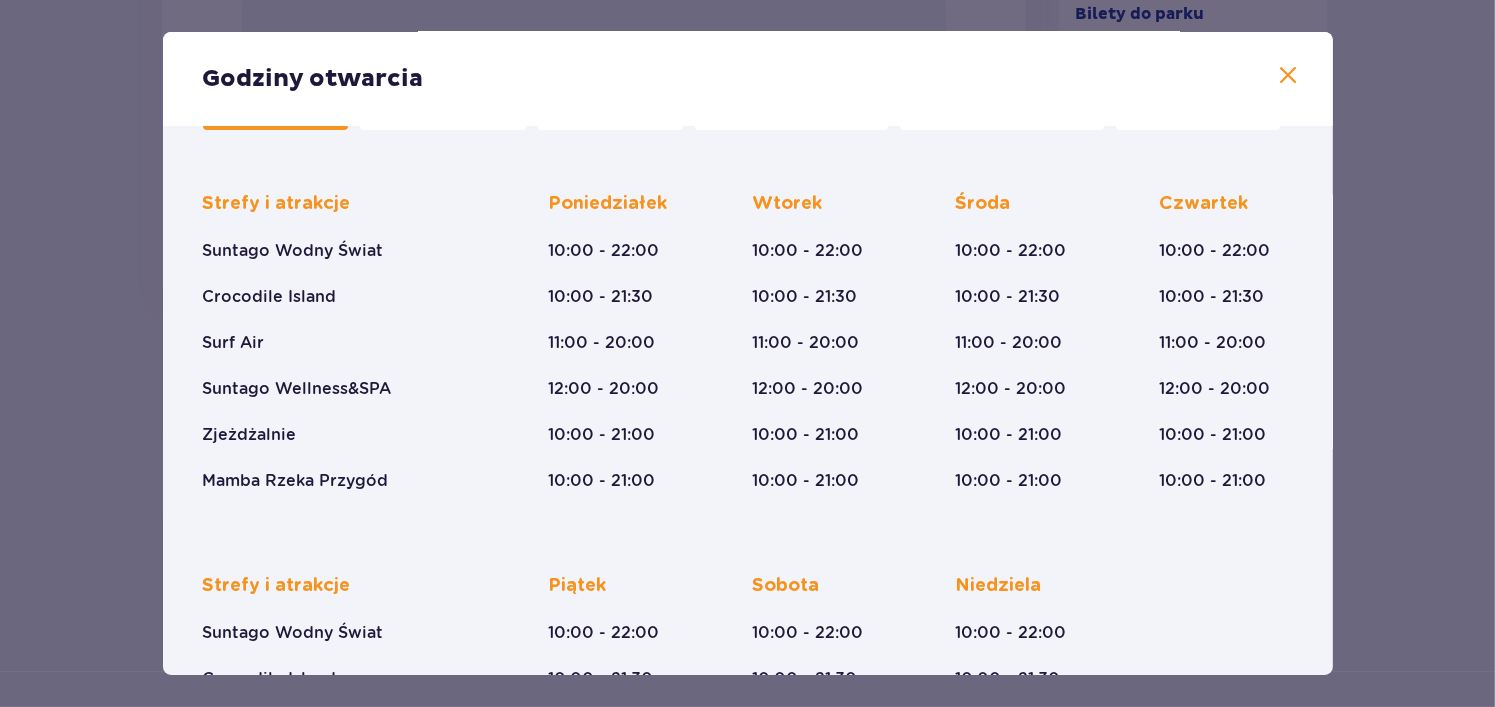 scroll, scrollTop: 0, scrollLeft: 0, axis: both 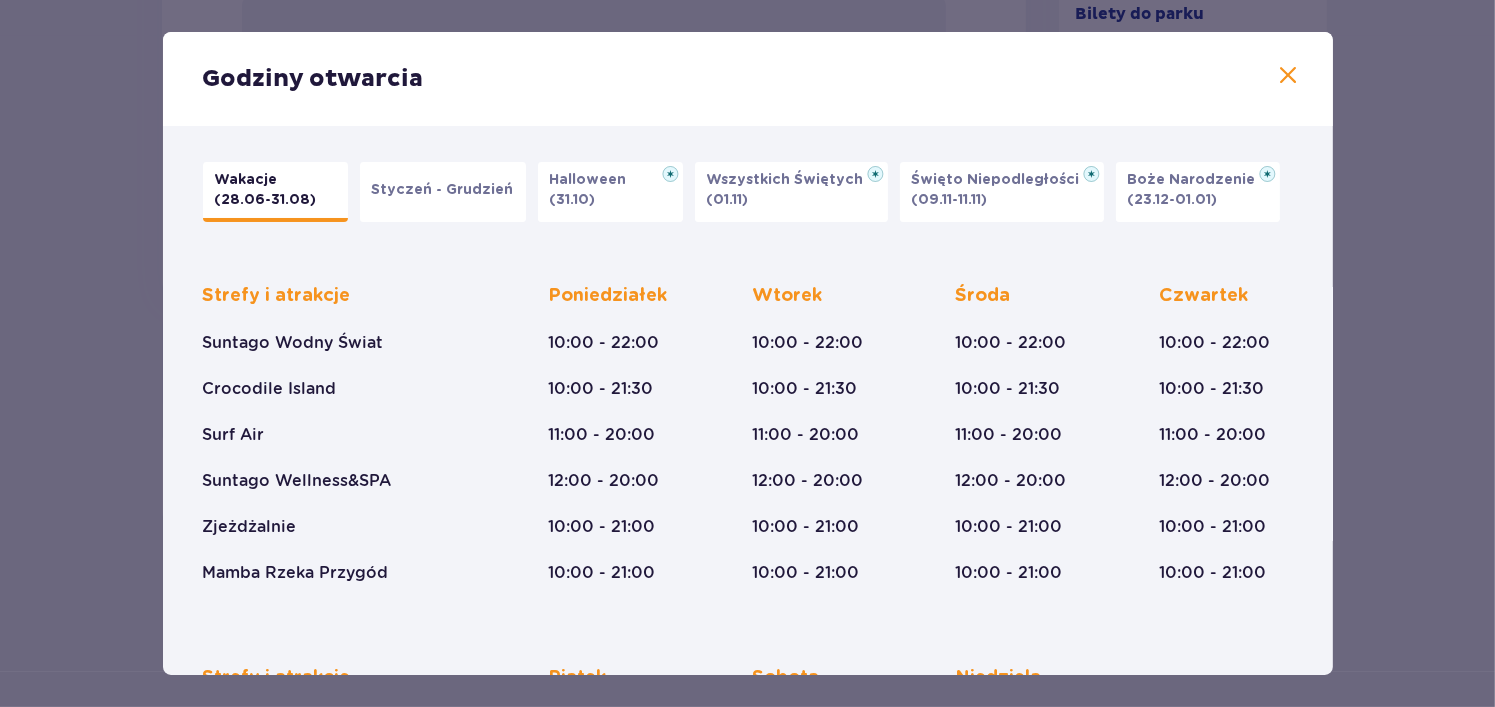 click on "Styczeń - Grudzień" at bounding box center (443, 192) 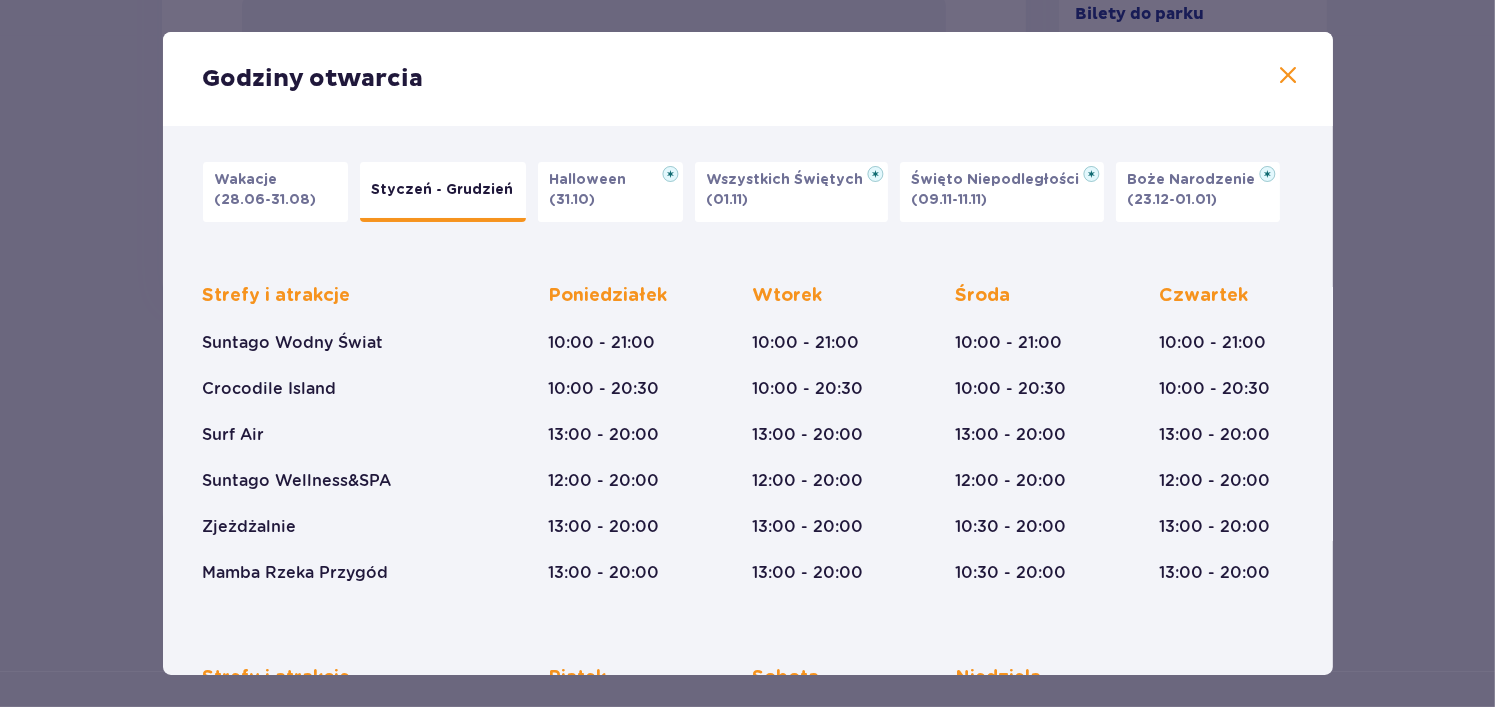 click on "(28.06-31.08)" at bounding box center (266, 200) 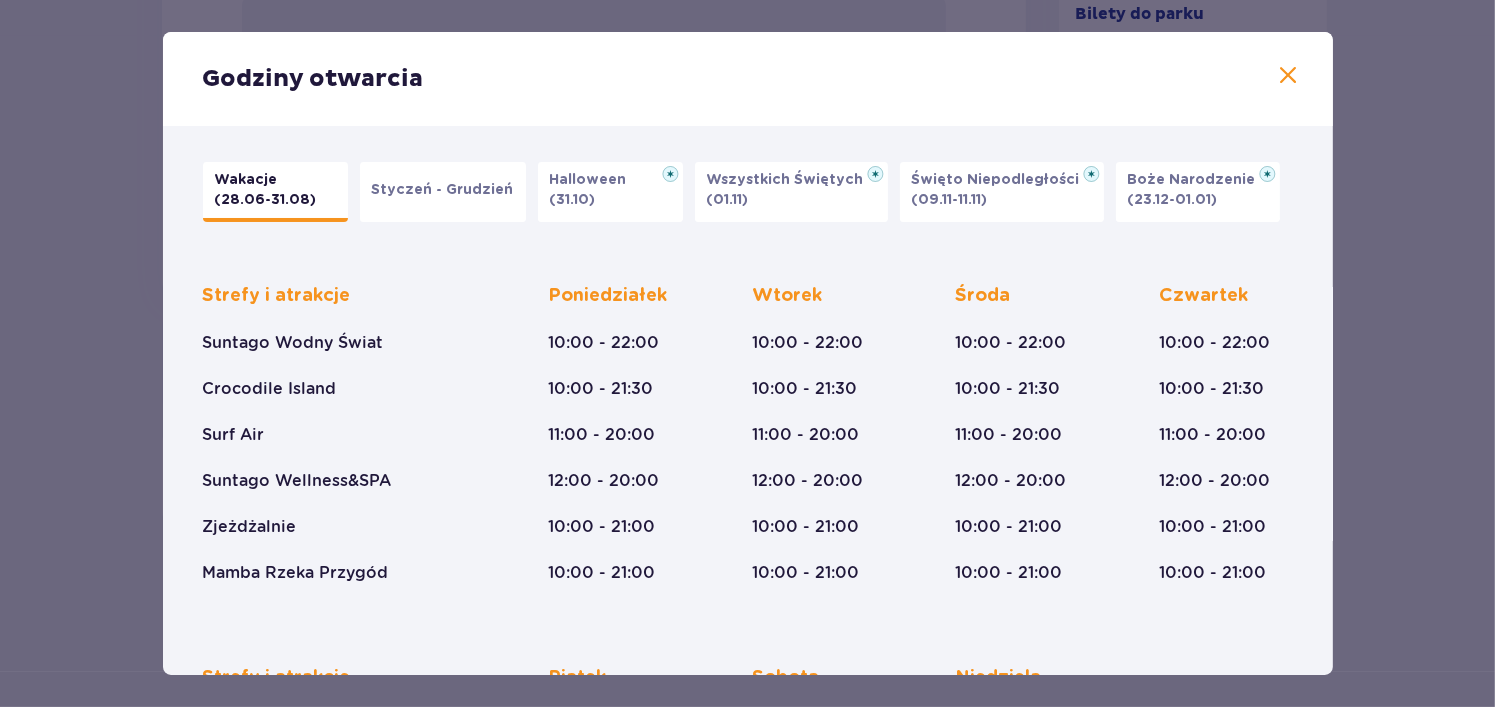 click on "Styczeń - Grudzień" at bounding box center (443, 190) 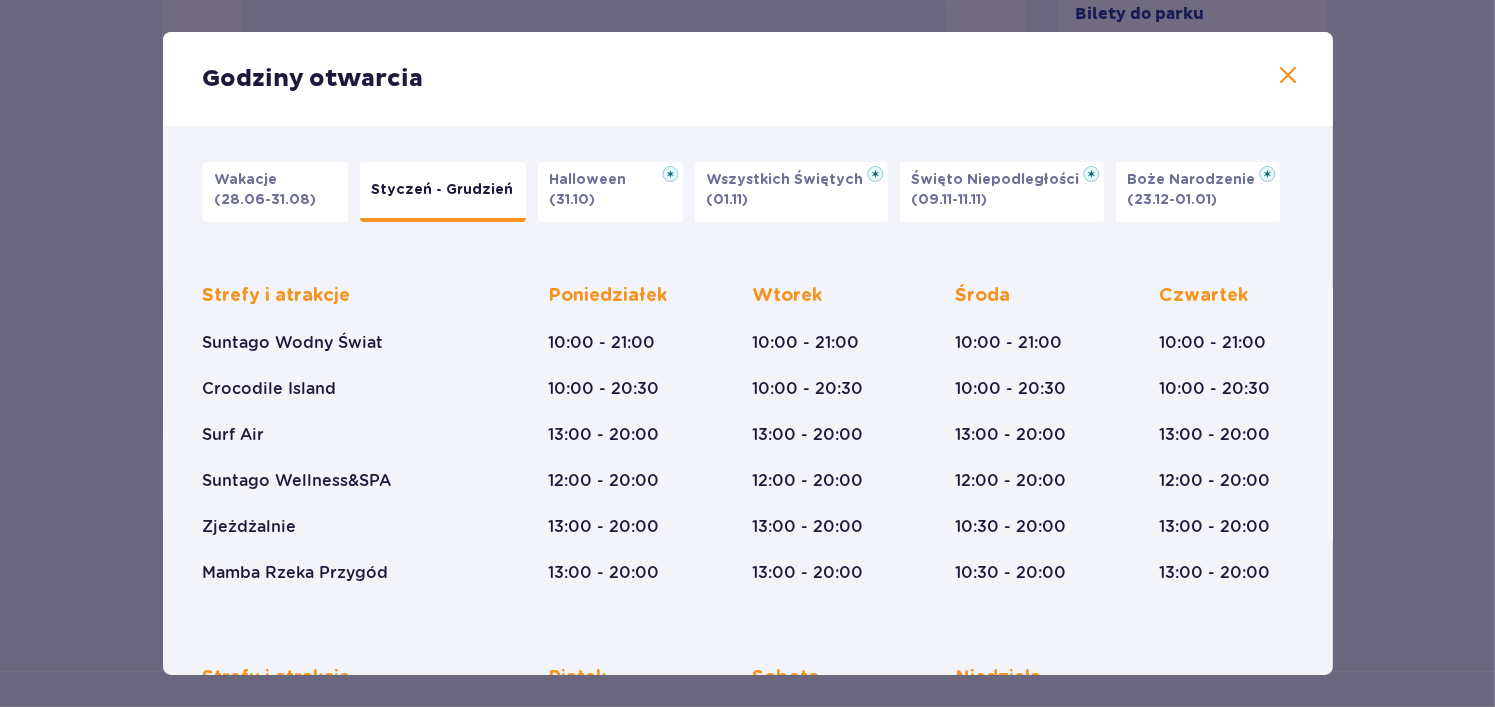 click on "(28.06-31.08)" at bounding box center (266, 200) 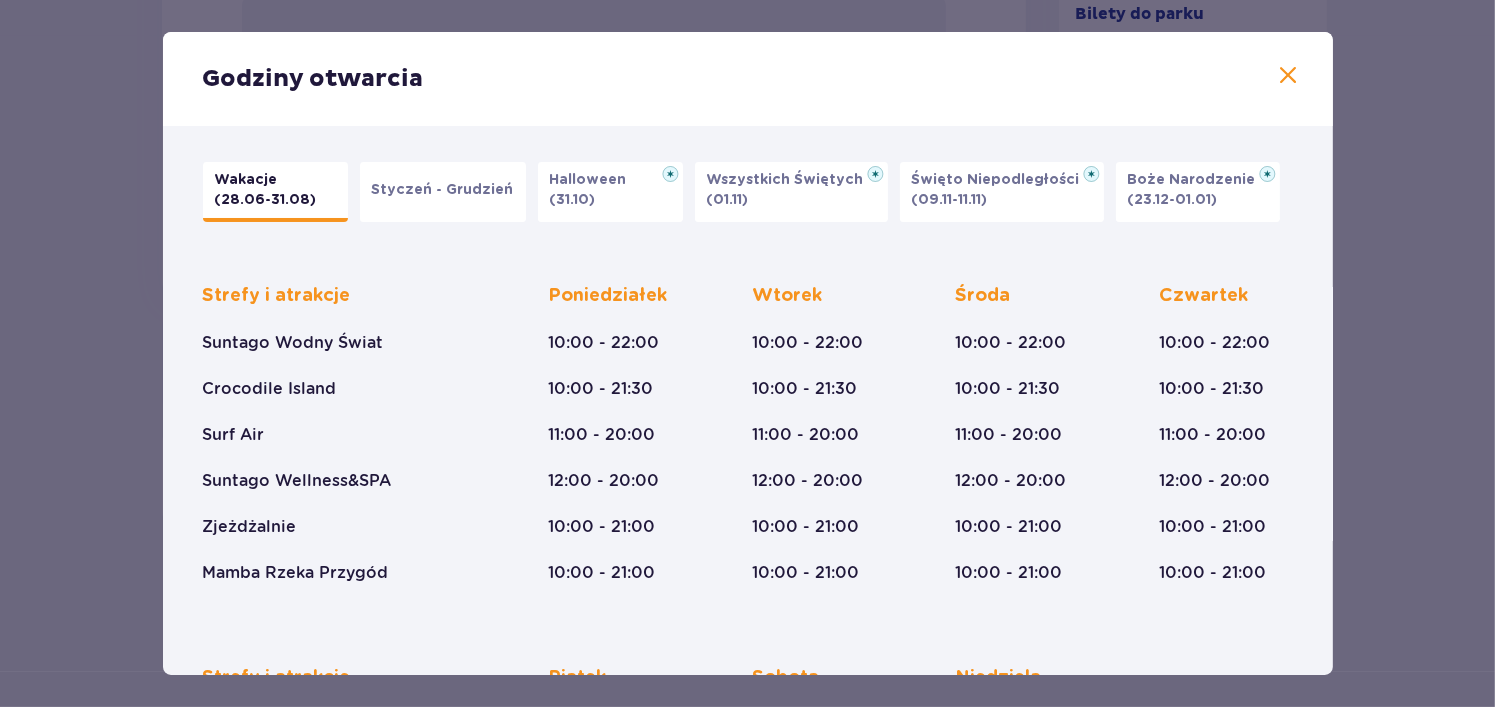 click on "Styczeń - Grudzień" at bounding box center [443, 190] 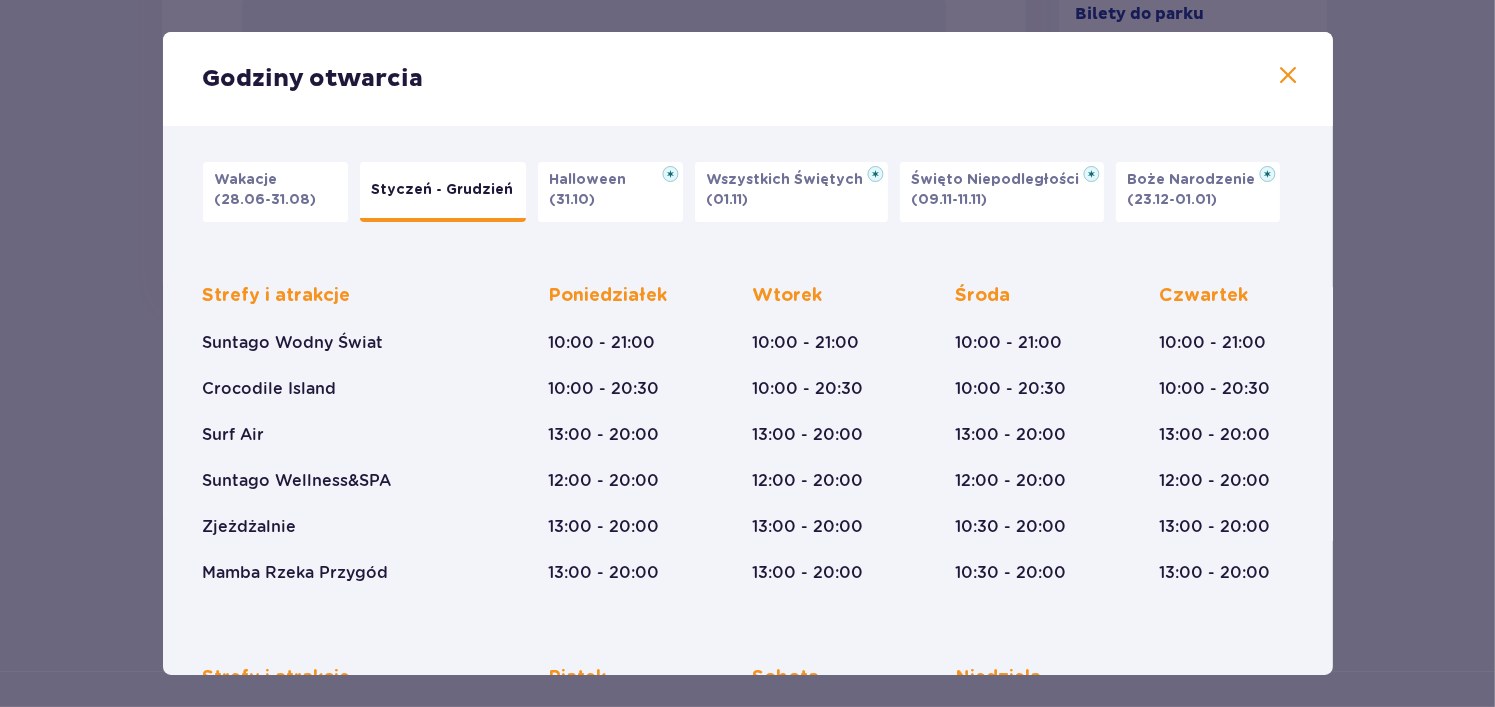 click on "(31.10)" at bounding box center [573, 200] 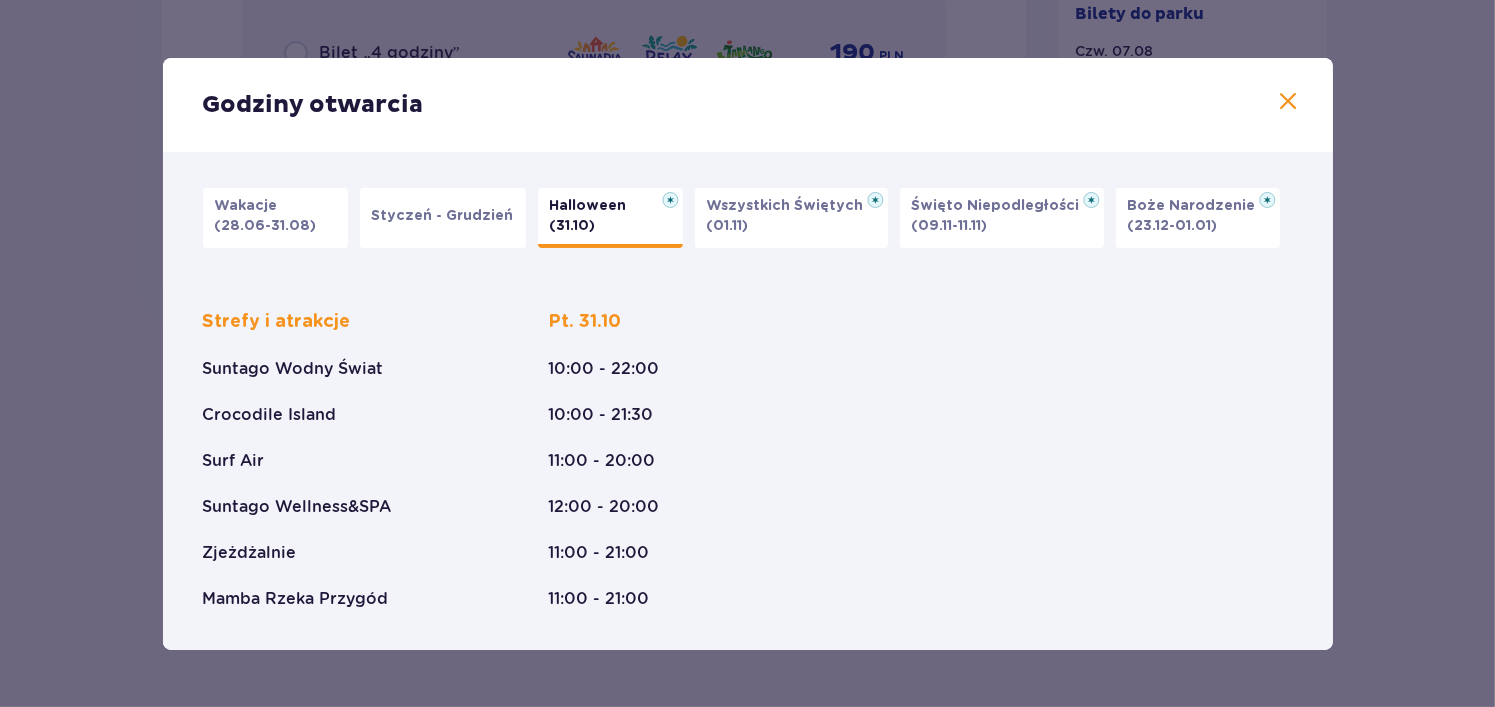 click on "Wszystkich Świętych  (01.11)" at bounding box center [791, 218] 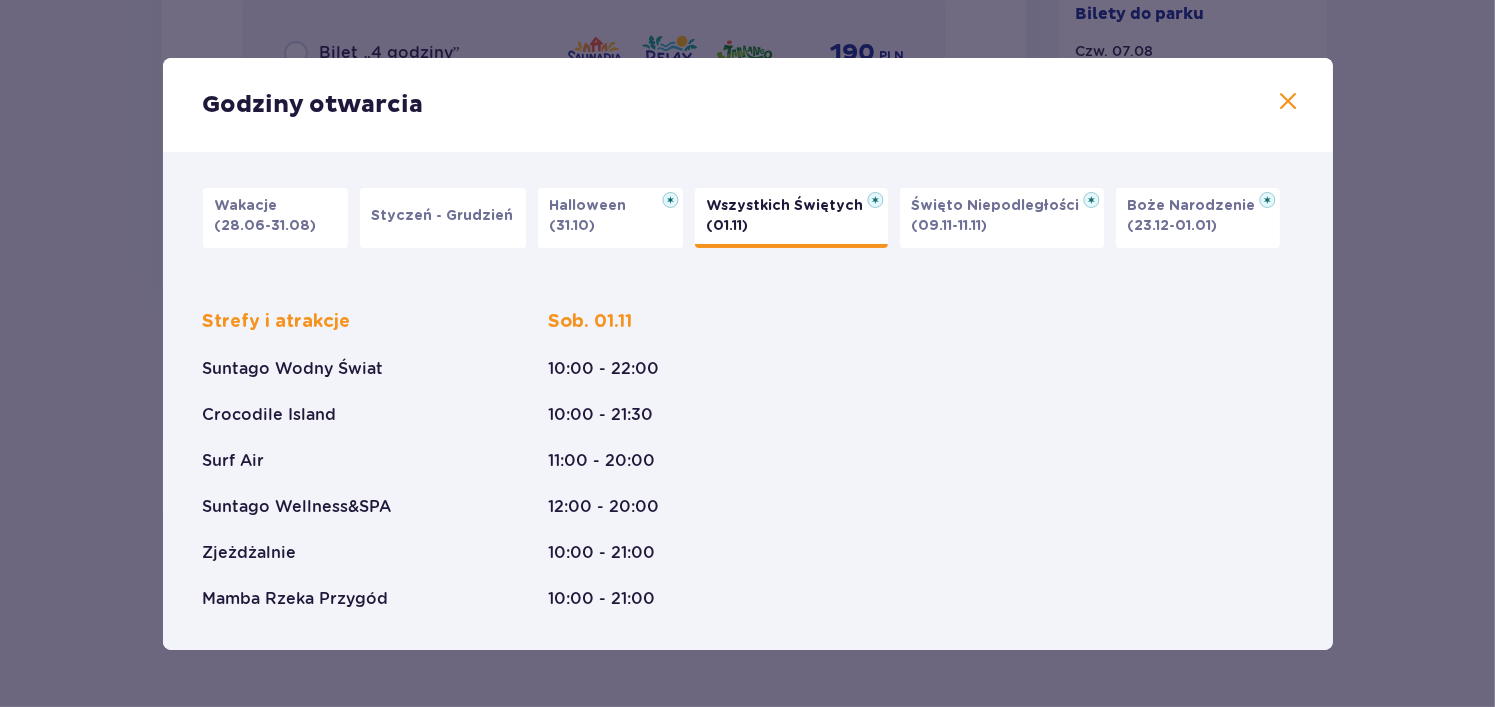 click on "(09.11-11.11)" at bounding box center [950, 226] 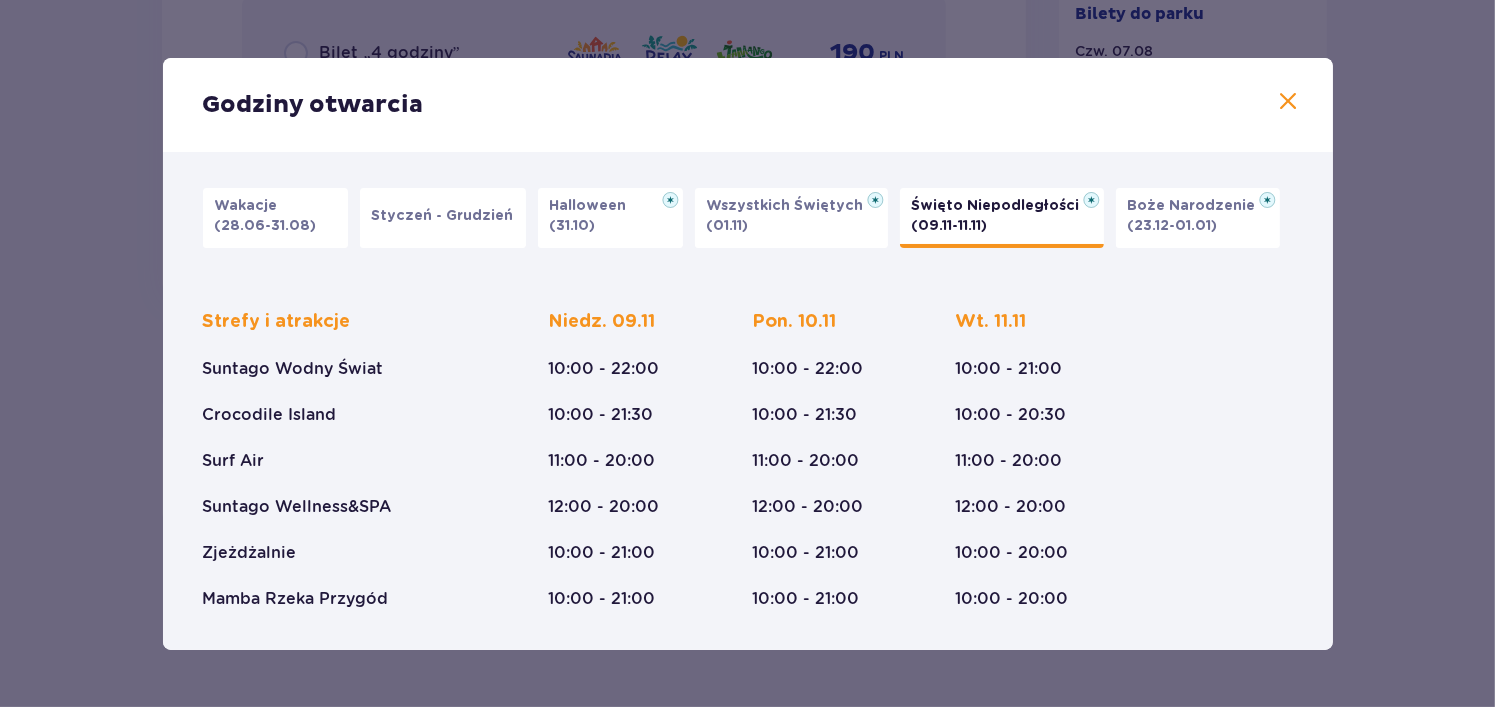 click on "(23.12-01.01)" at bounding box center (1173, 226) 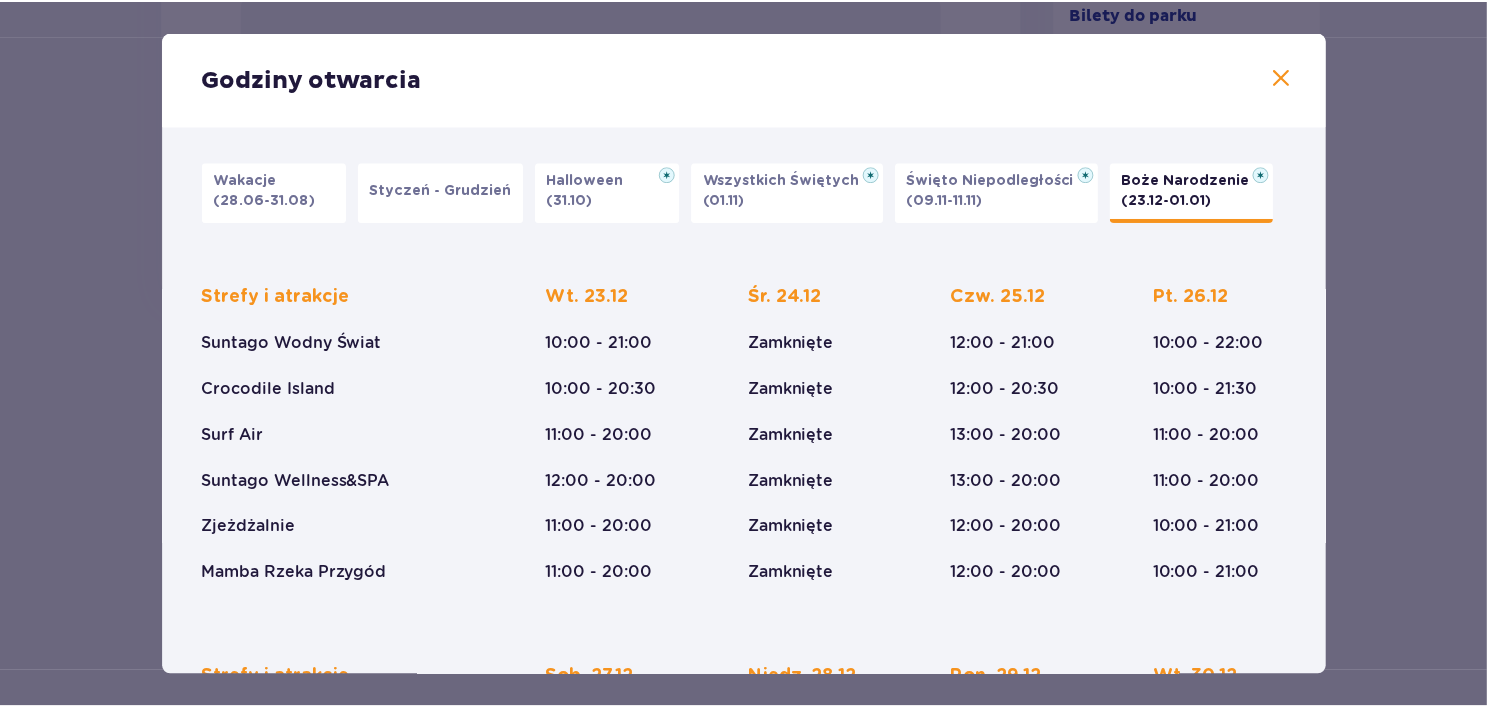 scroll, scrollTop: 0, scrollLeft: 0, axis: both 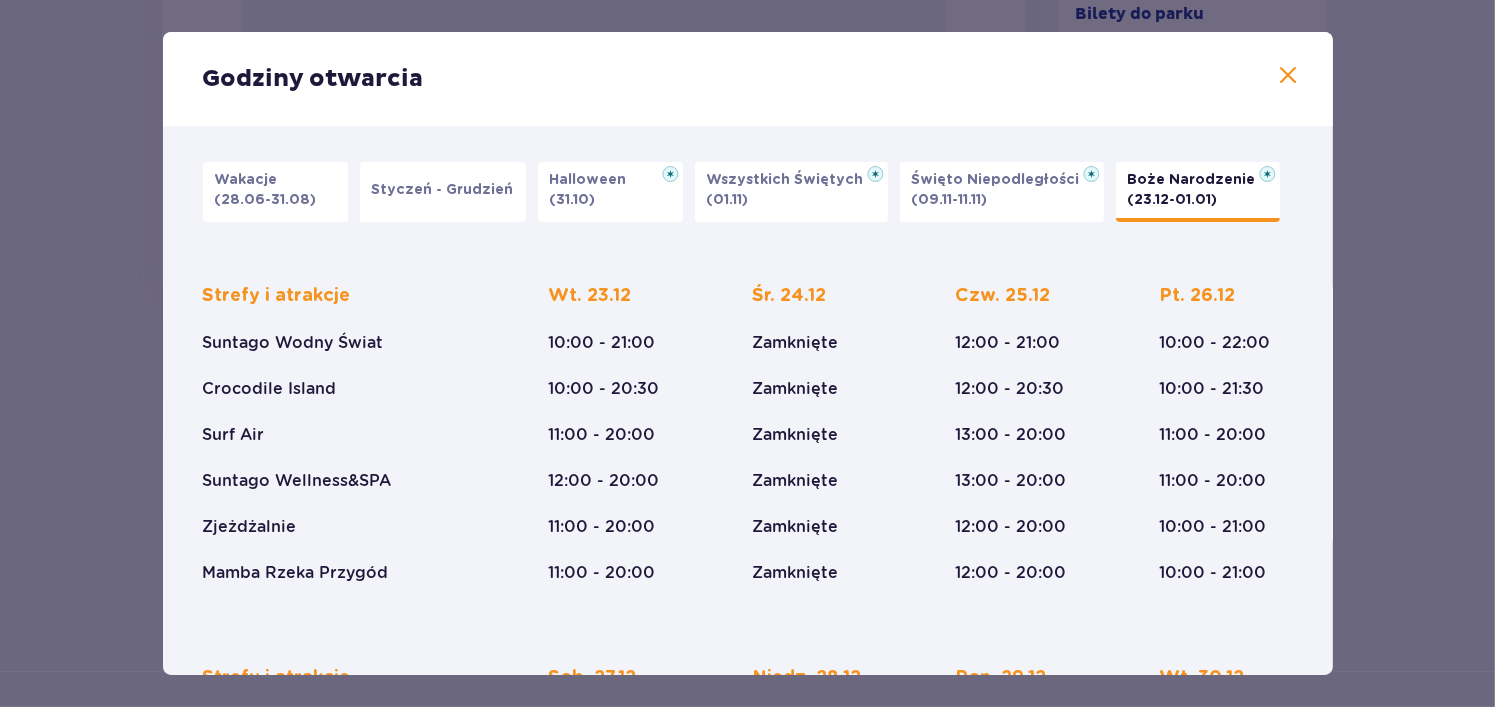 click at bounding box center (1289, 76) 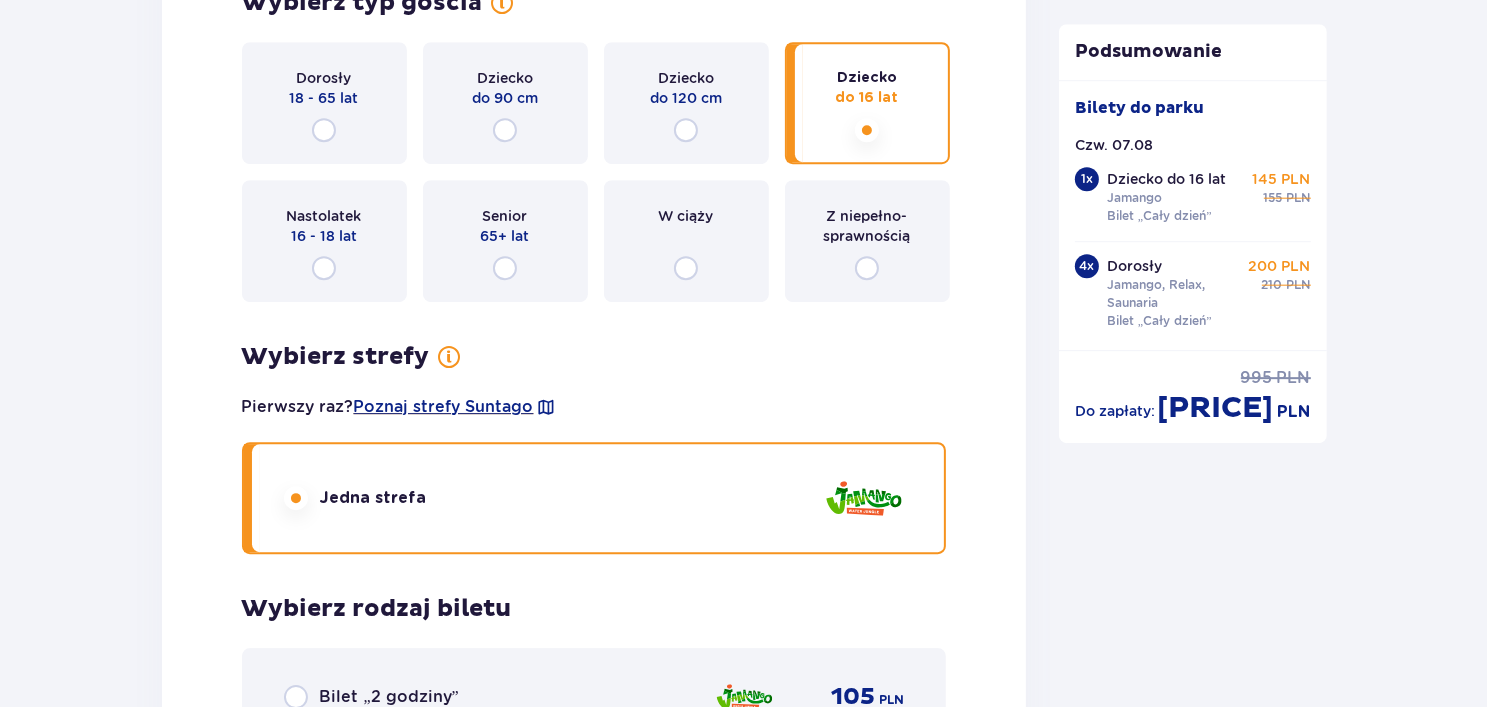 scroll, scrollTop: 5916, scrollLeft: 0, axis: vertical 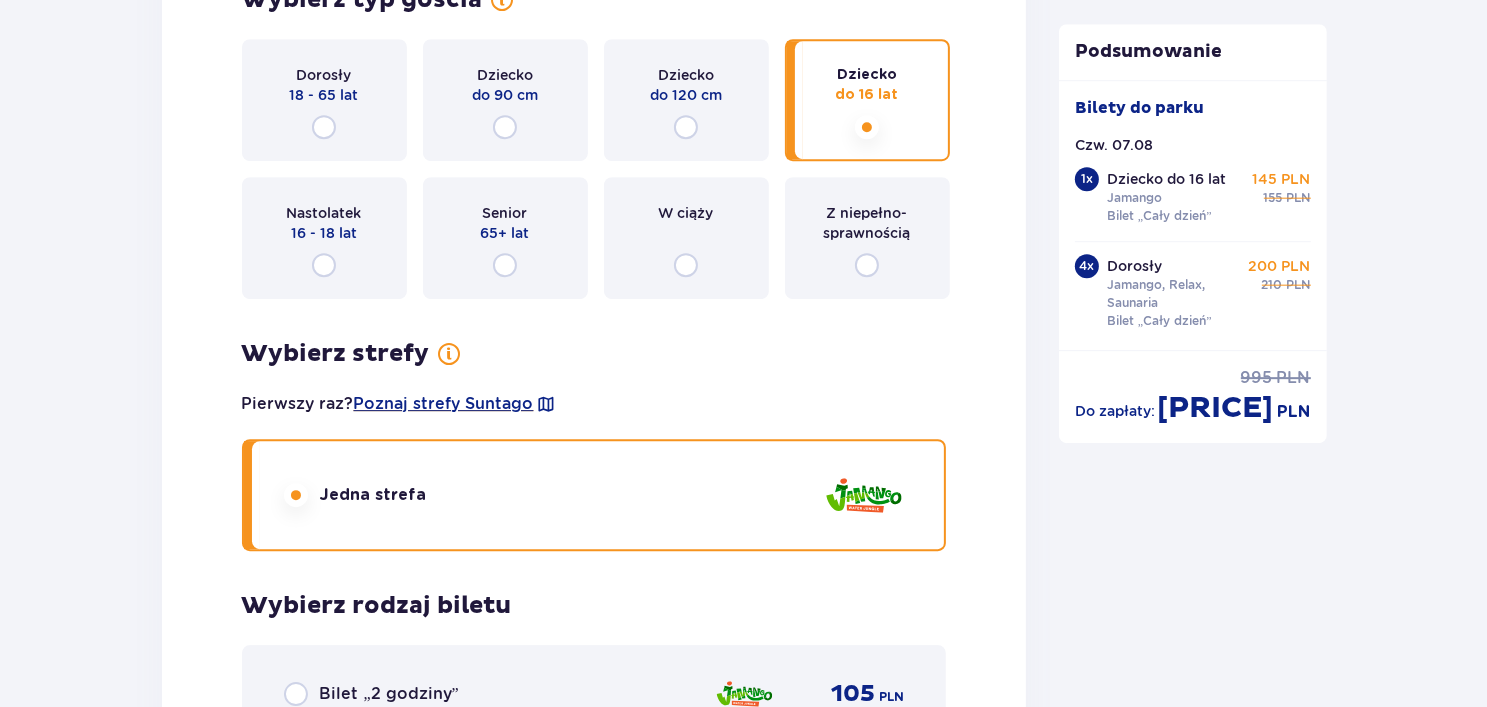 click on "Dziecko do 120 cm" at bounding box center [686, 100] 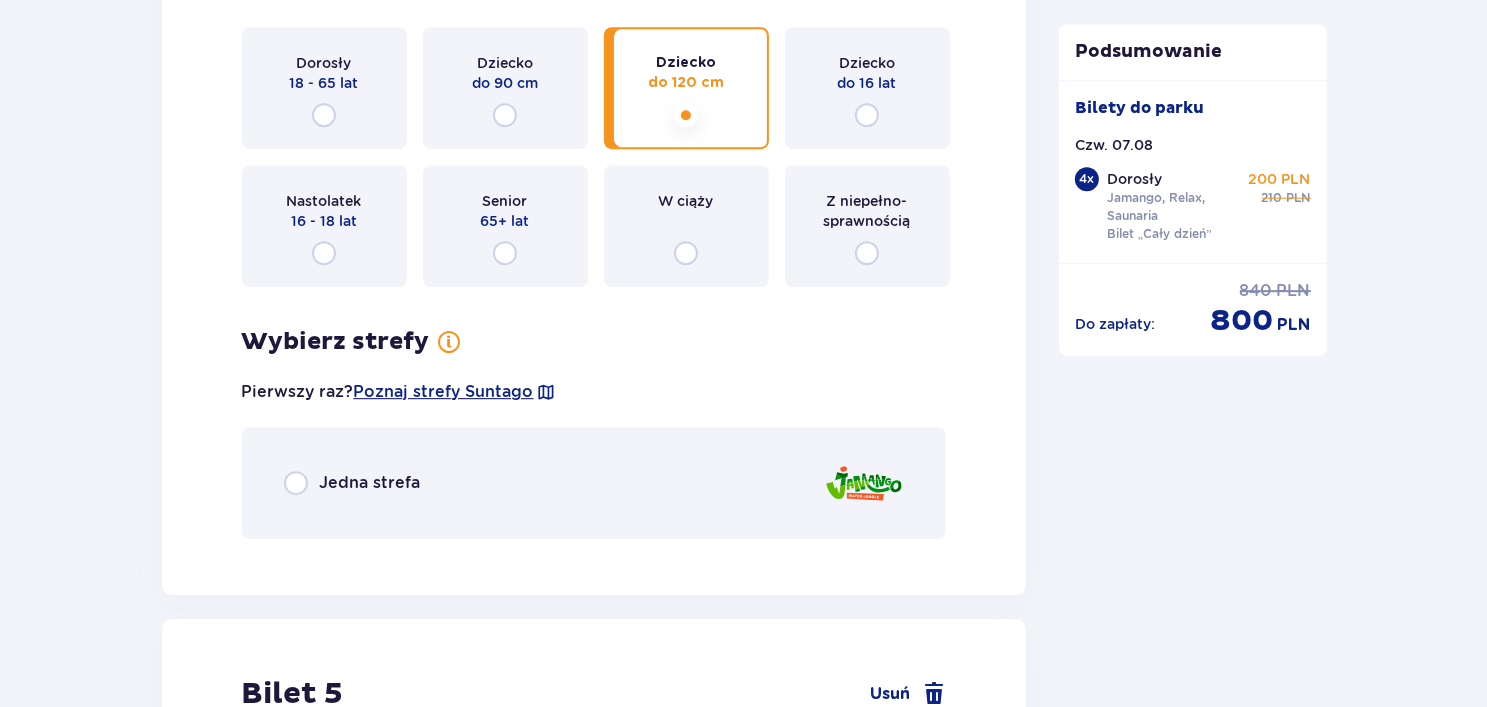 scroll, scrollTop: 5927, scrollLeft: 0, axis: vertical 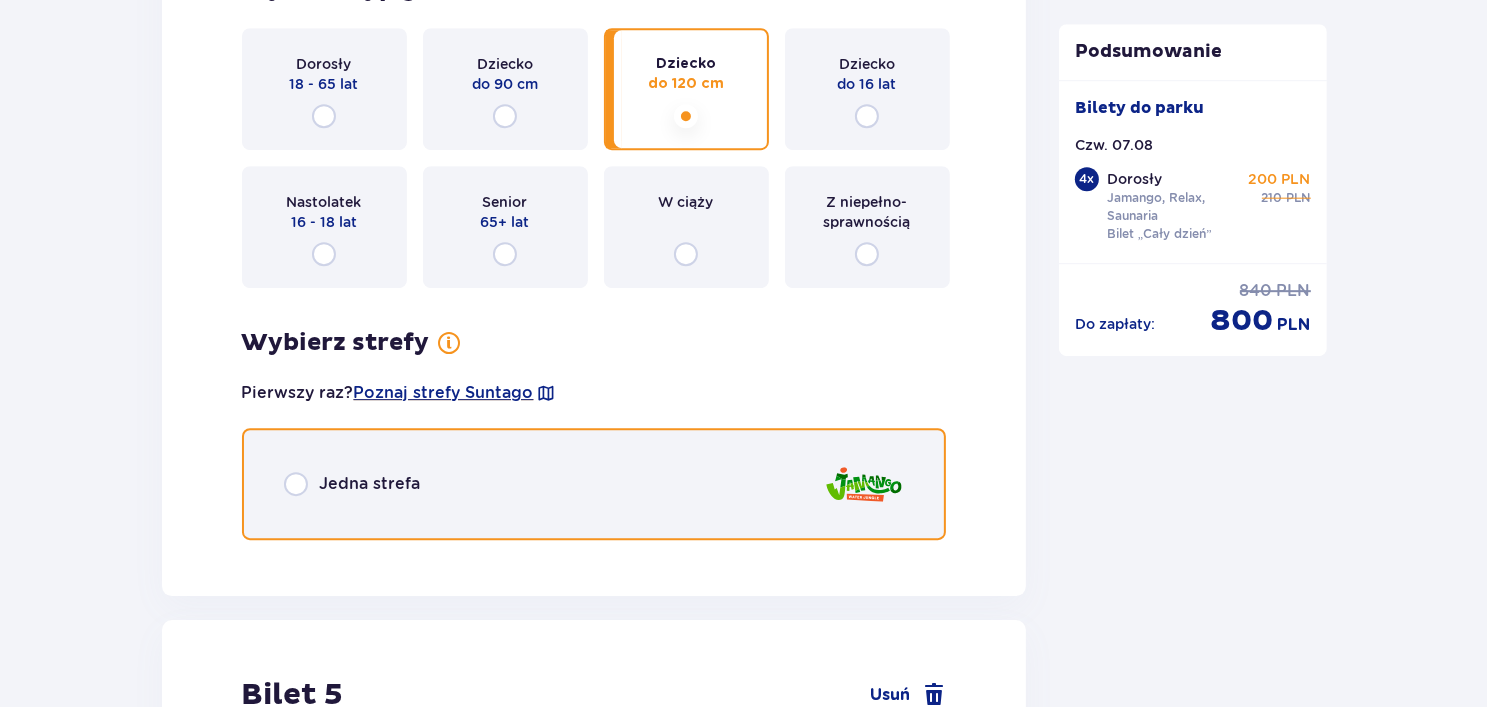 click at bounding box center (296, 484) 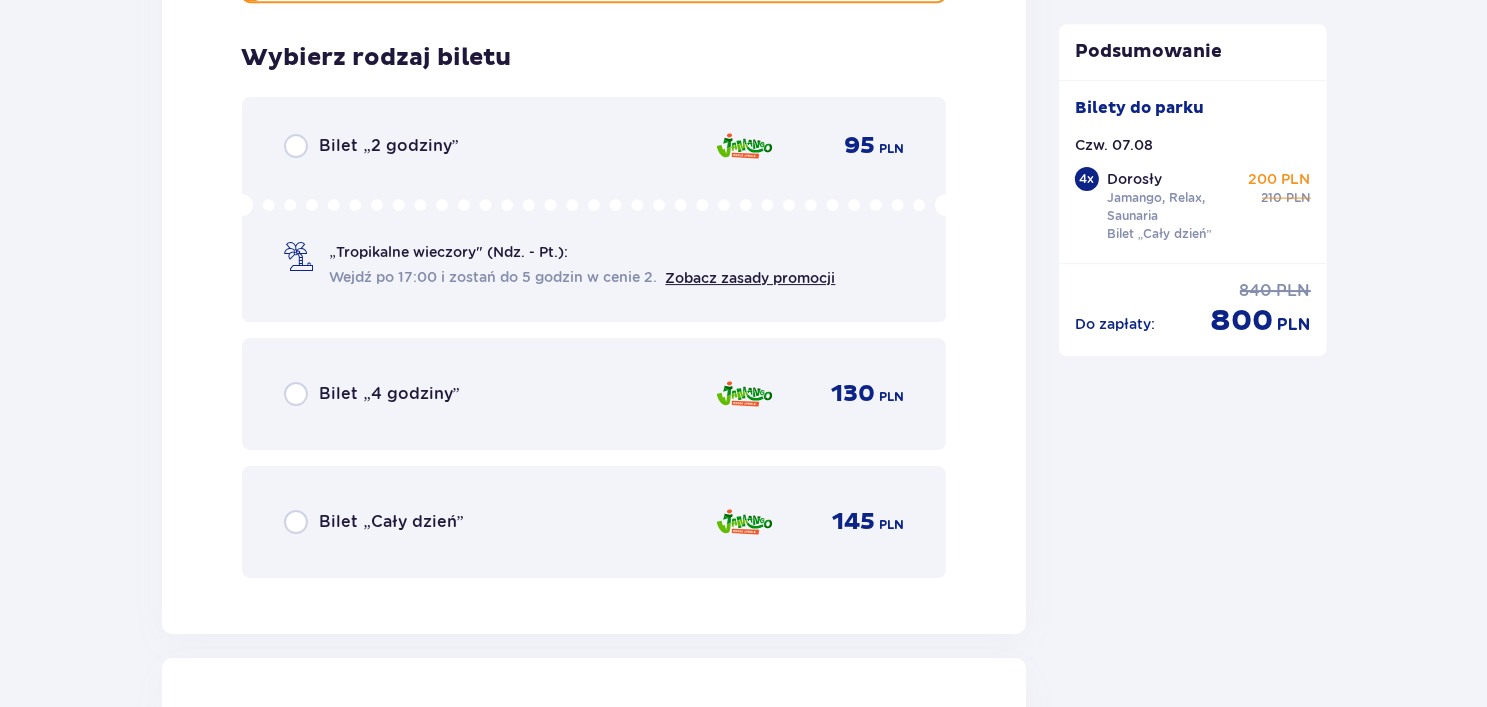 scroll, scrollTop: 6479, scrollLeft: 0, axis: vertical 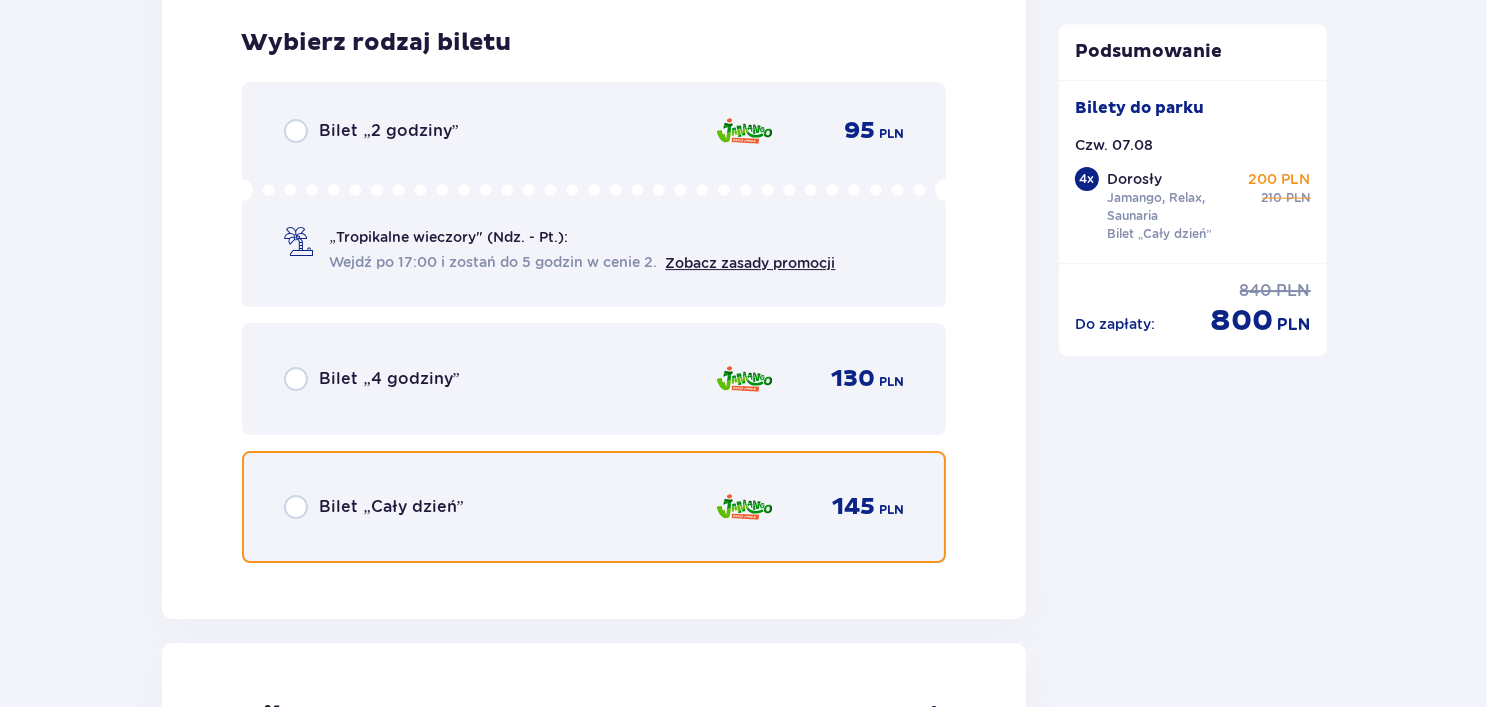 click at bounding box center (296, 507) 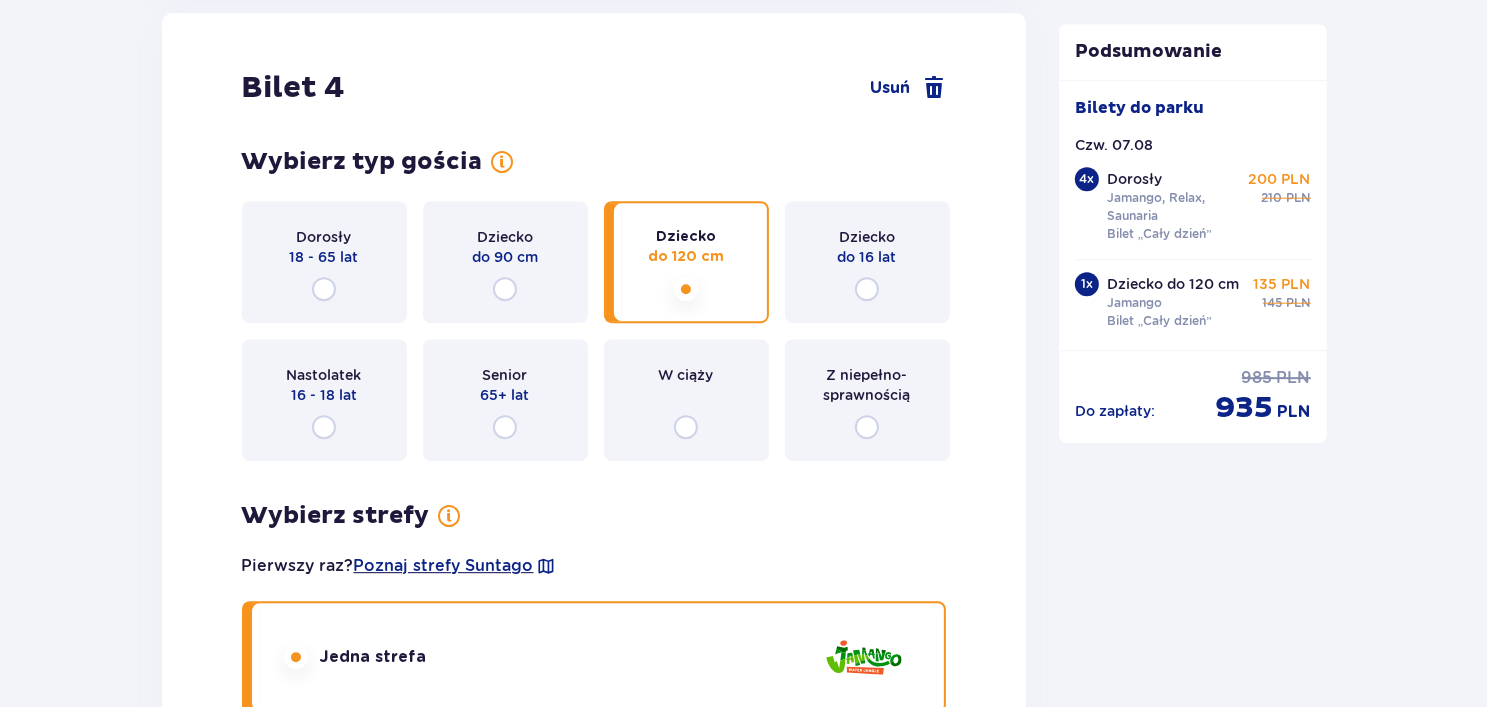 scroll, scrollTop: 5716, scrollLeft: 0, axis: vertical 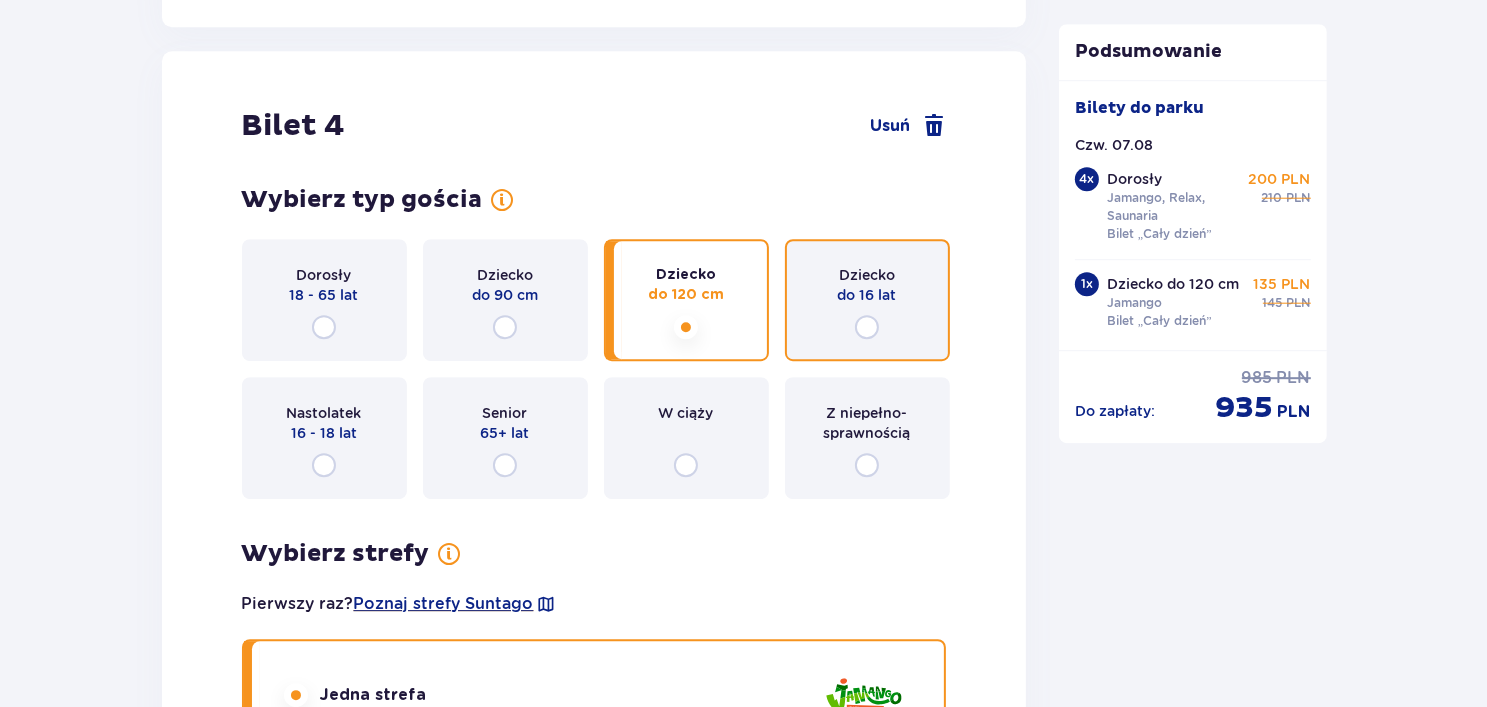 click at bounding box center [867, 327] 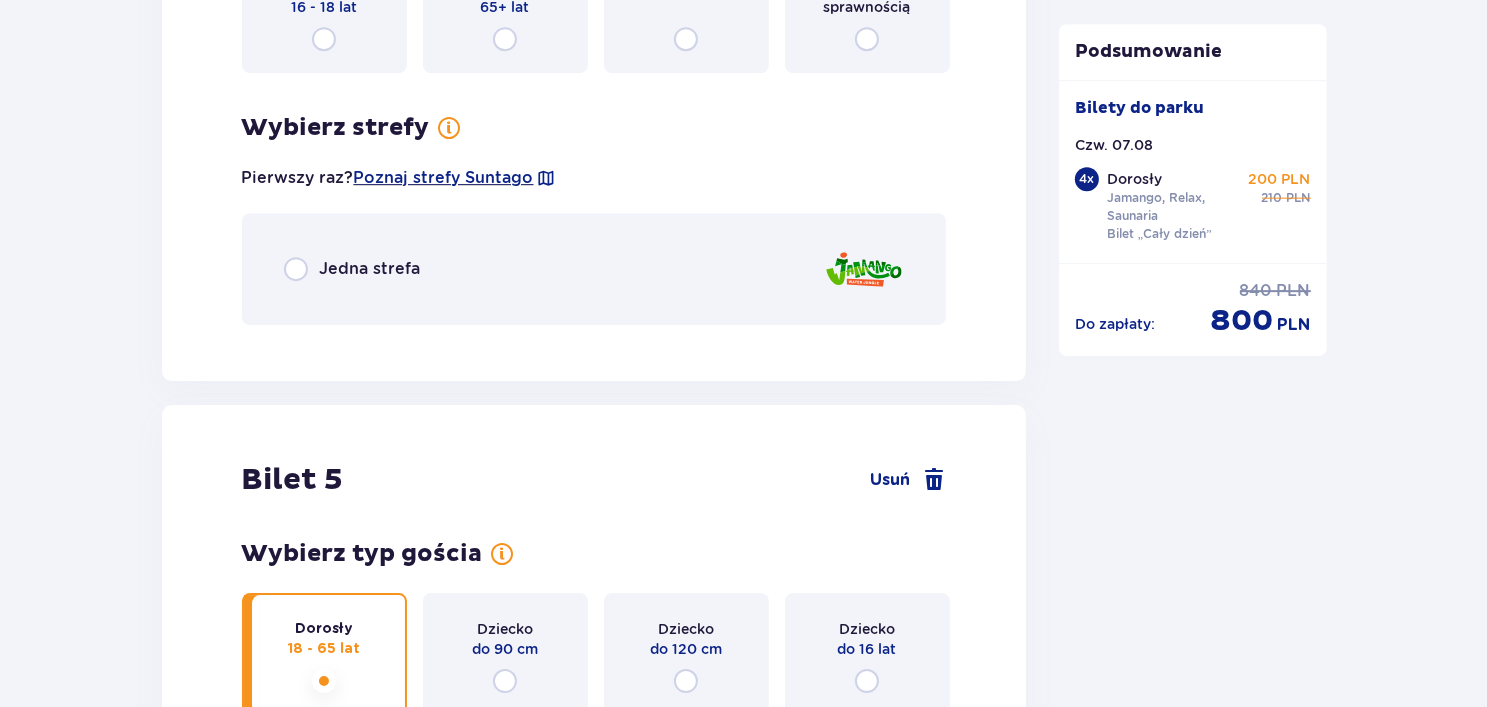 scroll, scrollTop: 6227, scrollLeft: 0, axis: vertical 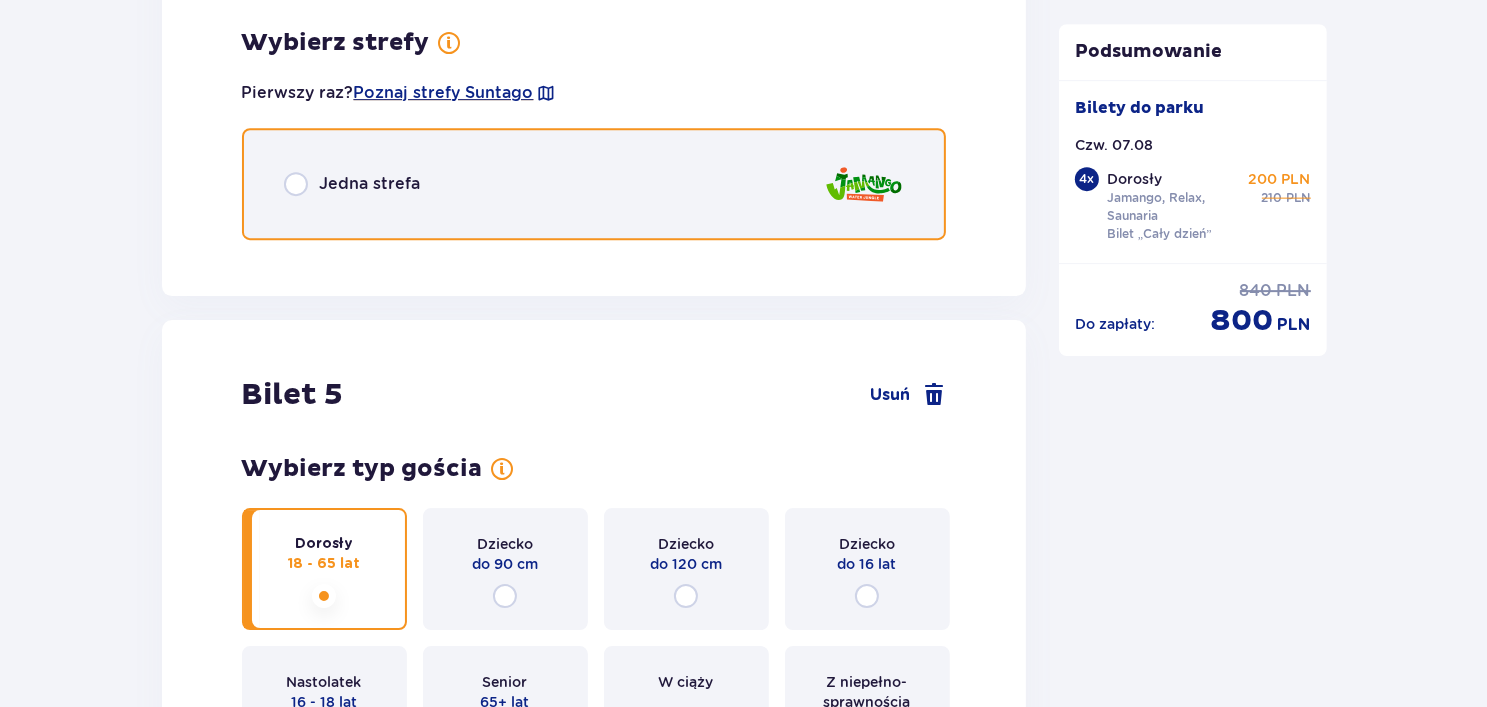 click at bounding box center [296, 184] 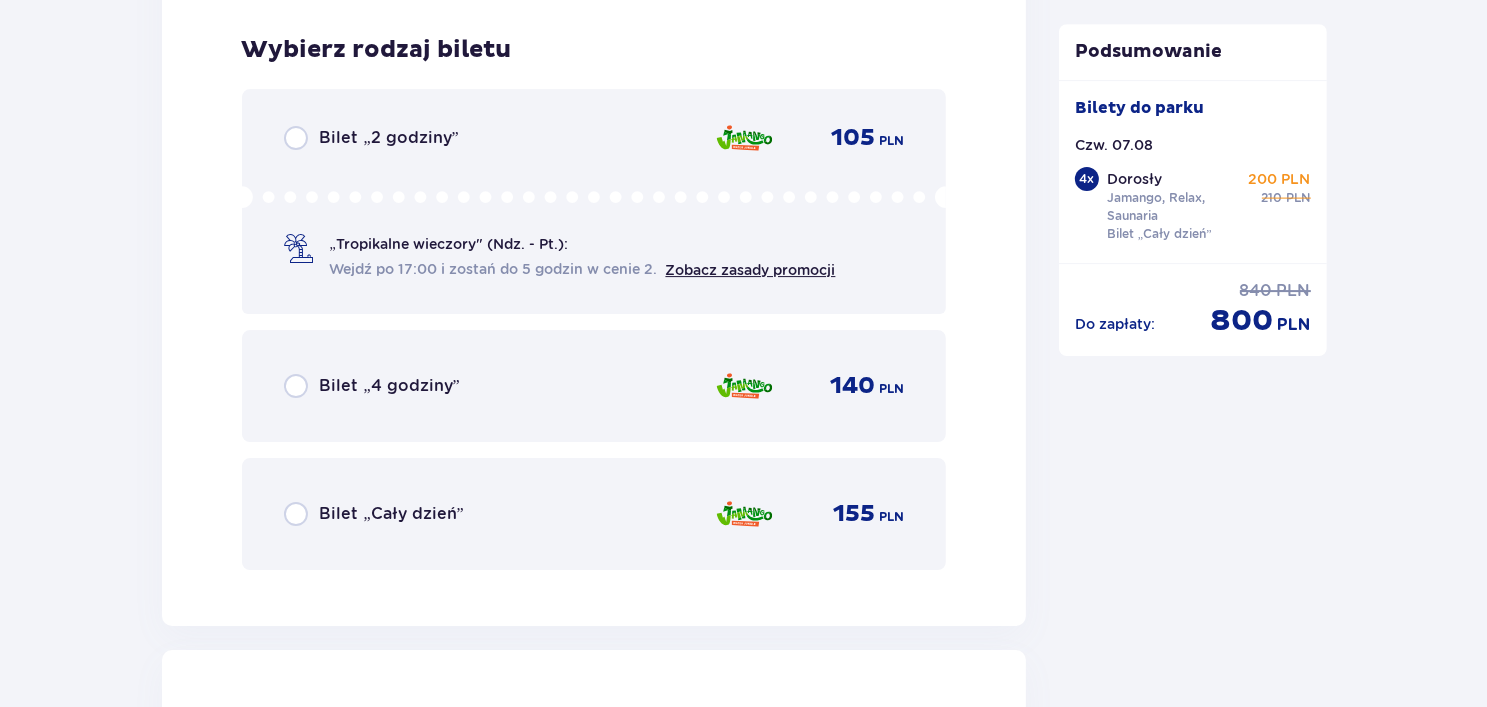 scroll, scrollTop: 6479, scrollLeft: 0, axis: vertical 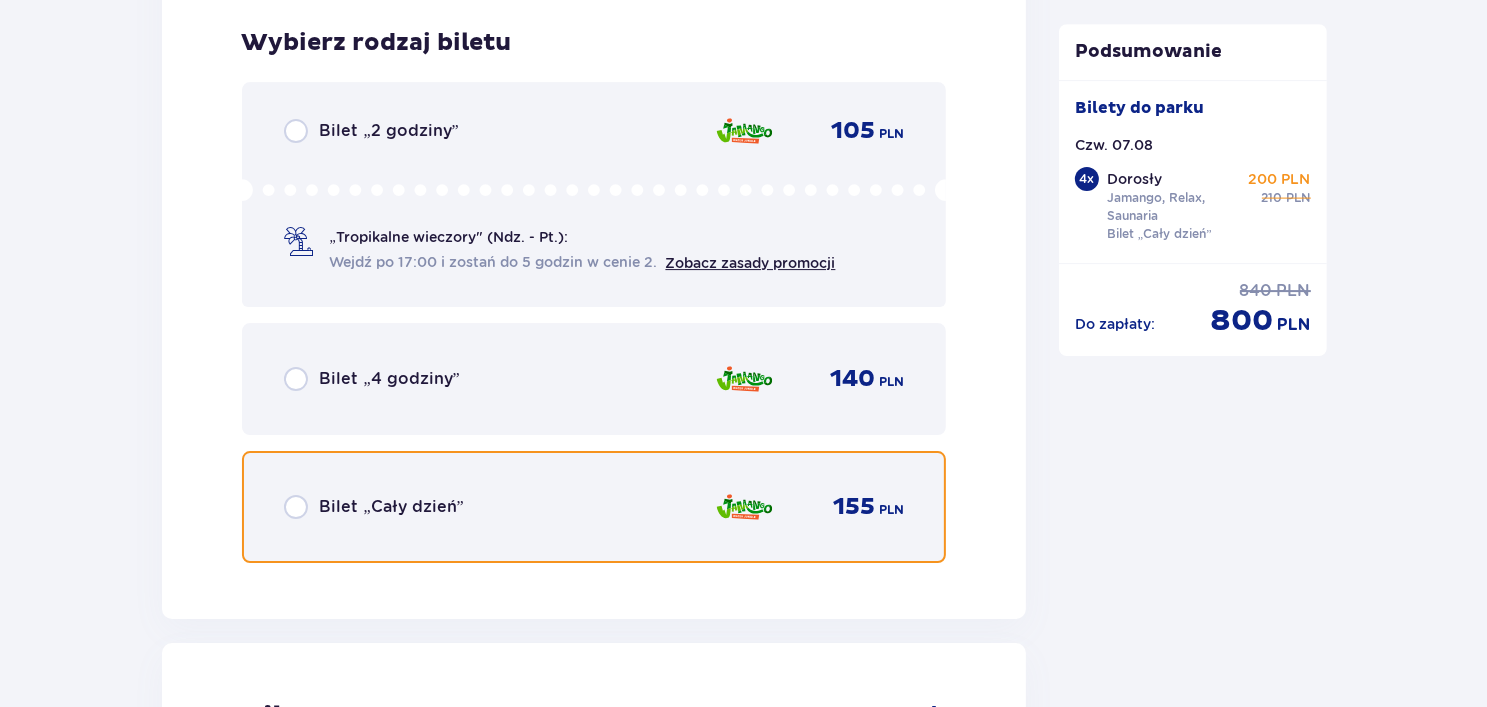click at bounding box center [296, 507] 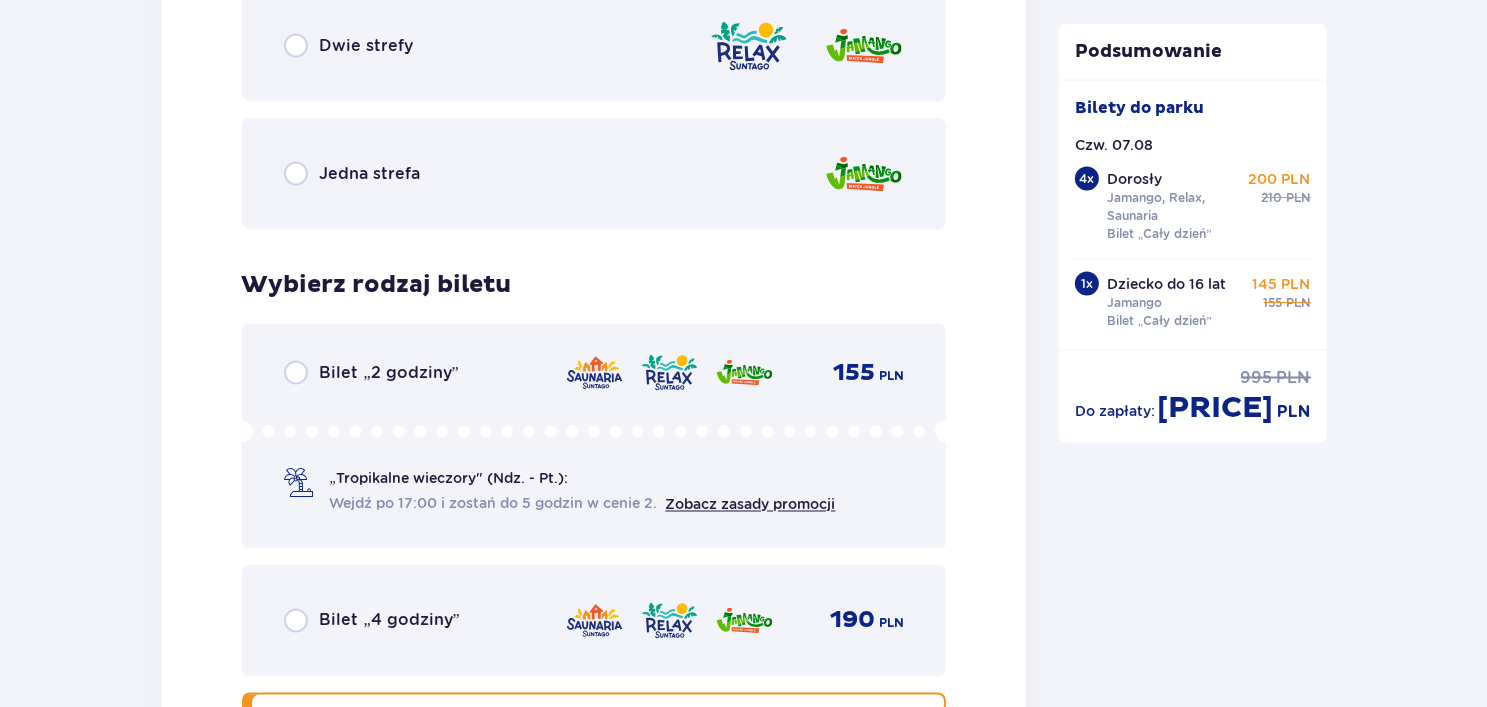scroll, scrollTop: 3116, scrollLeft: 0, axis: vertical 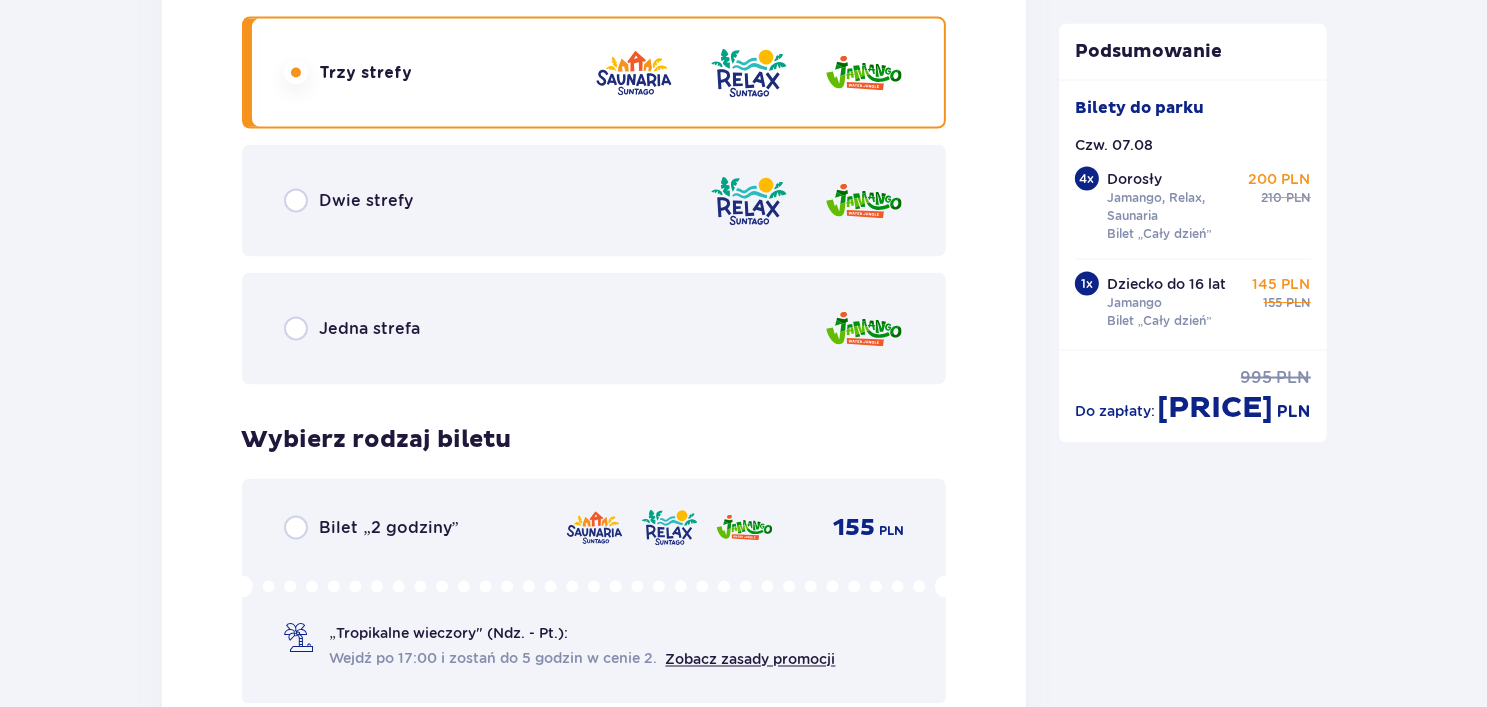 click on "Dziecko do 16 lat Jamango Bilet „Cały dzień” 145 PLN 155 PLN" at bounding box center (1209, 302) 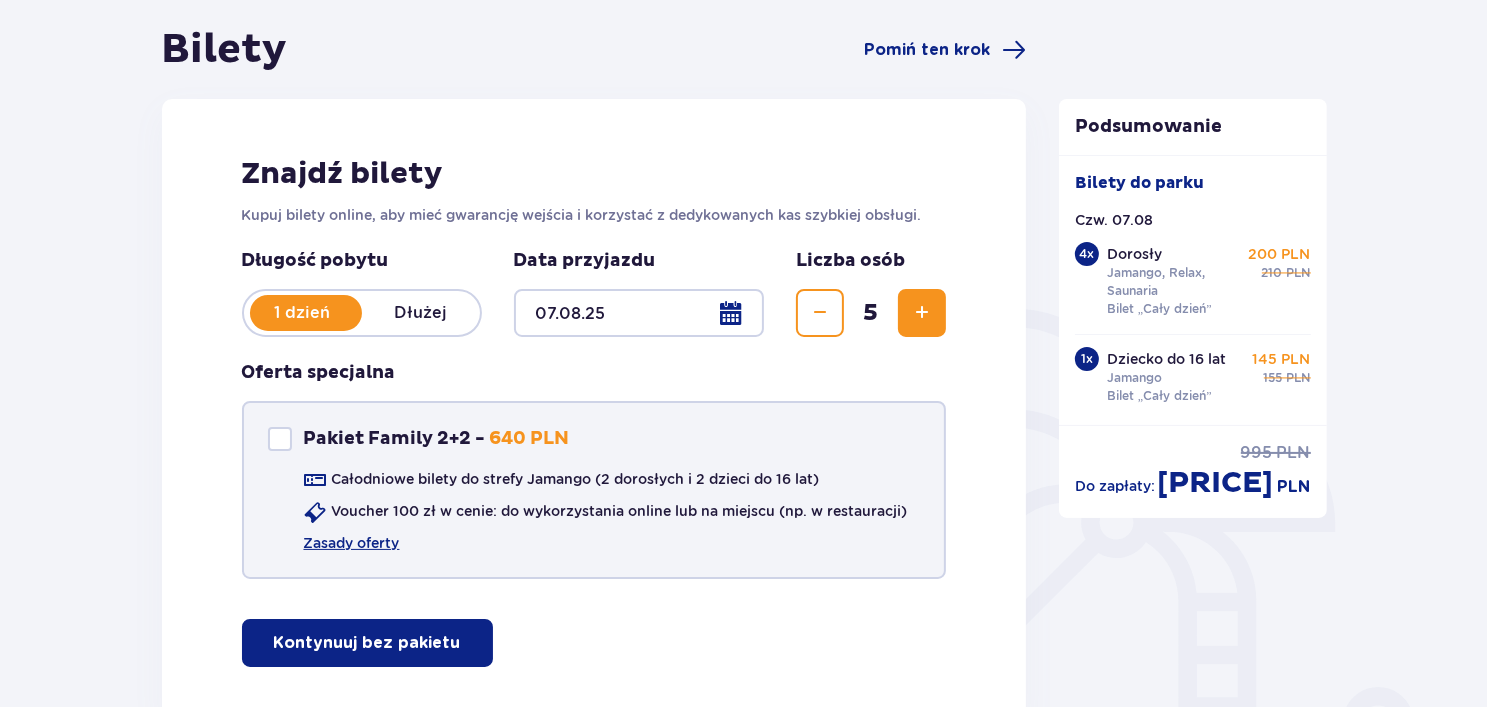 scroll, scrollTop: 200, scrollLeft: 0, axis: vertical 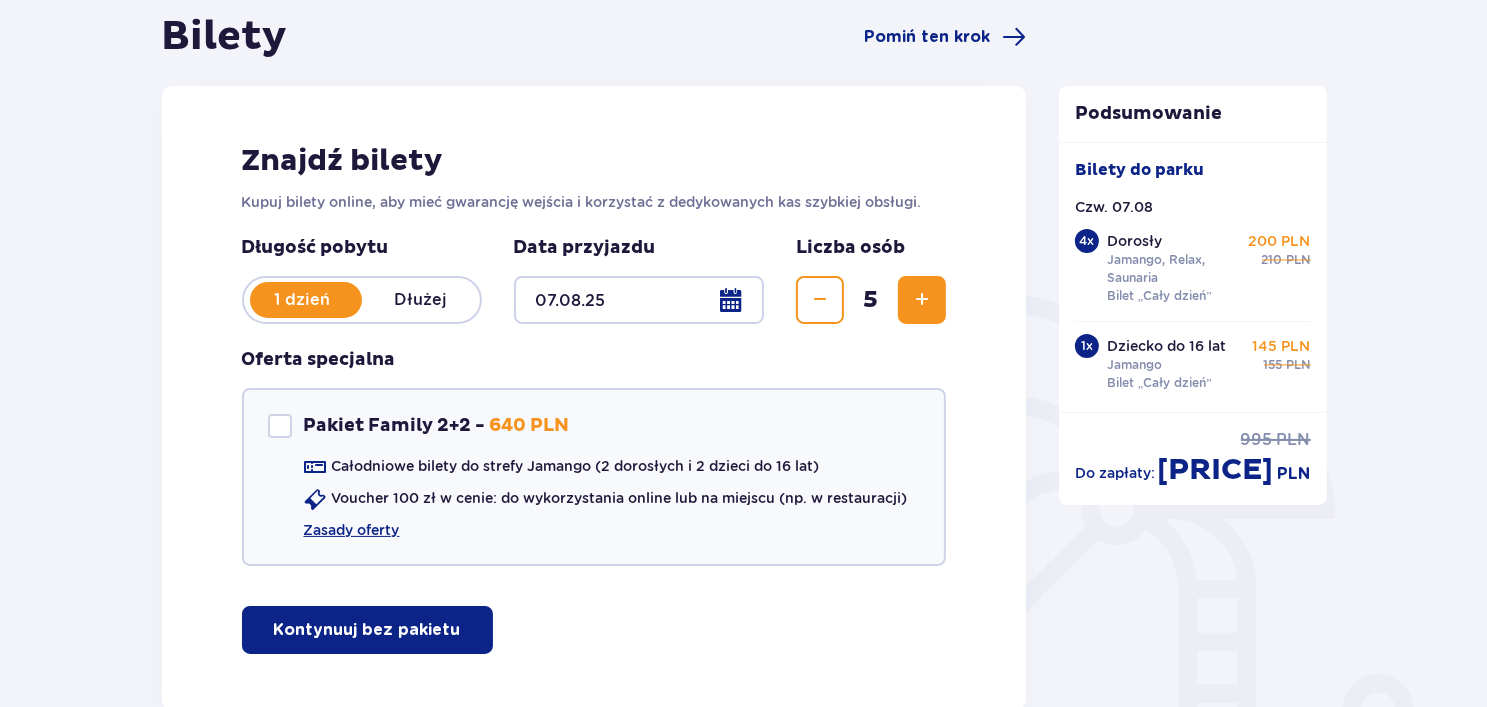 click at bounding box center (820, 300) 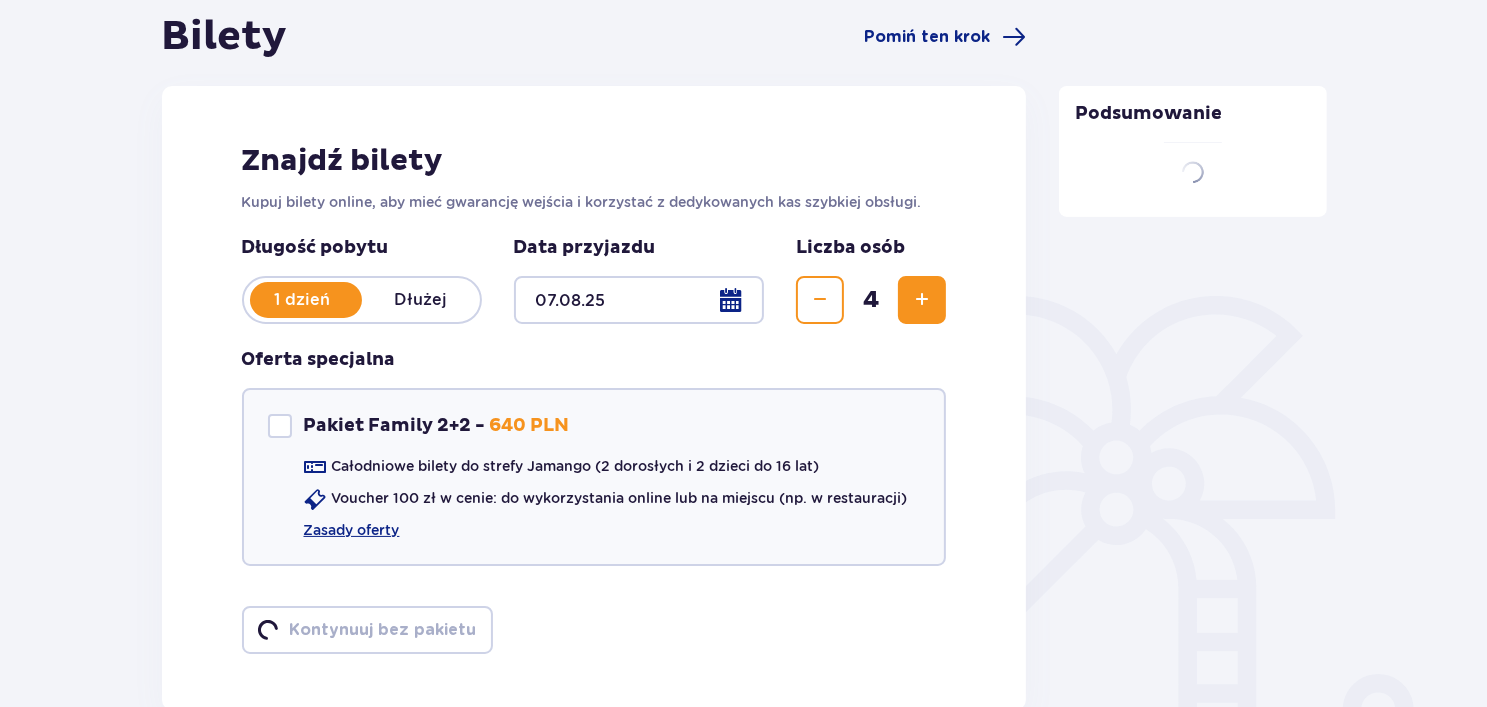 click at bounding box center [820, 300] 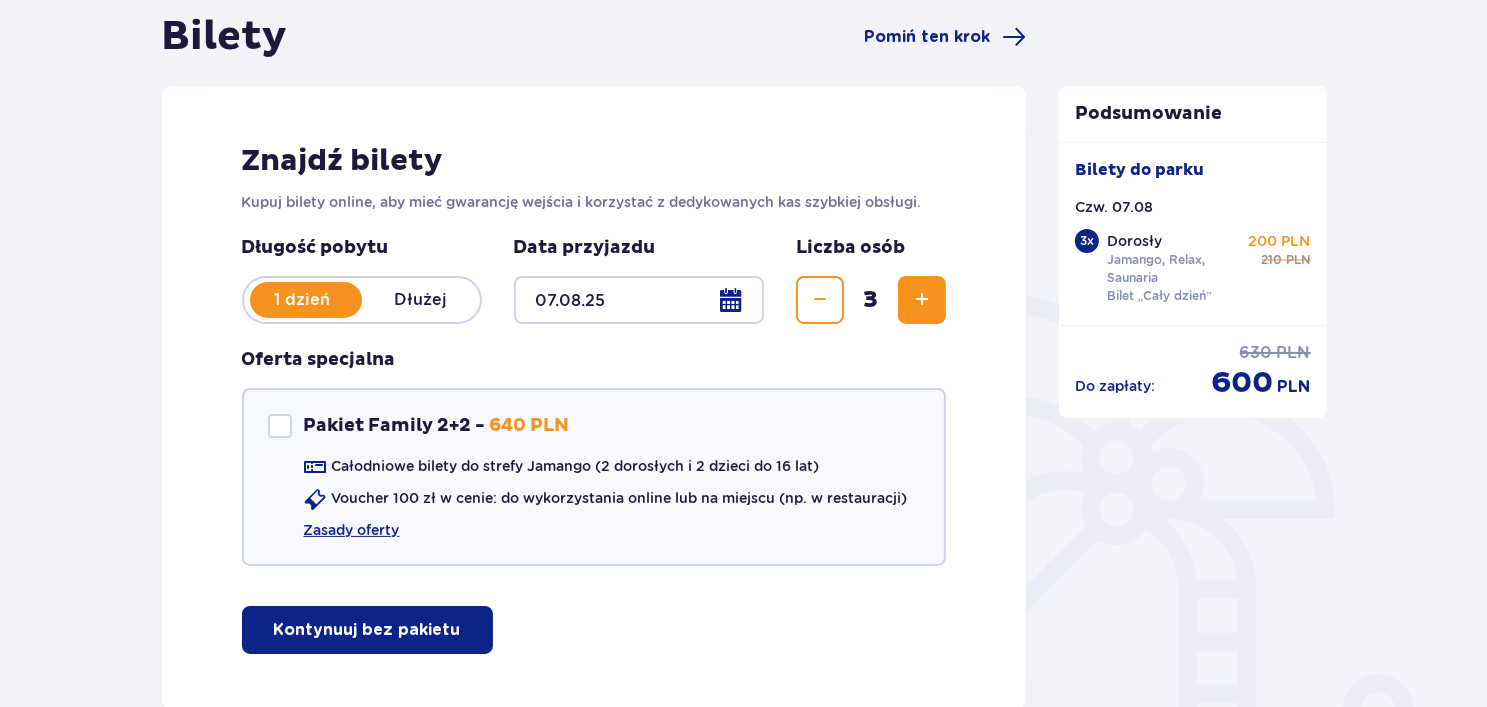 click at bounding box center (820, 300) 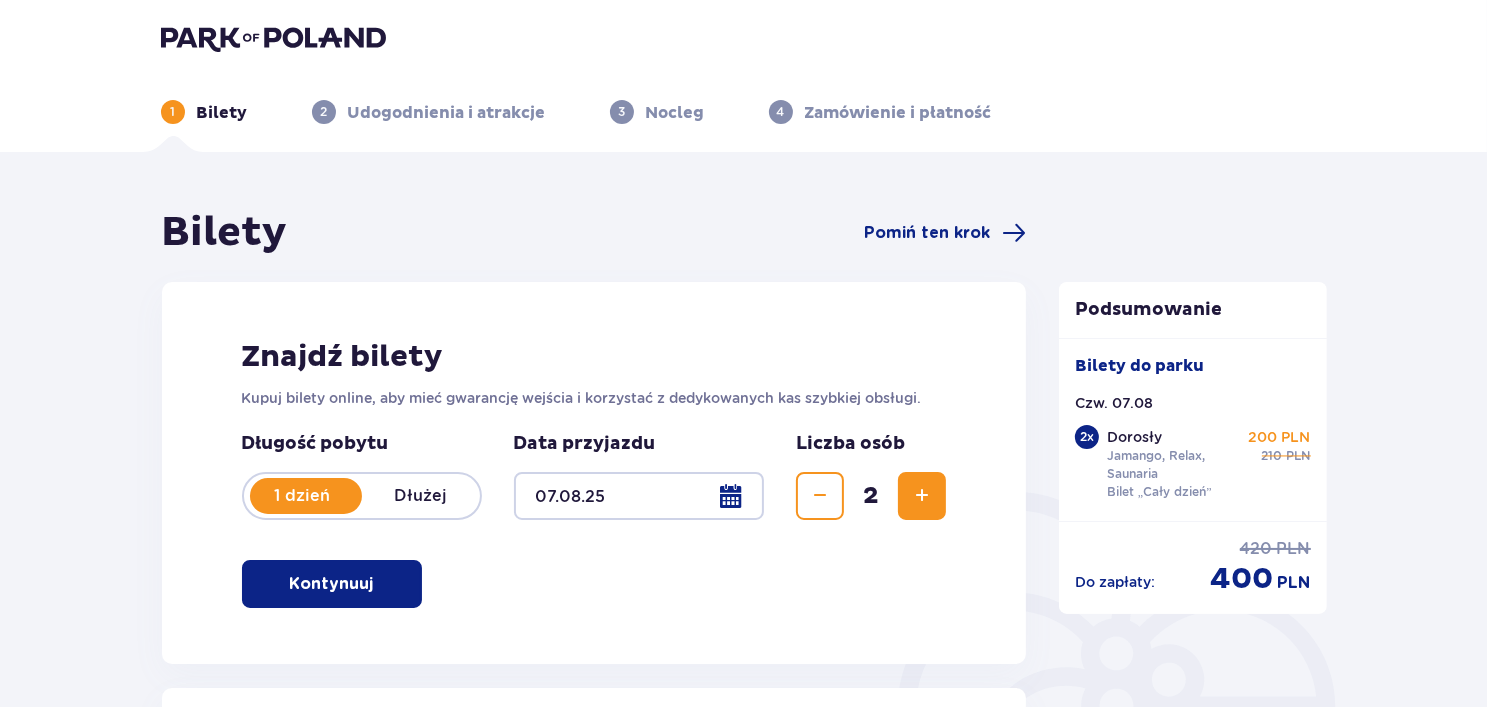 scroll, scrollTop: 0, scrollLeft: 0, axis: both 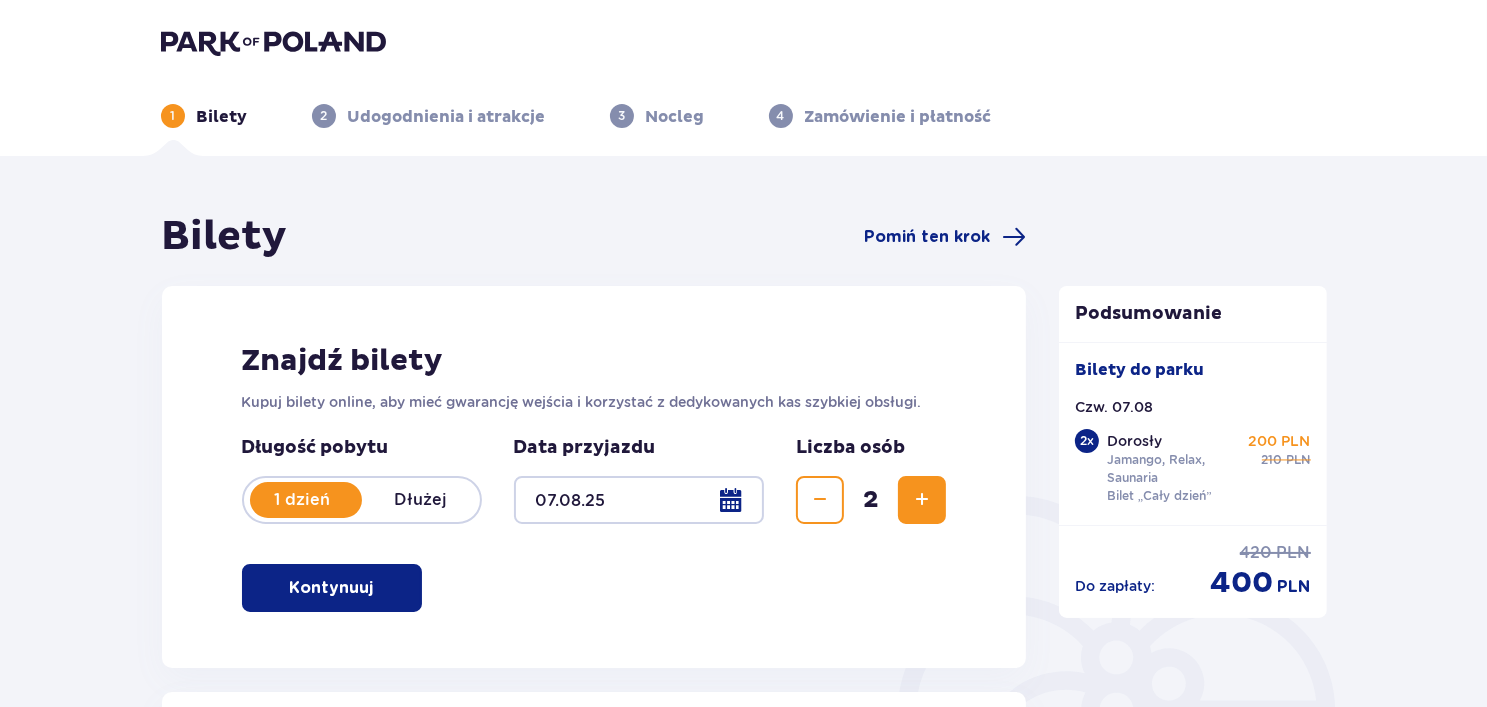 click on "Kontynuuj" at bounding box center (332, 588) 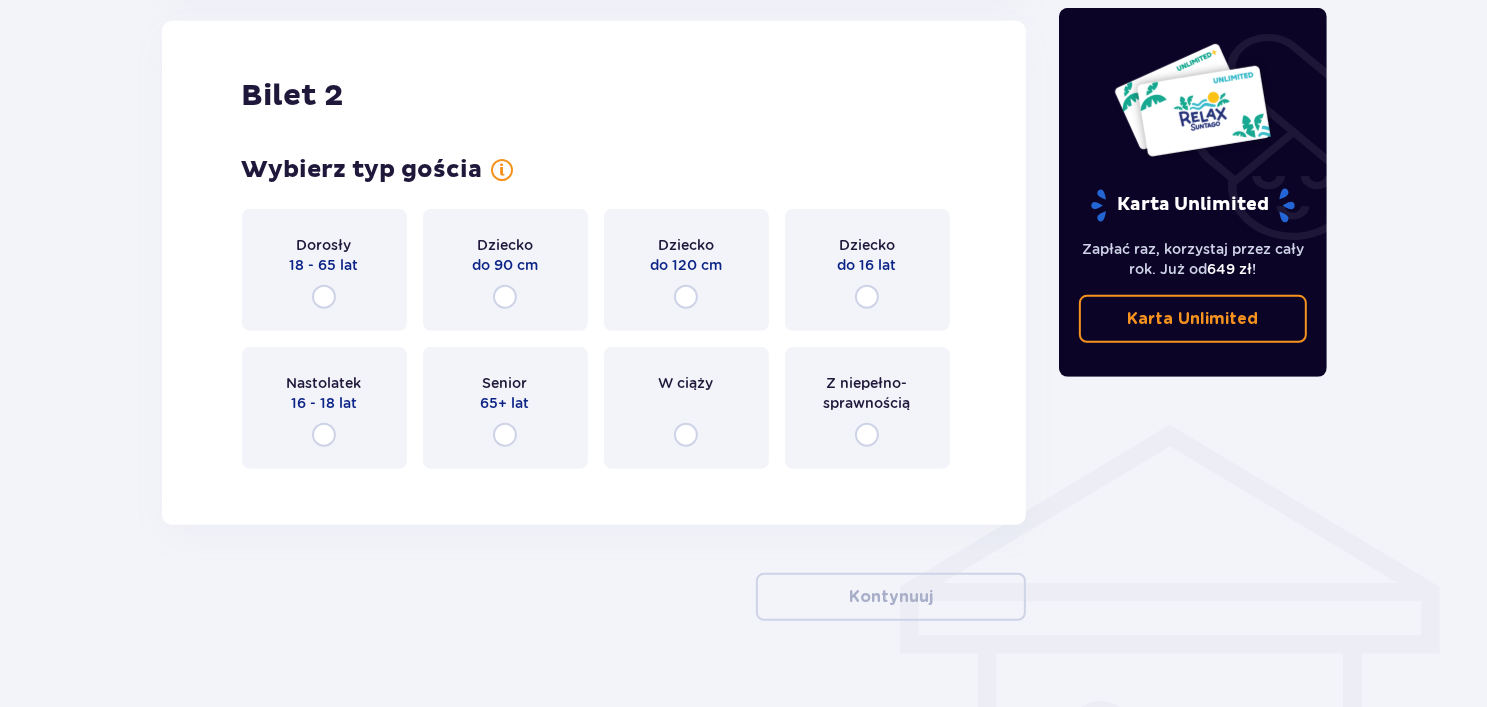 scroll, scrollTop: 1232, scrollLeft: 0, axis: vertical 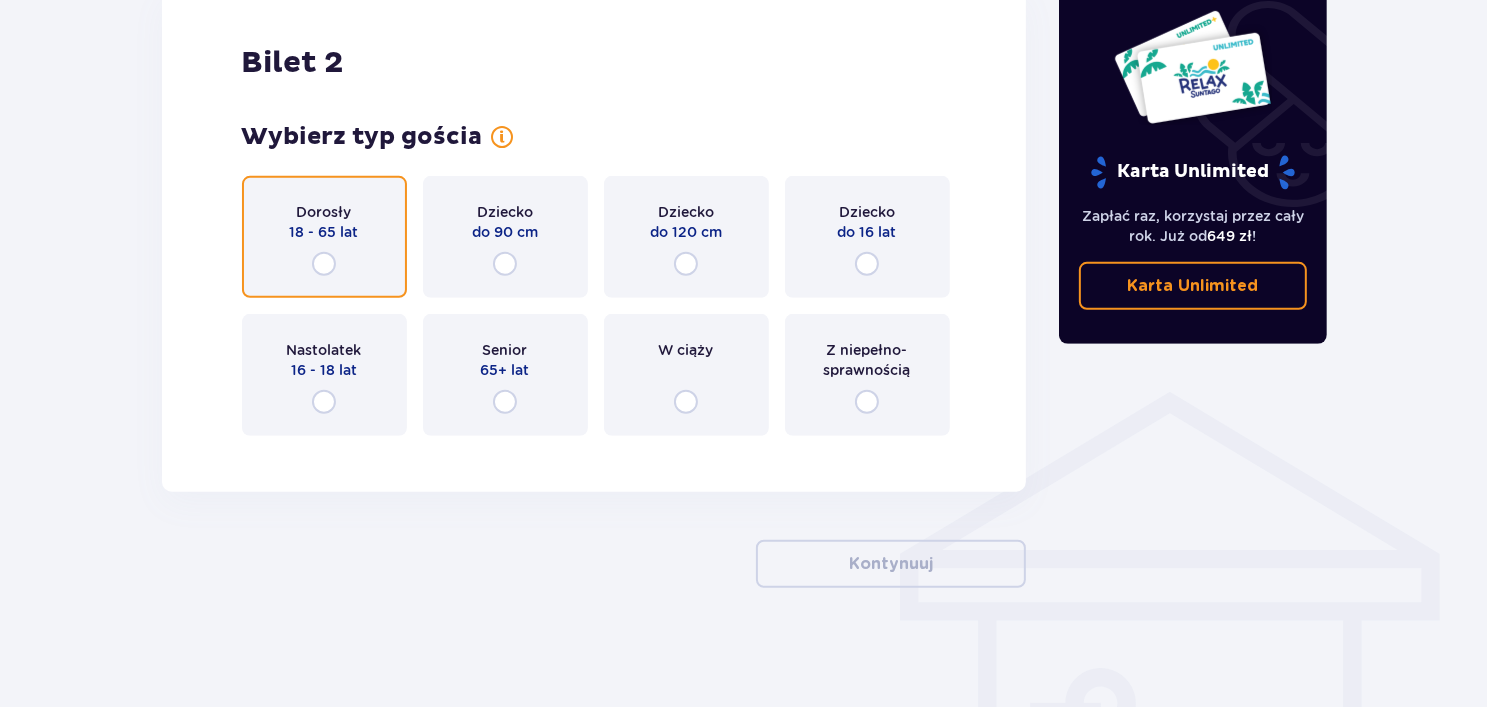 click at bounding box center [324, 264] 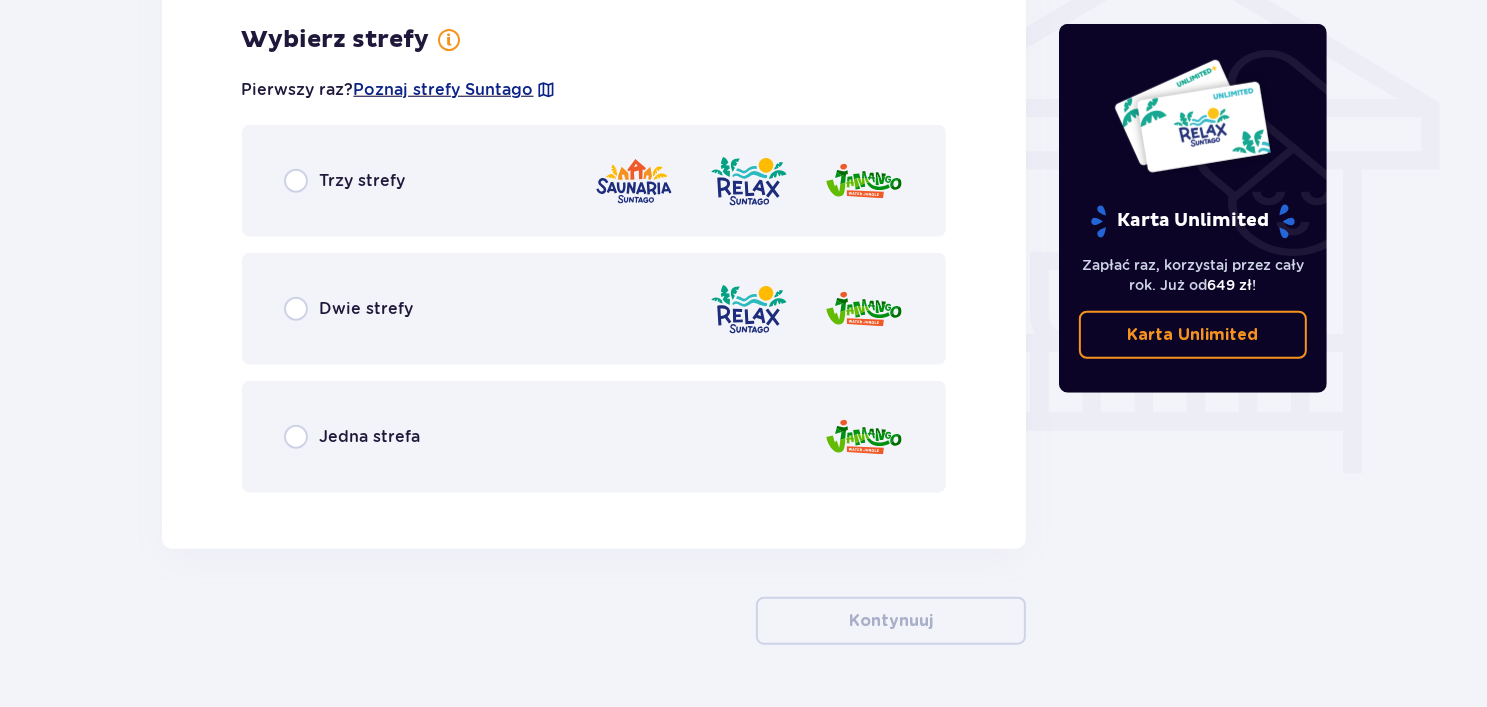 scroll, scrollTop: 1684, scrollLeft: 0, axis: vertical 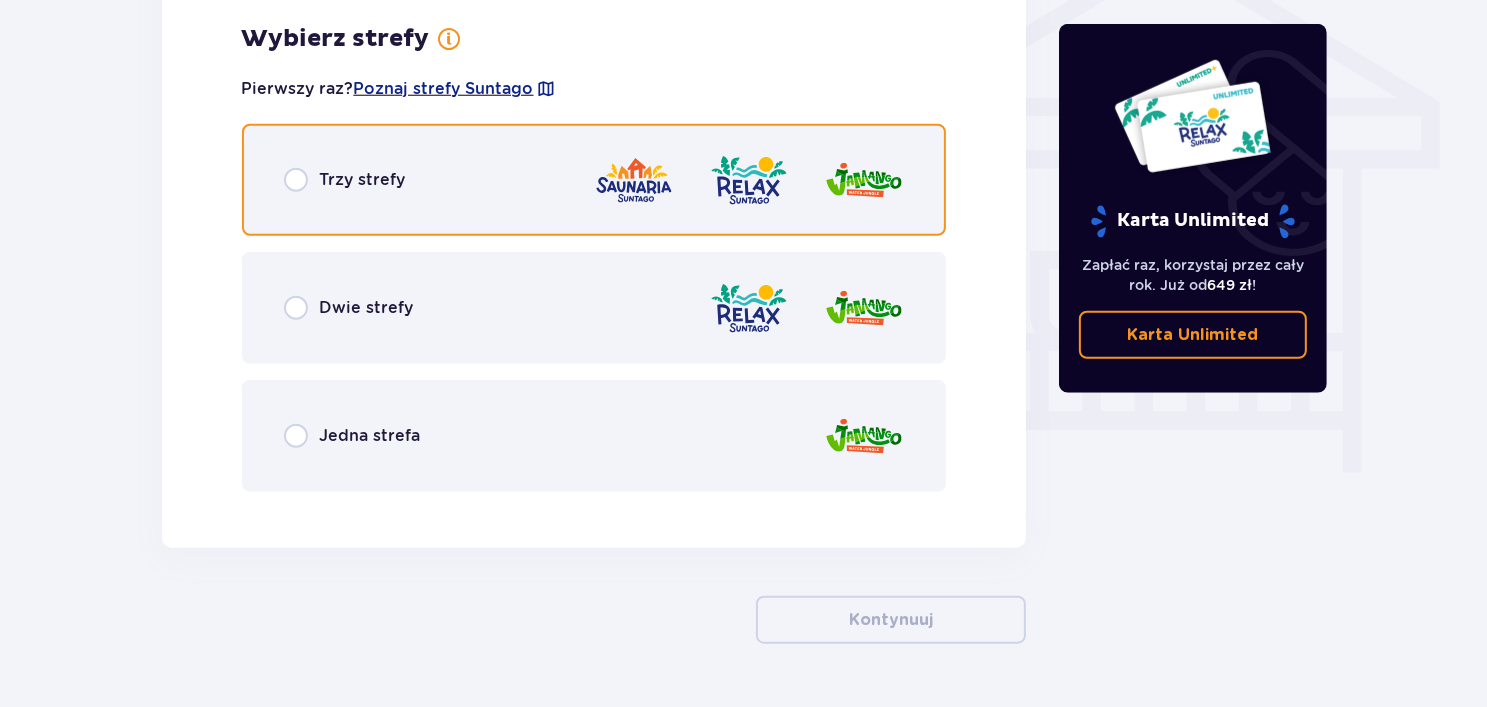 click at bounding box center (296, 180) 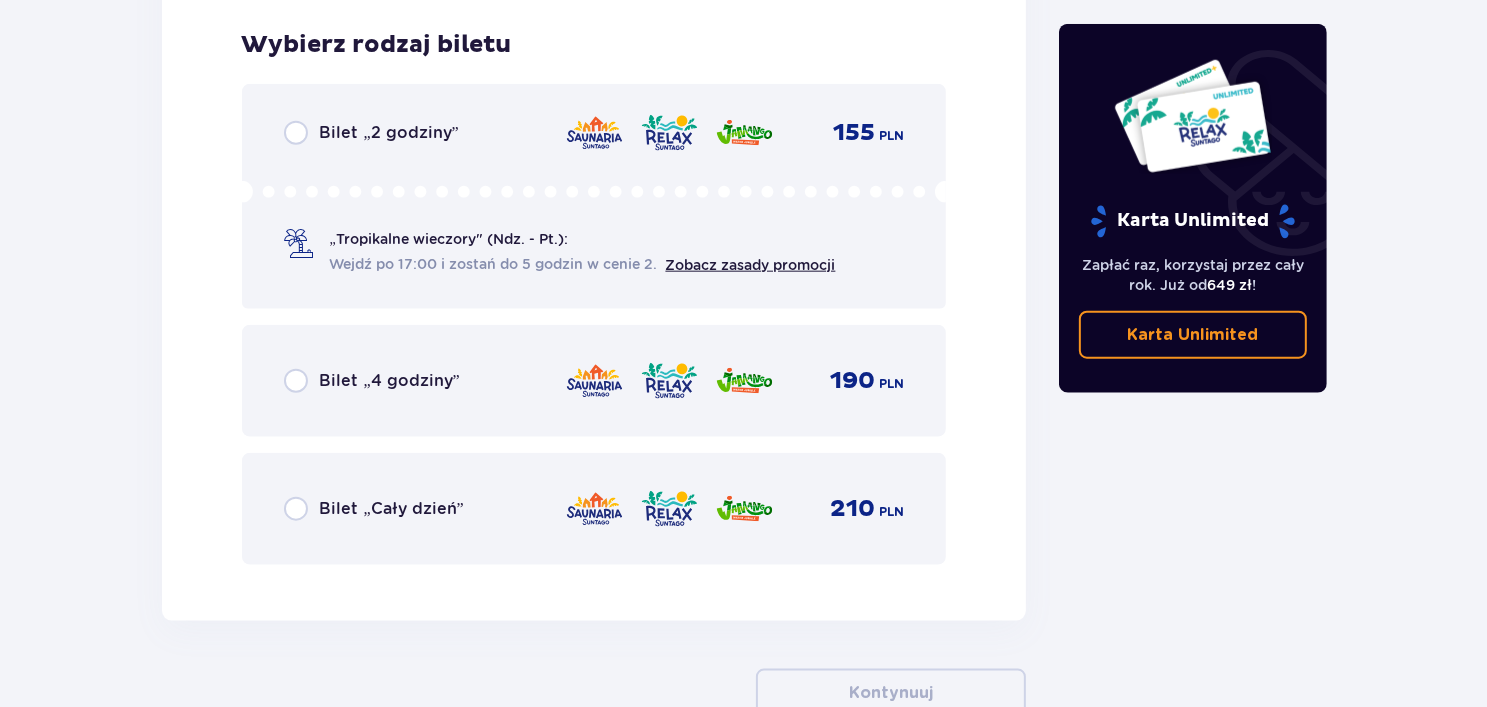 scroll, scrollTop: 2192, scrollLeft: 0, axis: vertical 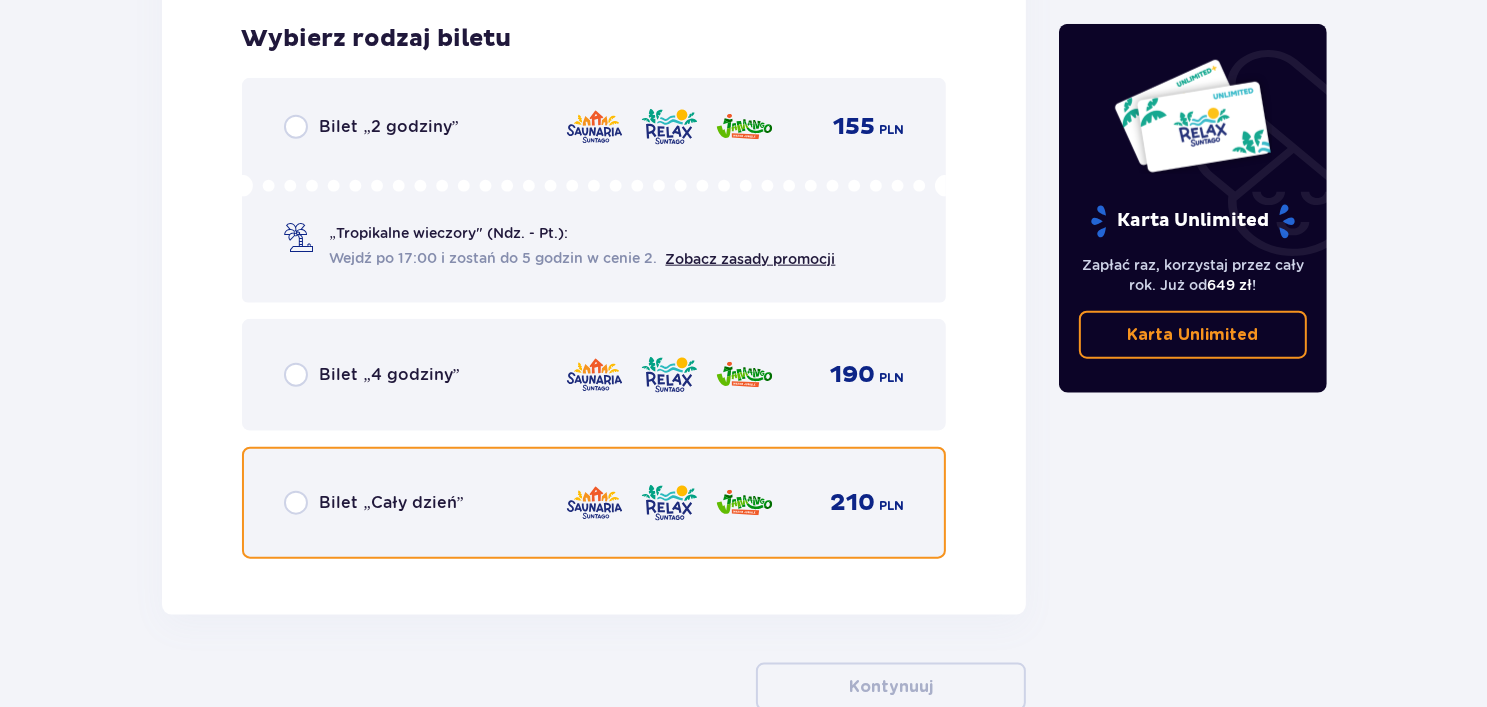 click at bounding box center [296, 503] 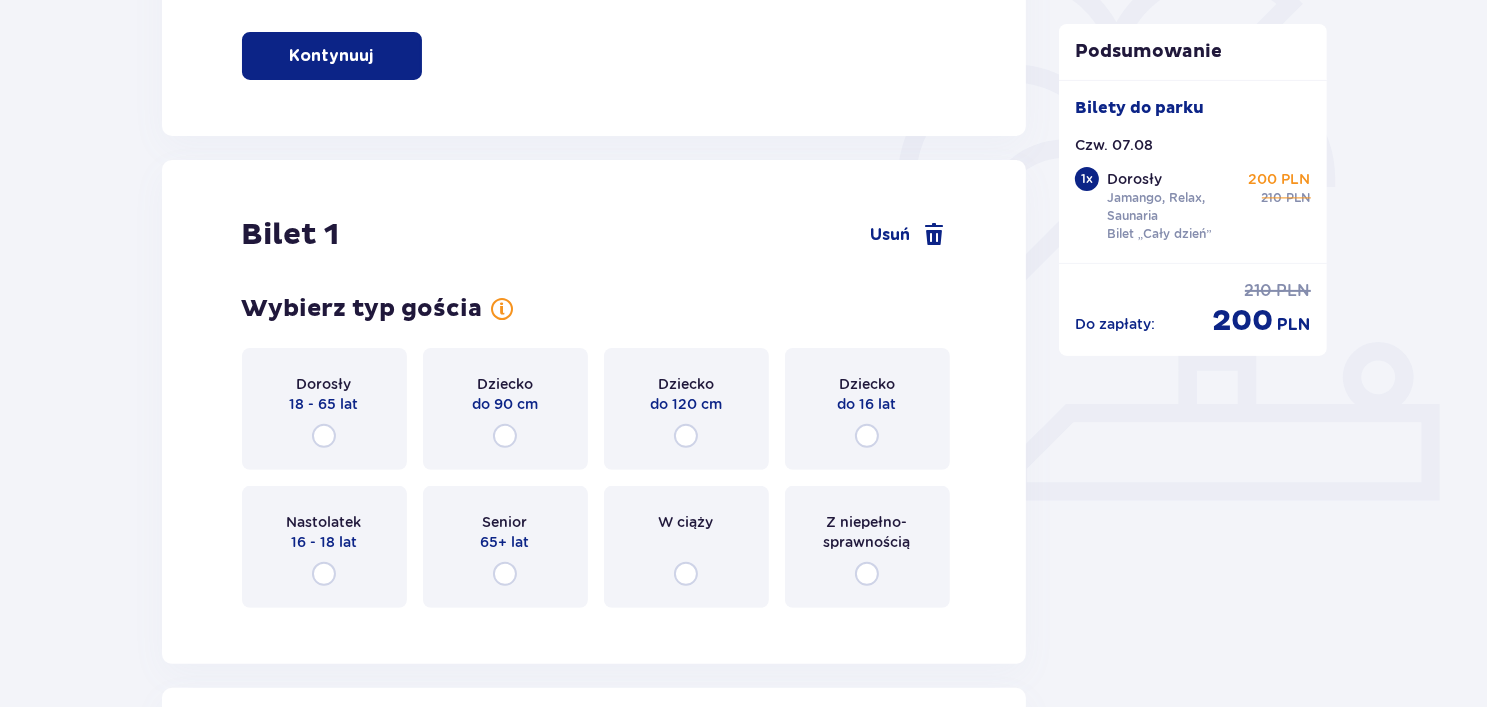 scroll, scrollTop: 568, scrollLeft: 0, axis: vertical 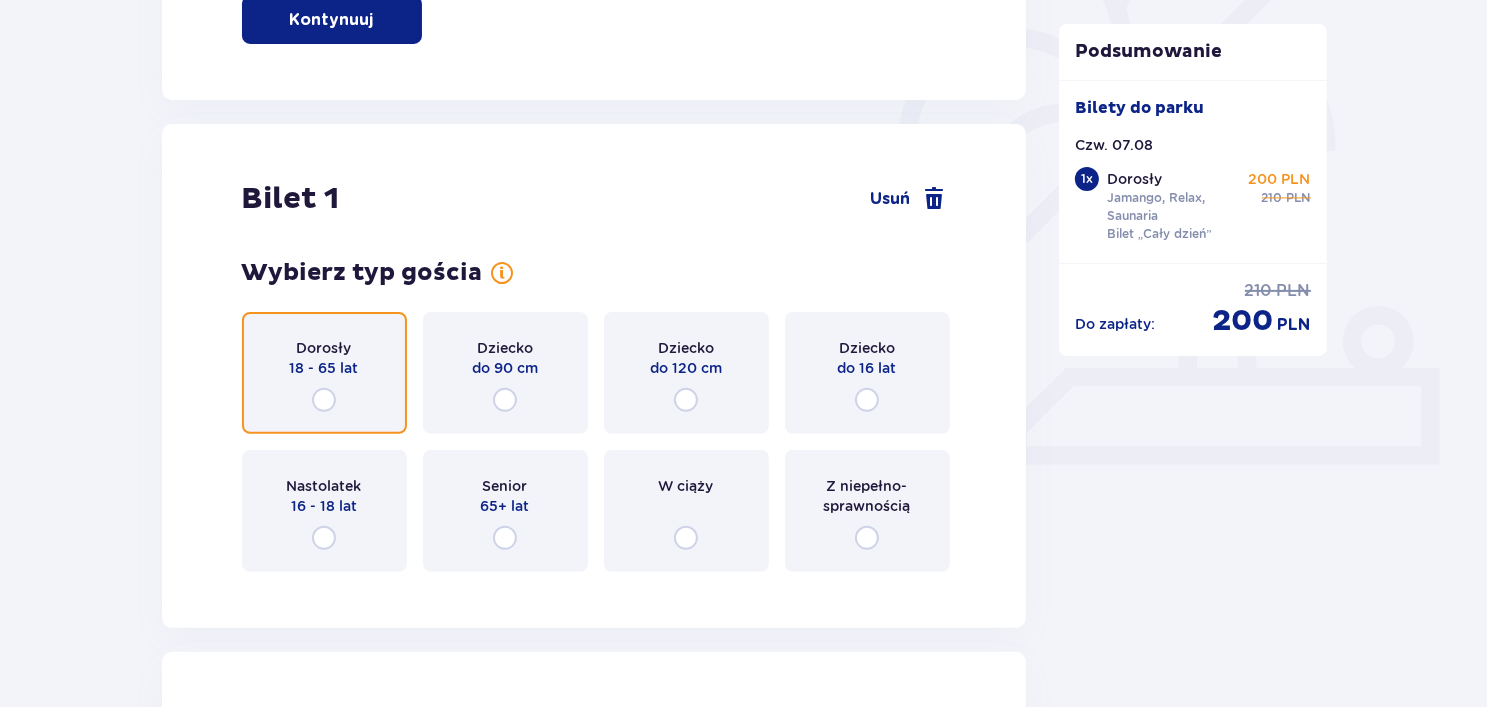click at bounding box center (324, 400) 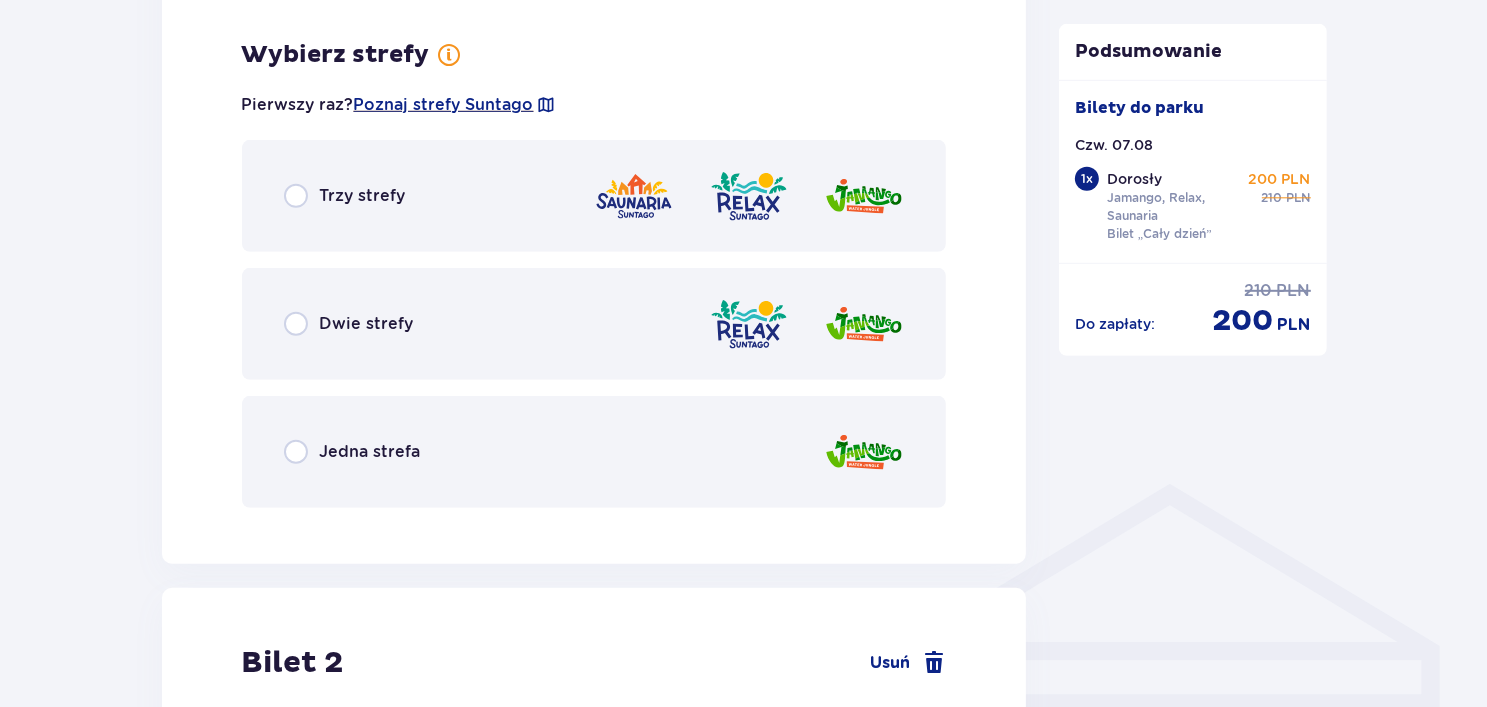 scroll, scrollTop: 1156, scrollLeft: 0, axis: vertical 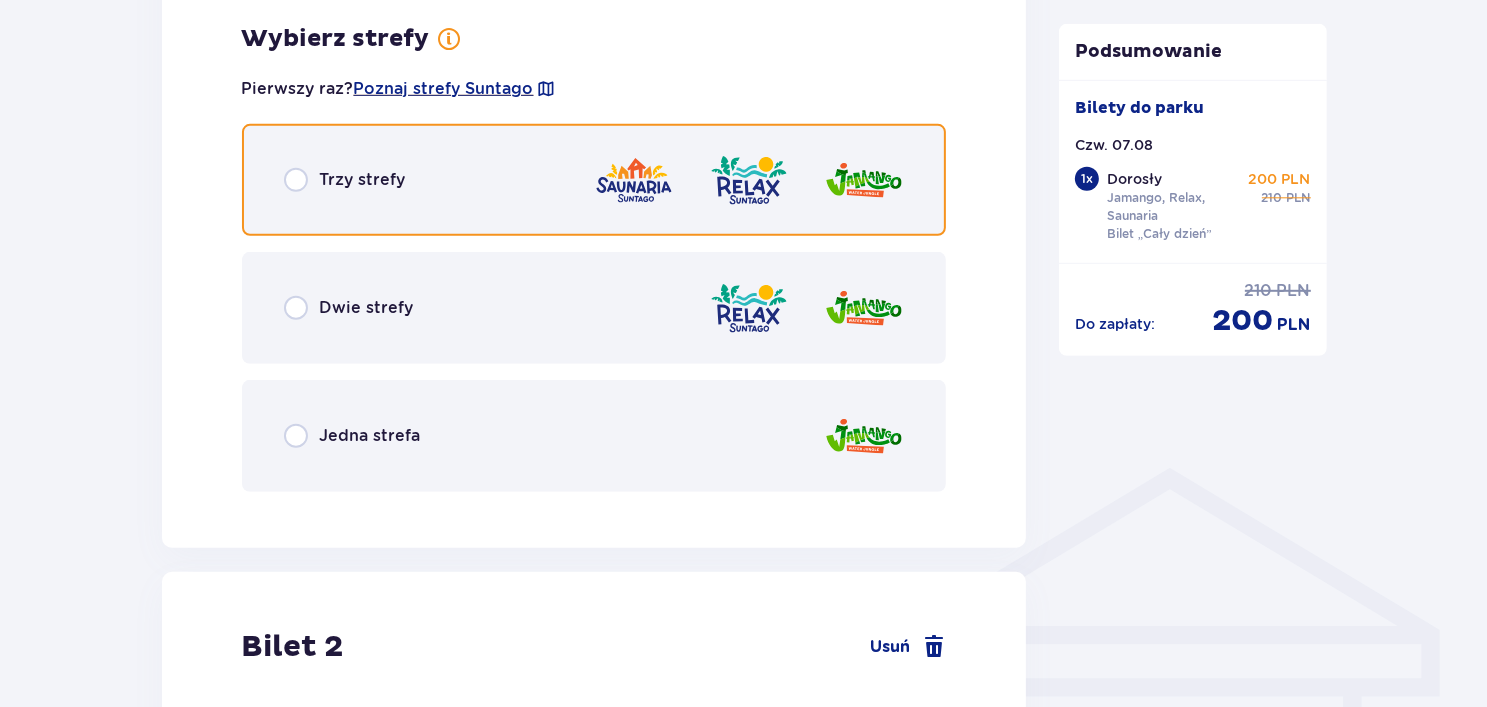 click at bounding box center [296, 180] 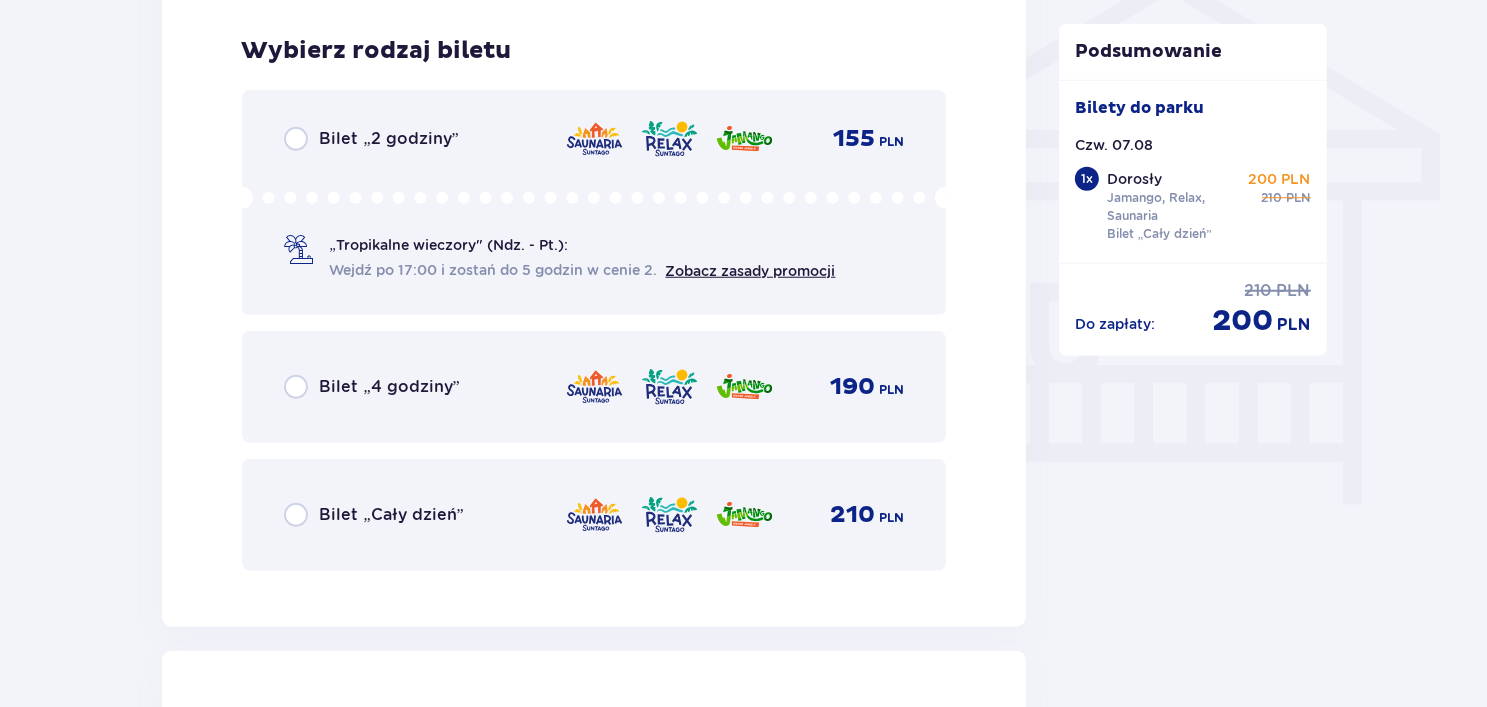 scroll, scrollTop: 1664, scrollLeft: 0, axis: vertical 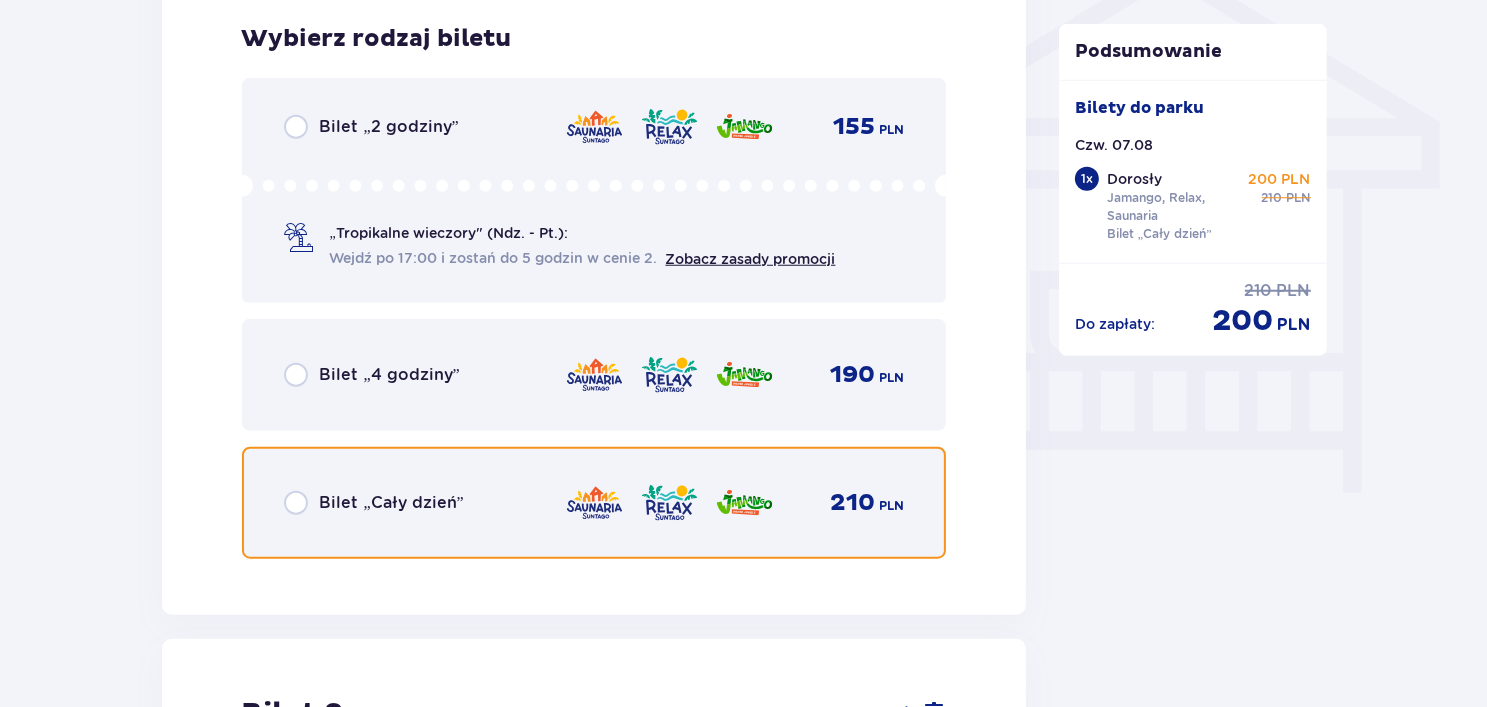 click at bounding box center [296, 503] 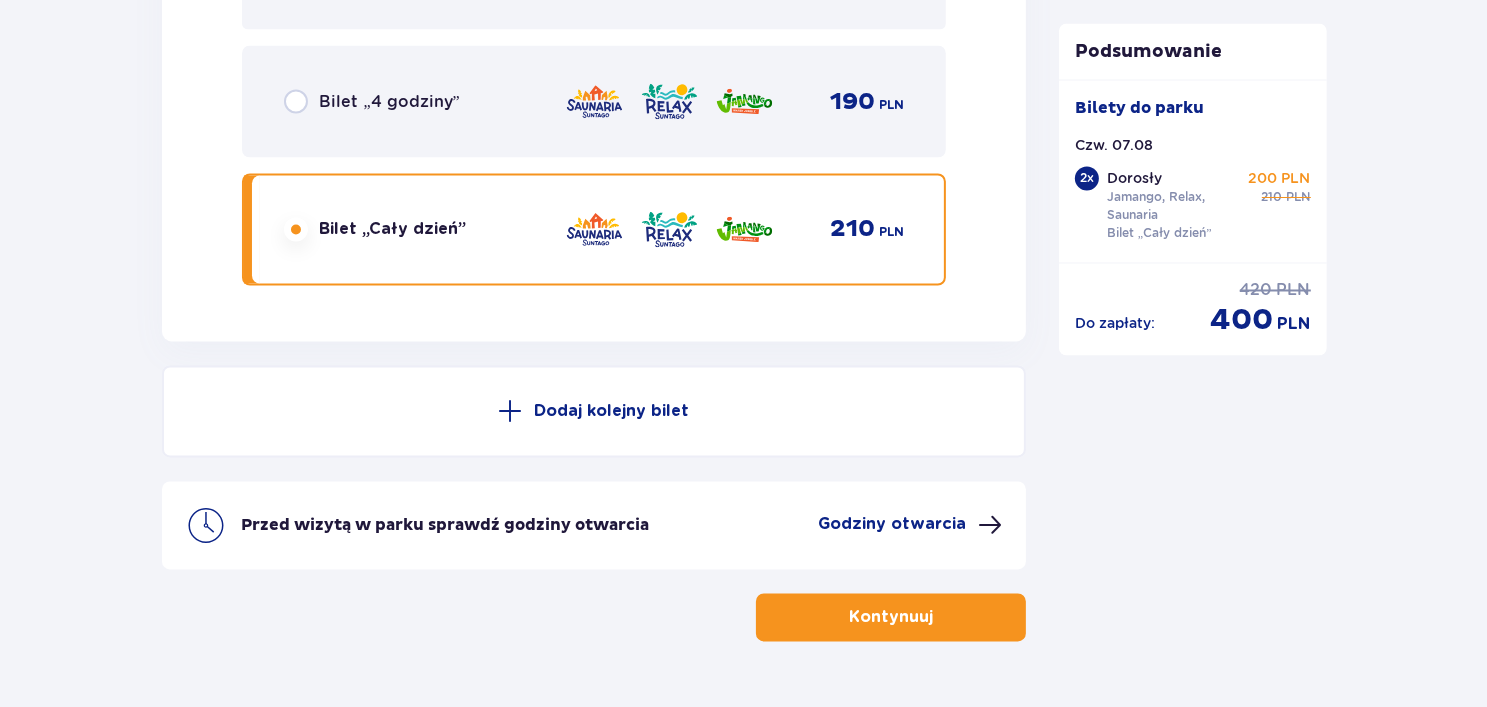 scroll, scrollTop: 3600, scrollLeft: 0, axis: vertical 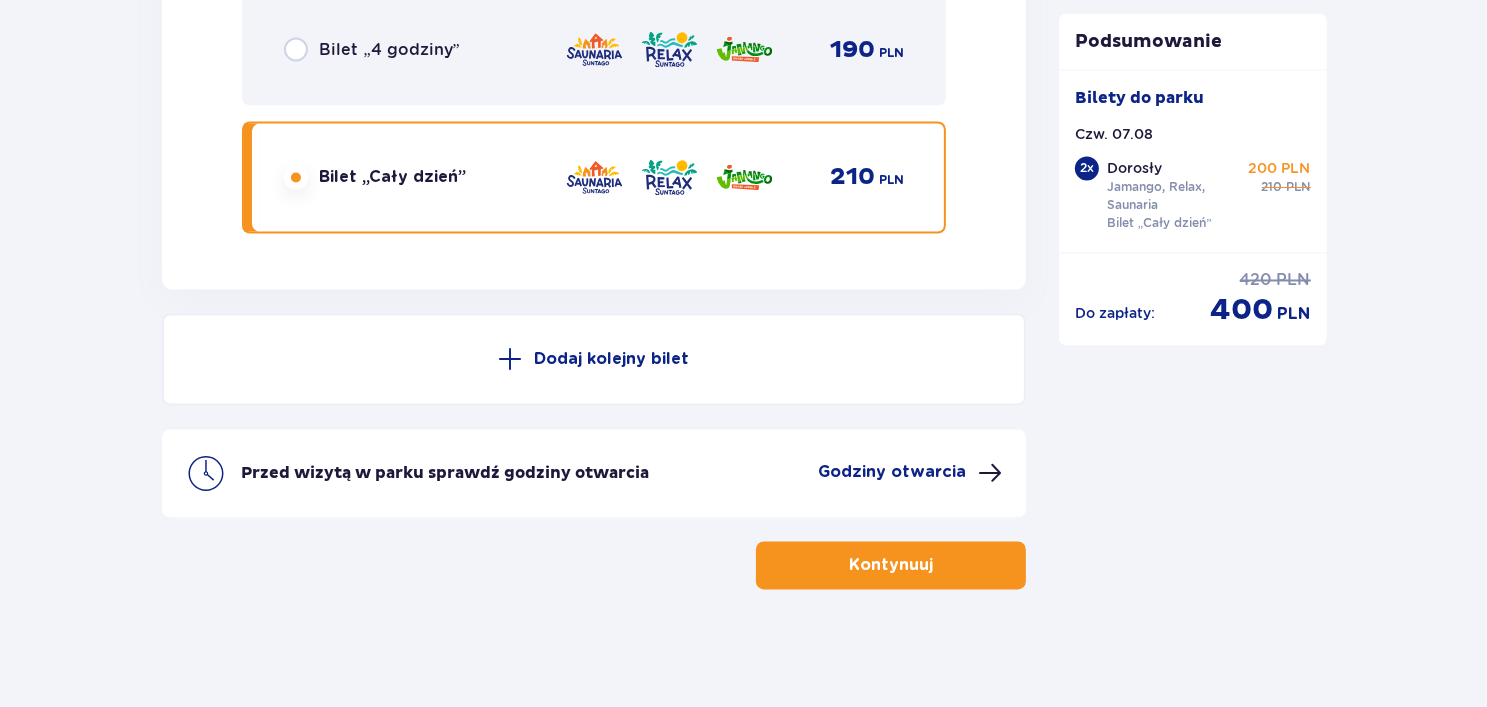 click on "Kontynuuj" at bounding box center [891, 566] 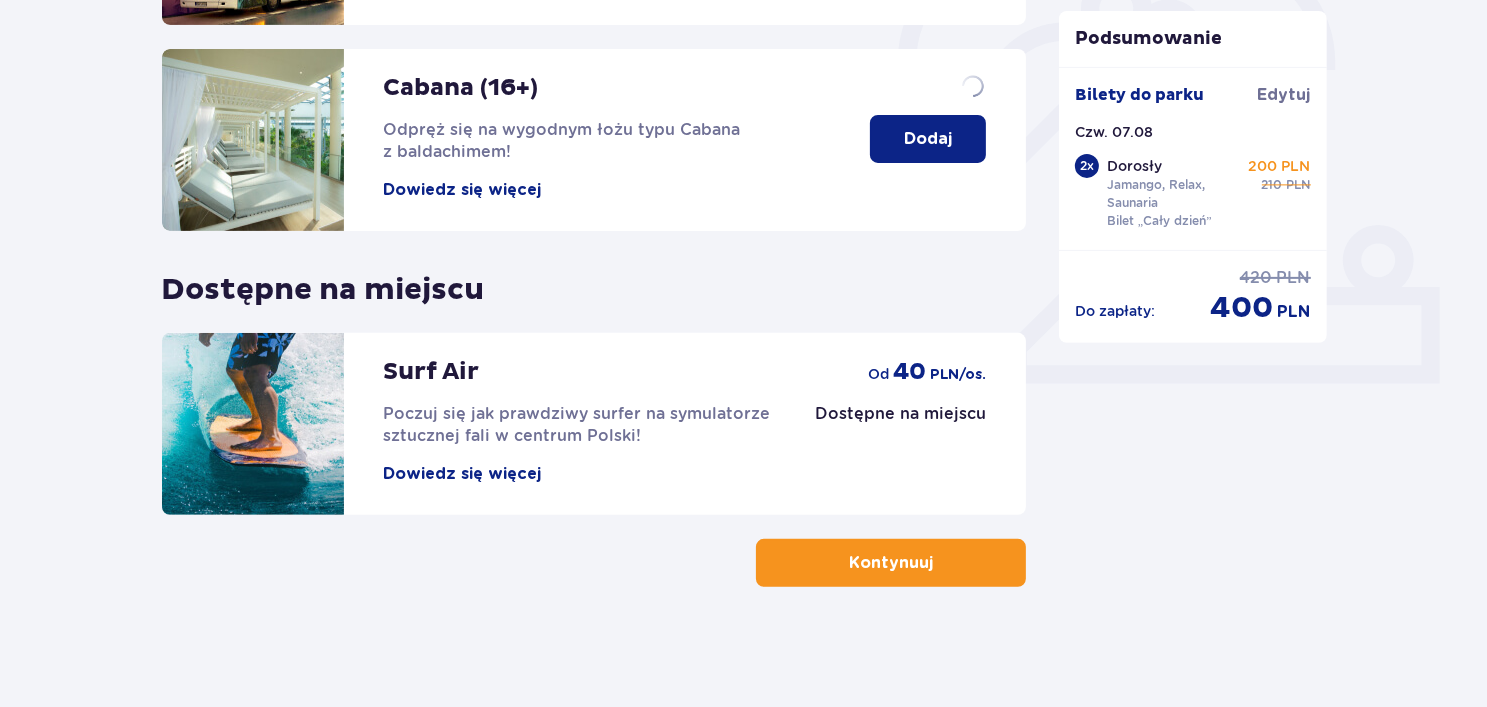 scroll, scrollTop: 0, scrollLeft: 0, axis: both 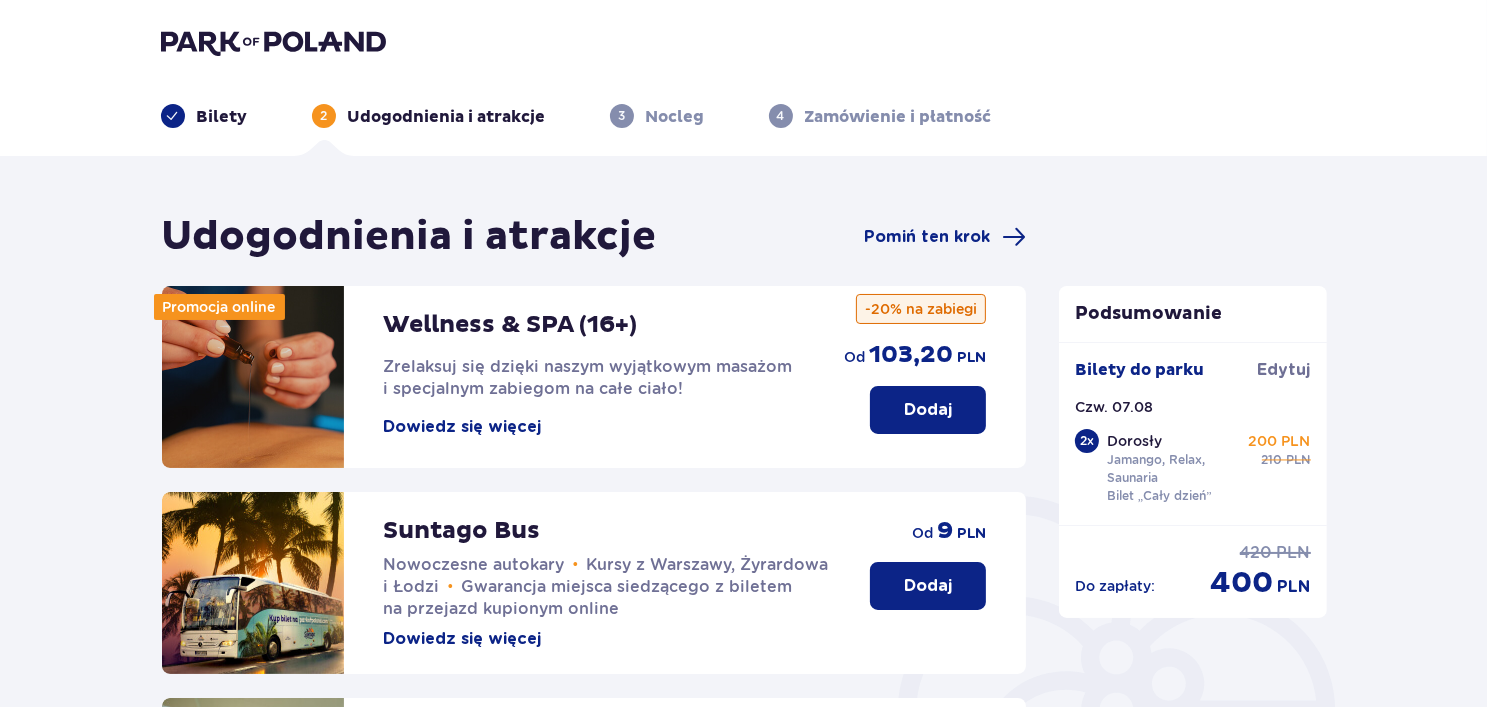 click on "Dodaj" at bounding box center [928, 410] 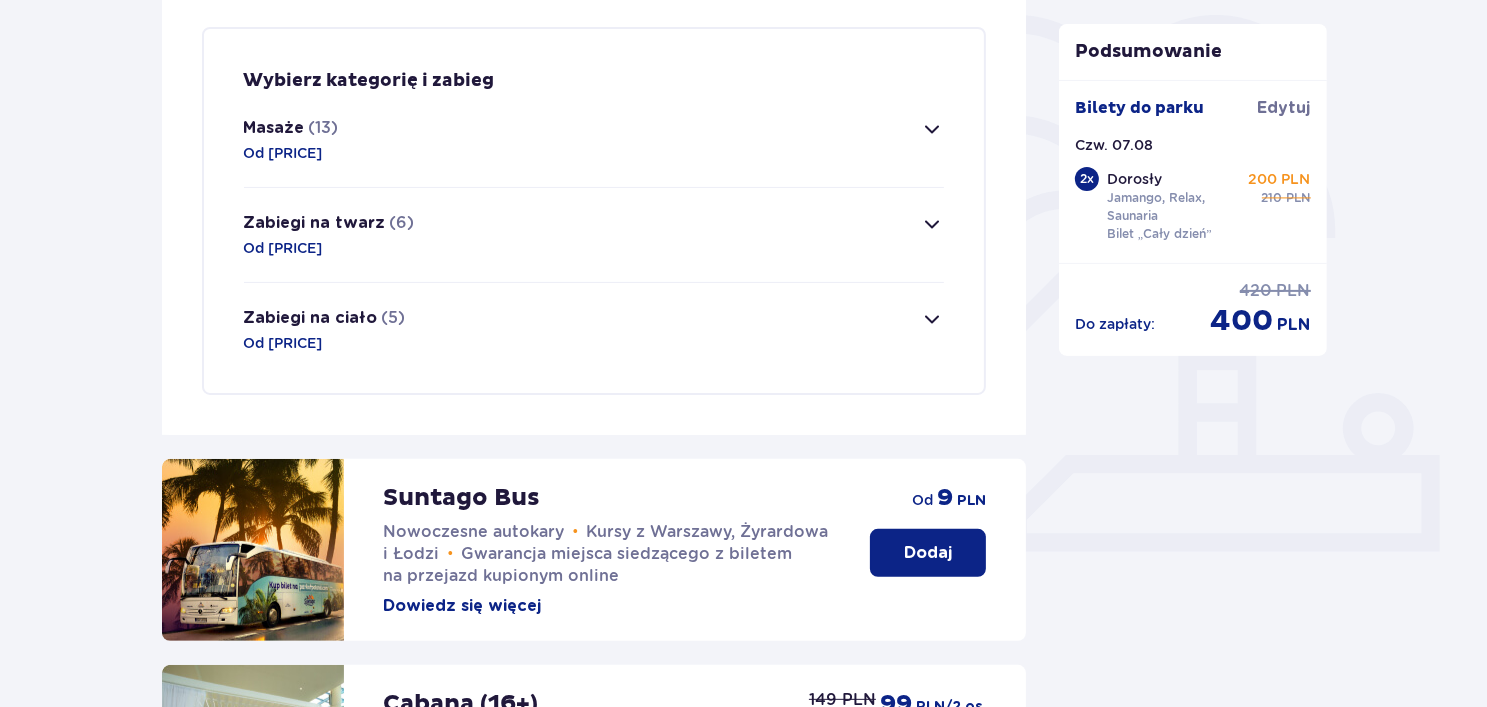 scroll, scrollTop: 484, scrollLeft: 0, axis: vertical 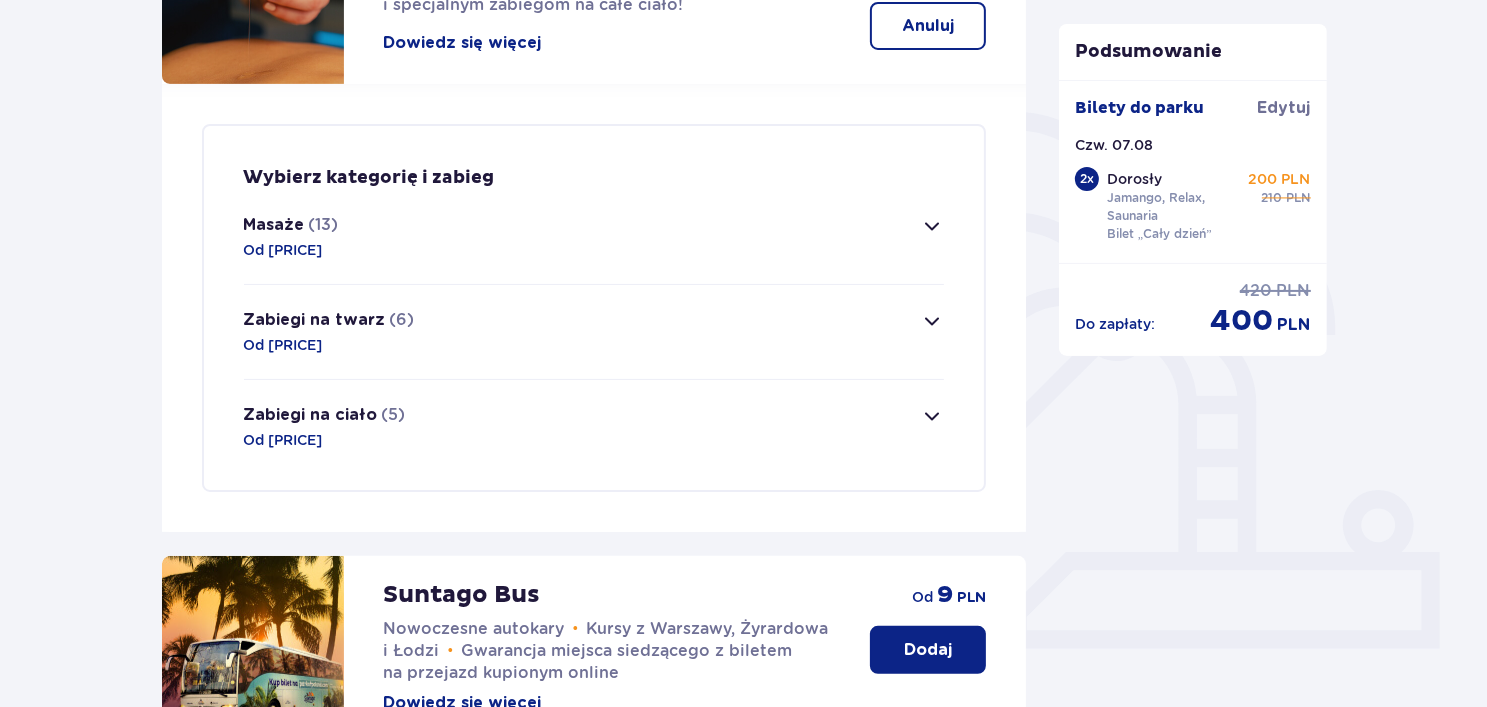 click on "Zabiegi na twarz (6) Od 103,20 PLN" at bounding box center (594, 332) 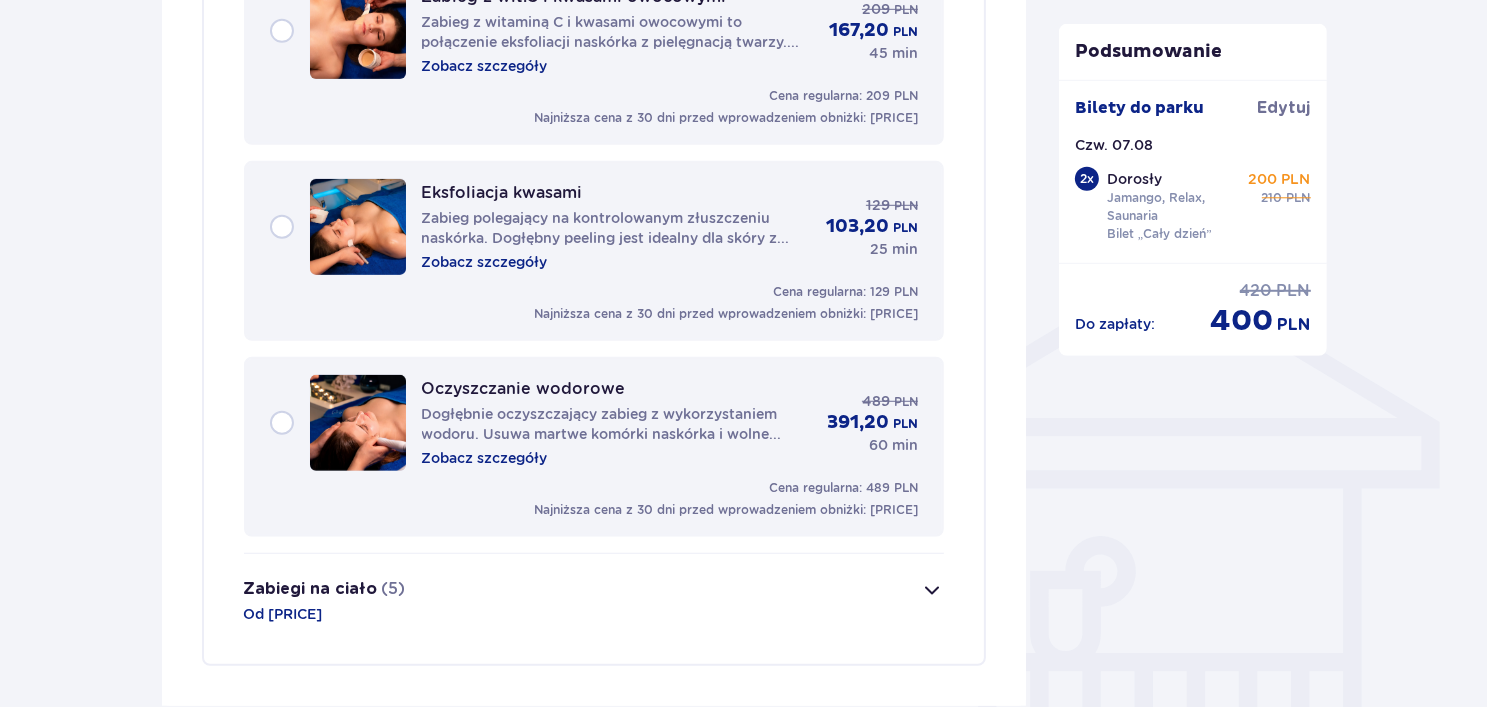 scroll, scrollTop: 1367, scrollLeft: 0, axis: vertical 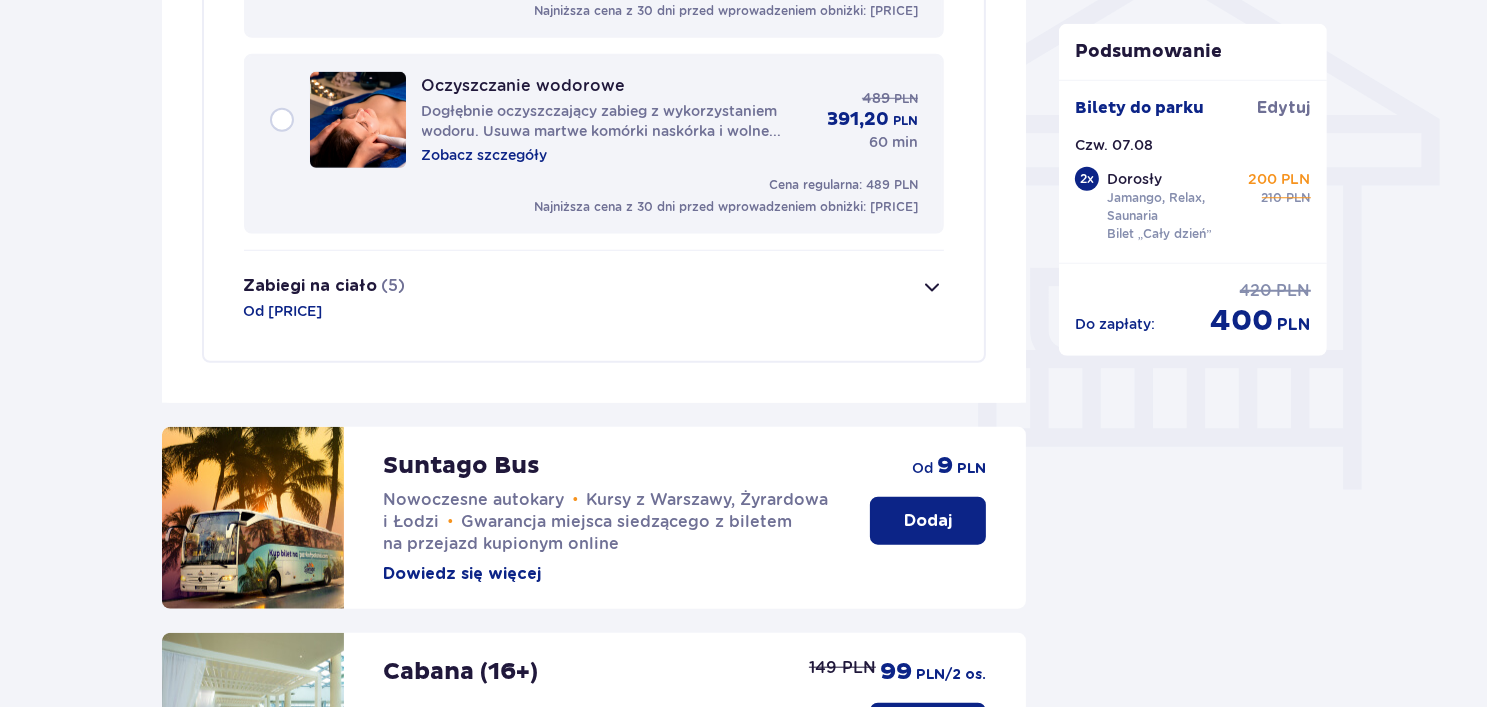 click on "Zabiegi na ciało (5) Od 207,20 PLN" at bounding box center [594, 298] 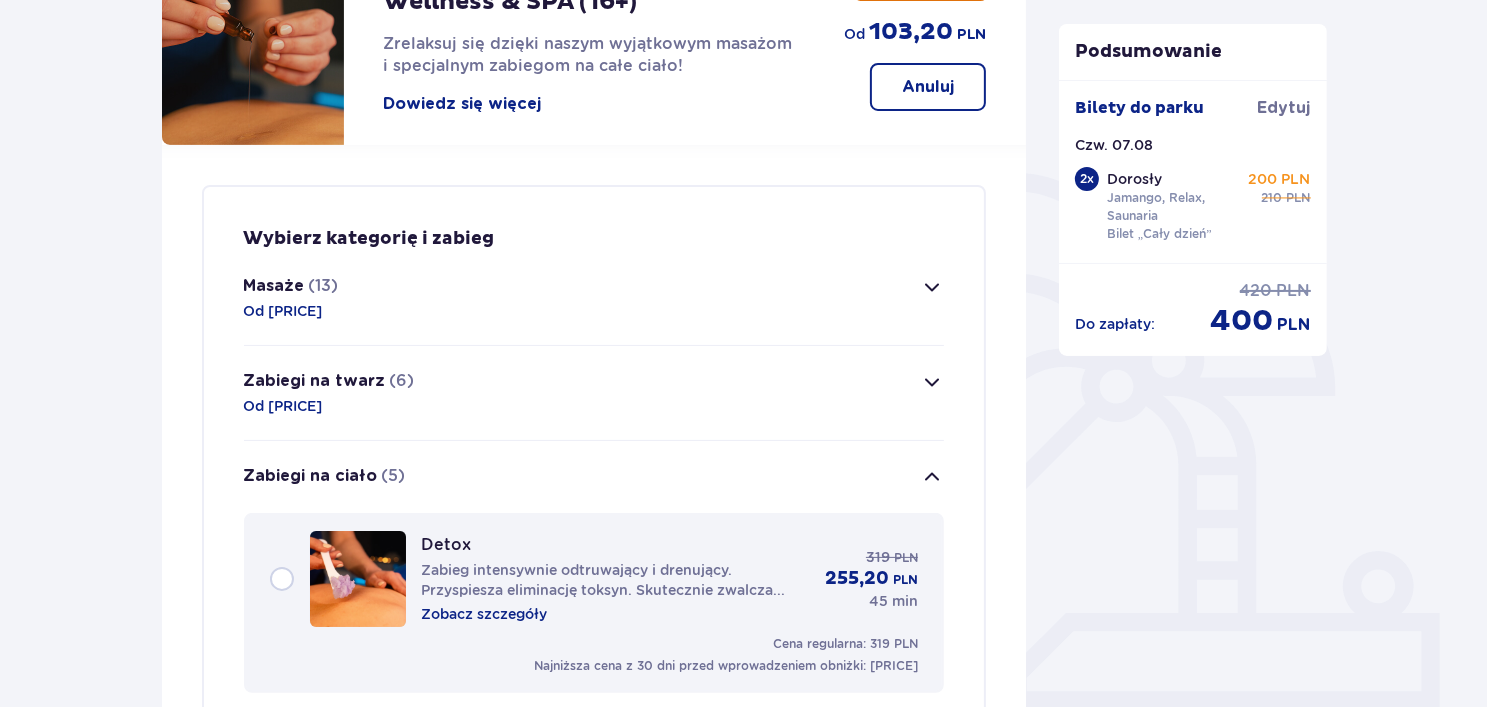 scroll, scrollTop: 262, scrollLeft: 0, axis: vertical 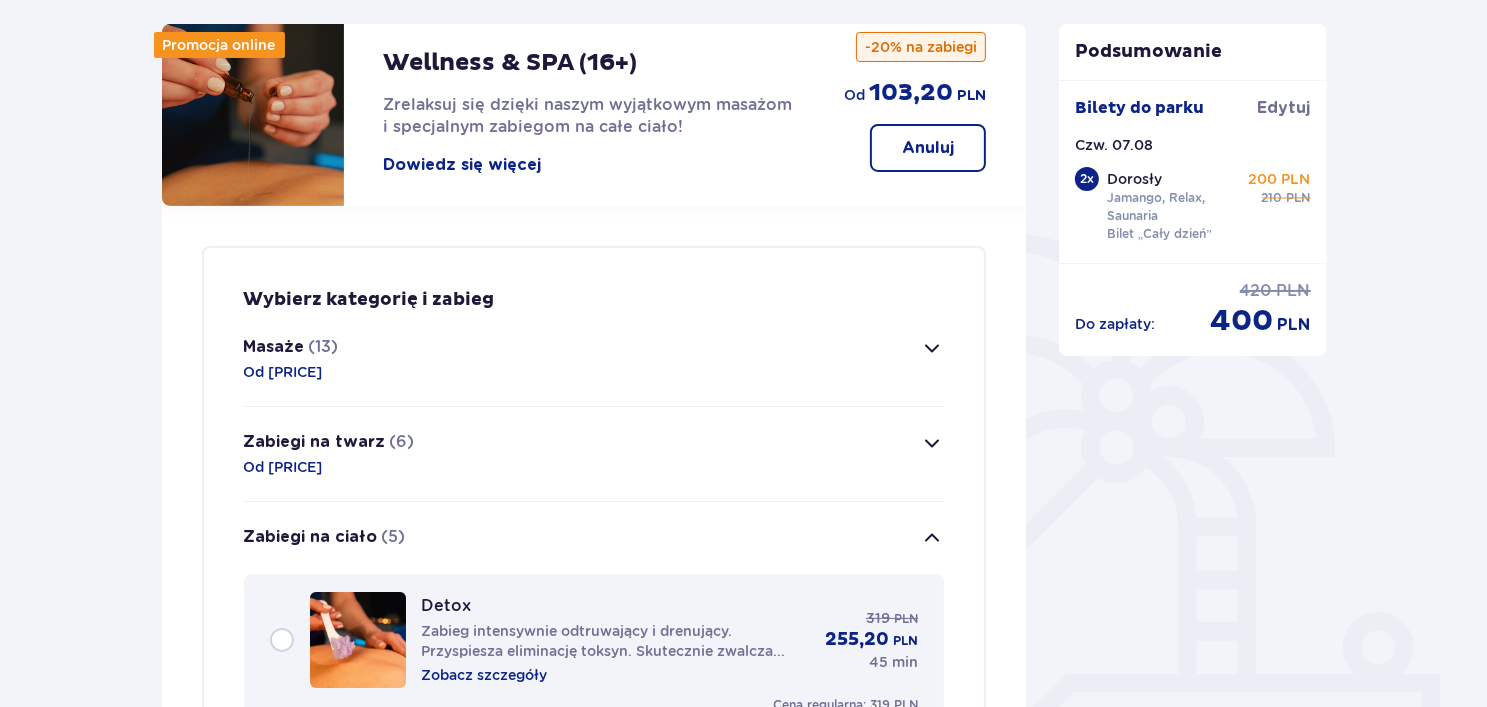 click on "Zabiegi na ciało (5)" at bounding box center [594, 538] 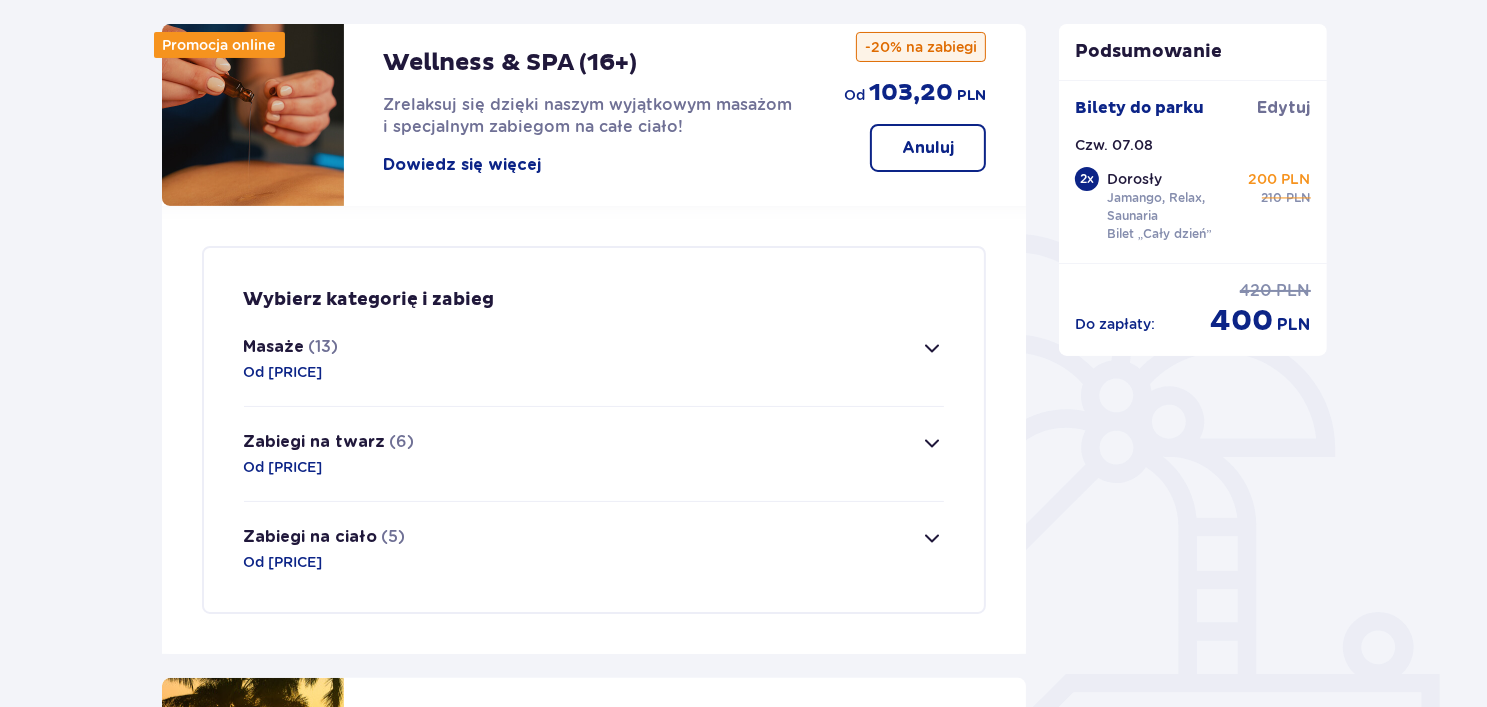 click at bounding box center [932, 348] 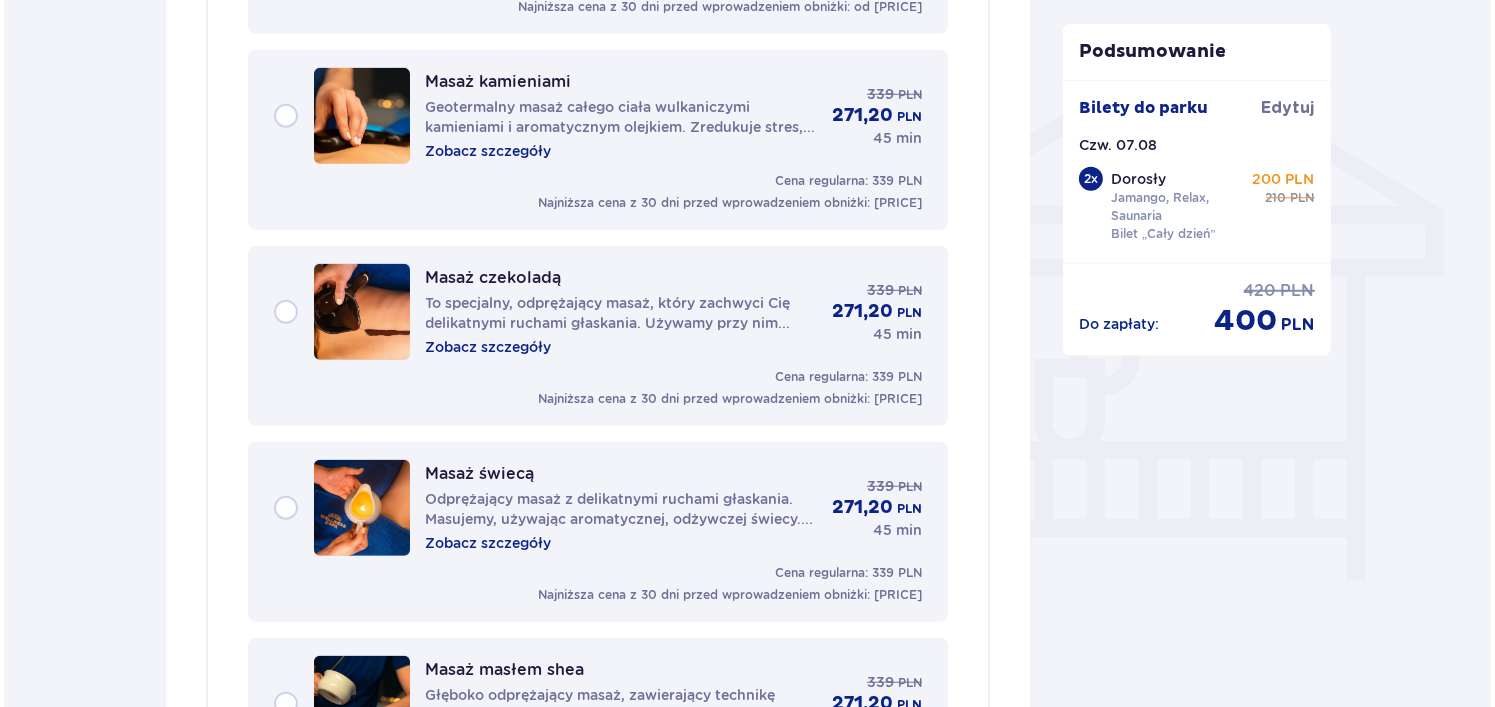 scroll, scrollTop: 1573, scrollLeft: 0, axis: vertical 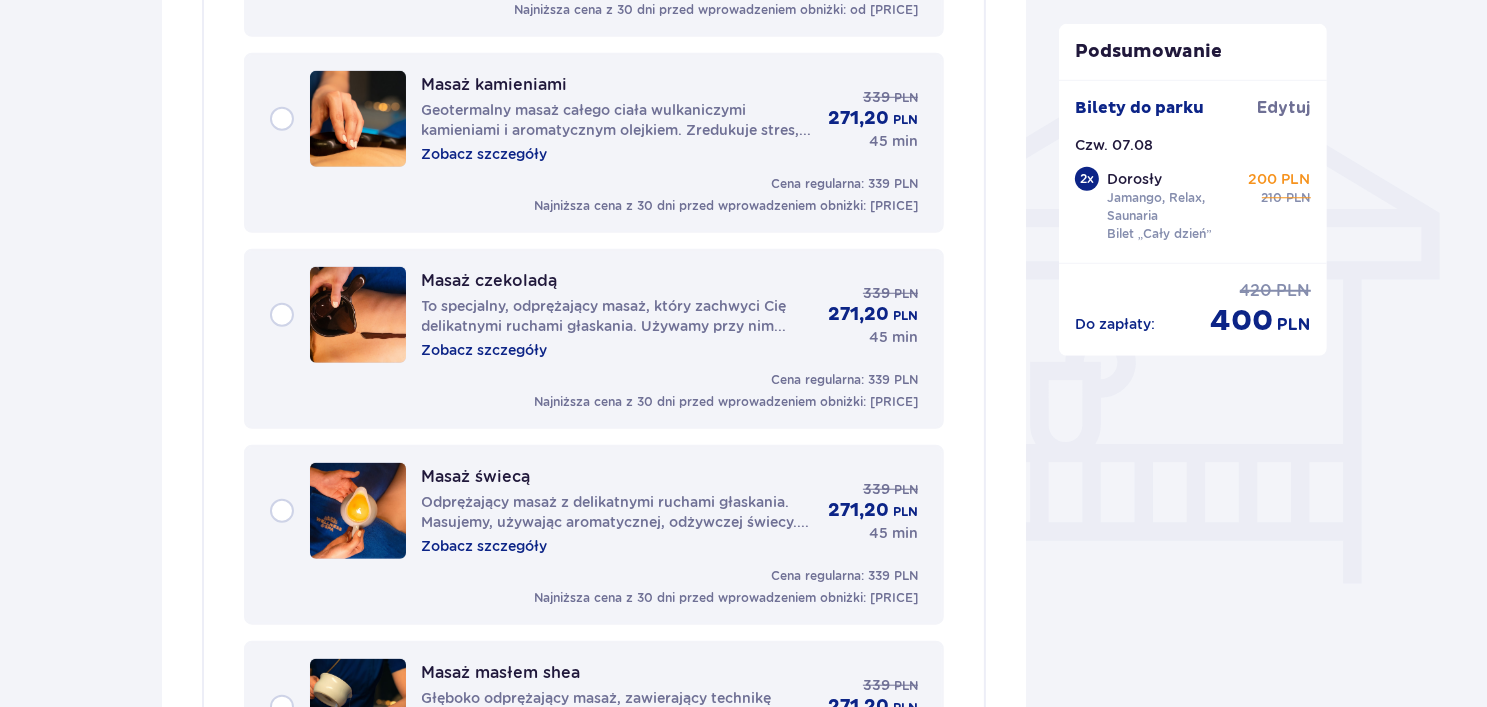 click on "Zobacz szczegóły" at bounding box center (485, 350) 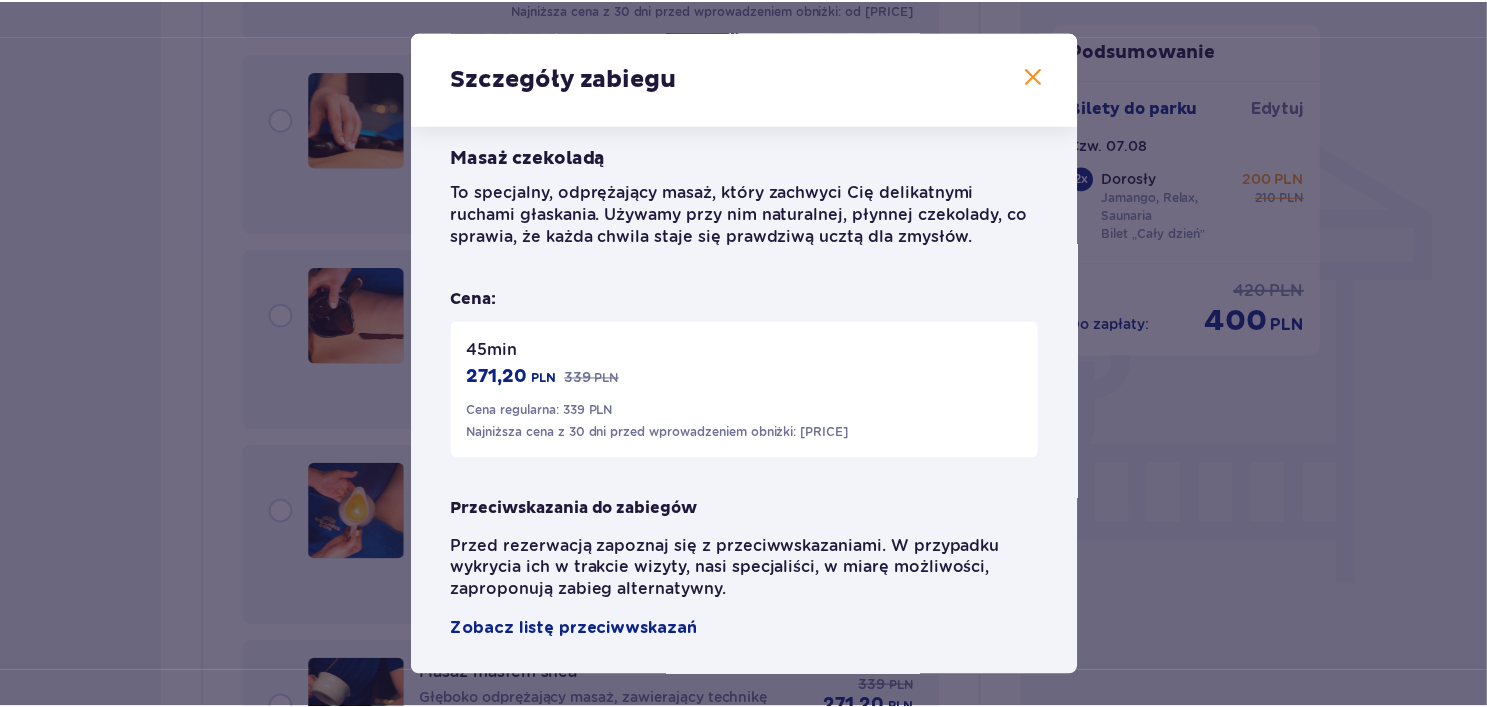 scroll, scrollTop: 307, scrollLeft: 0, axis: vertical 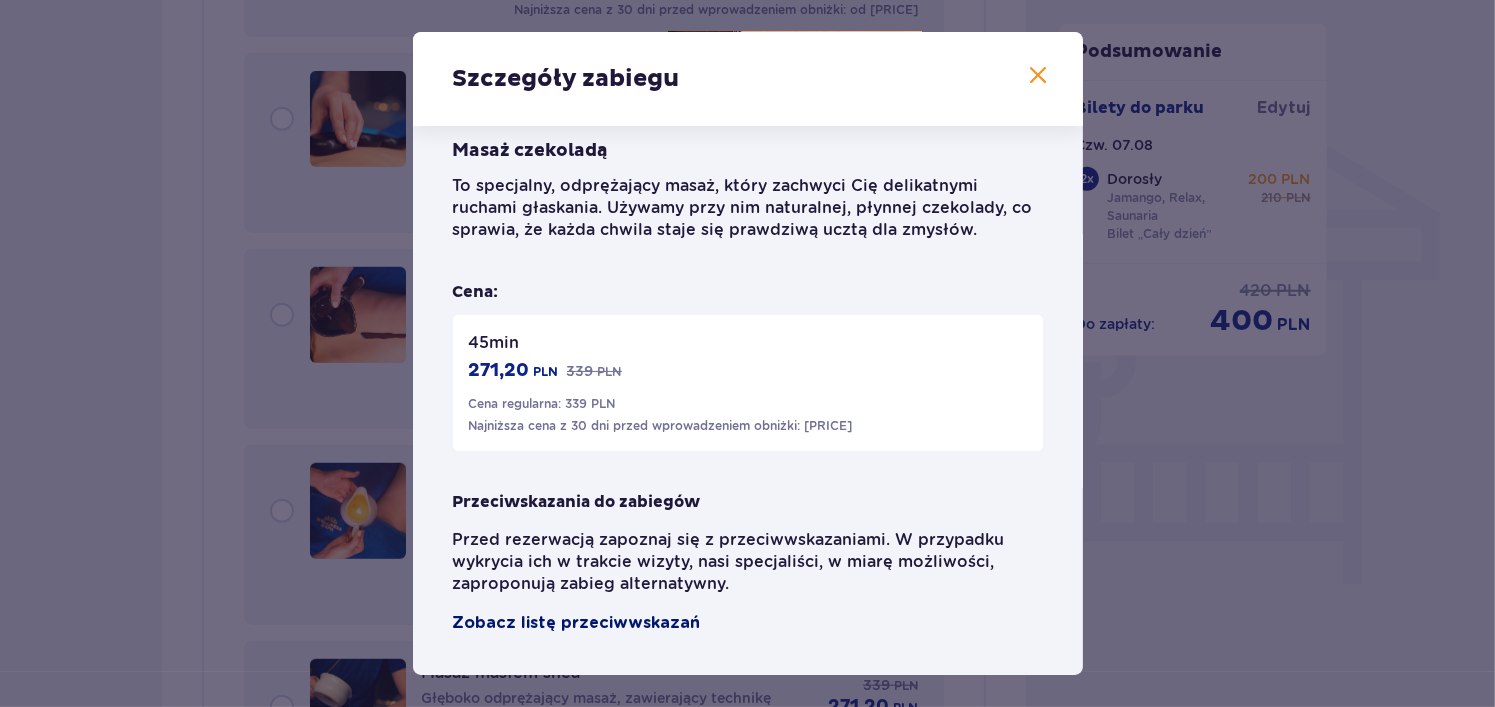 click on "Zobacz listę przeciwwskazań" at bounding box center (577, 623) 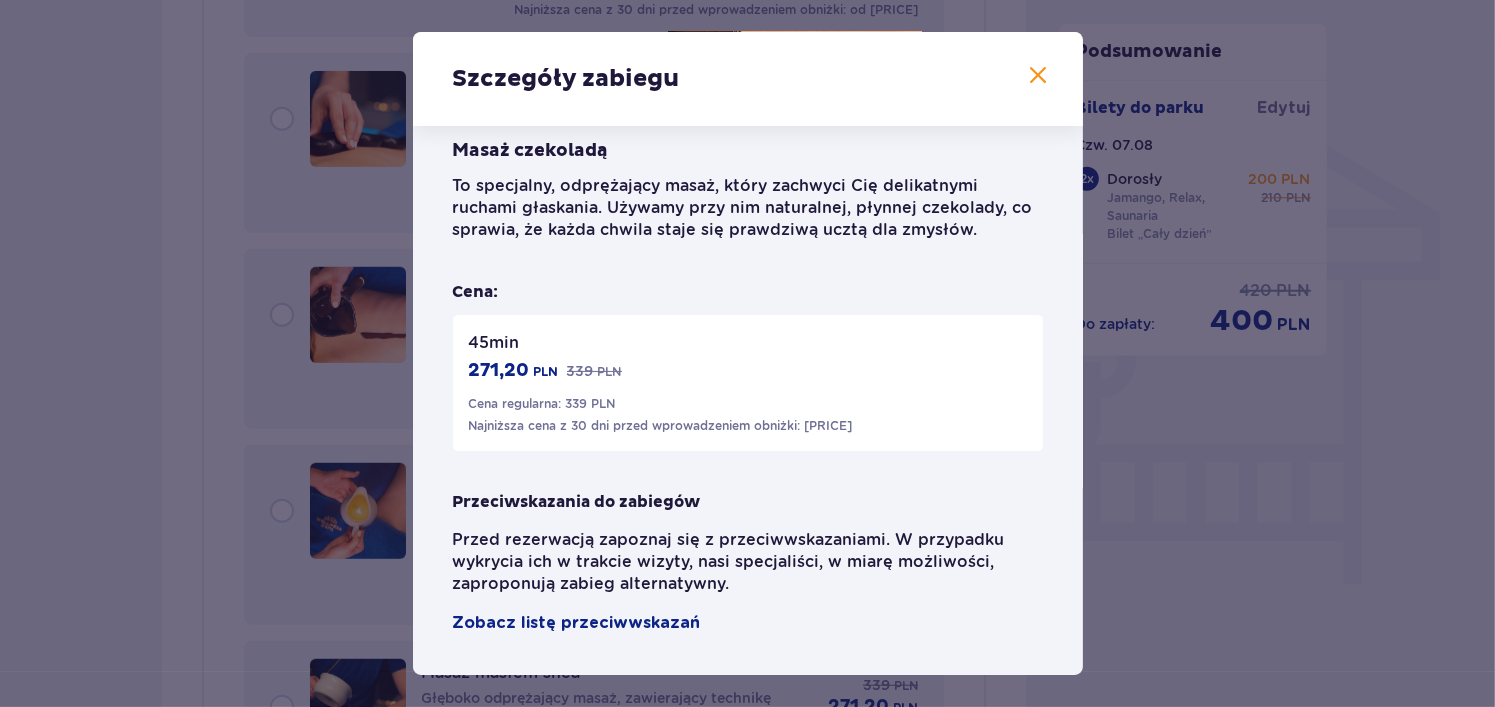 click at bounding box center (1039, 76) 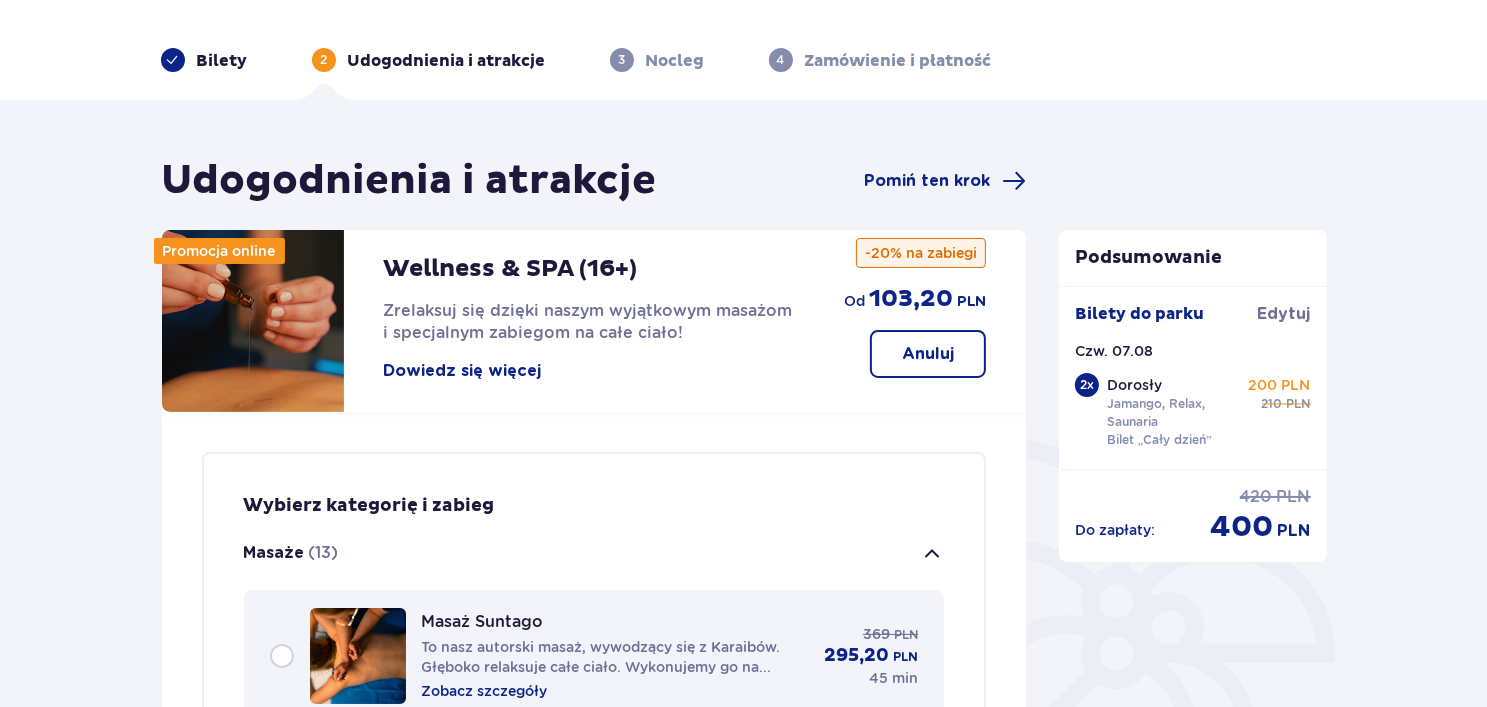scroll, scrollTop: 0, scrollLeft: 0, axis: both 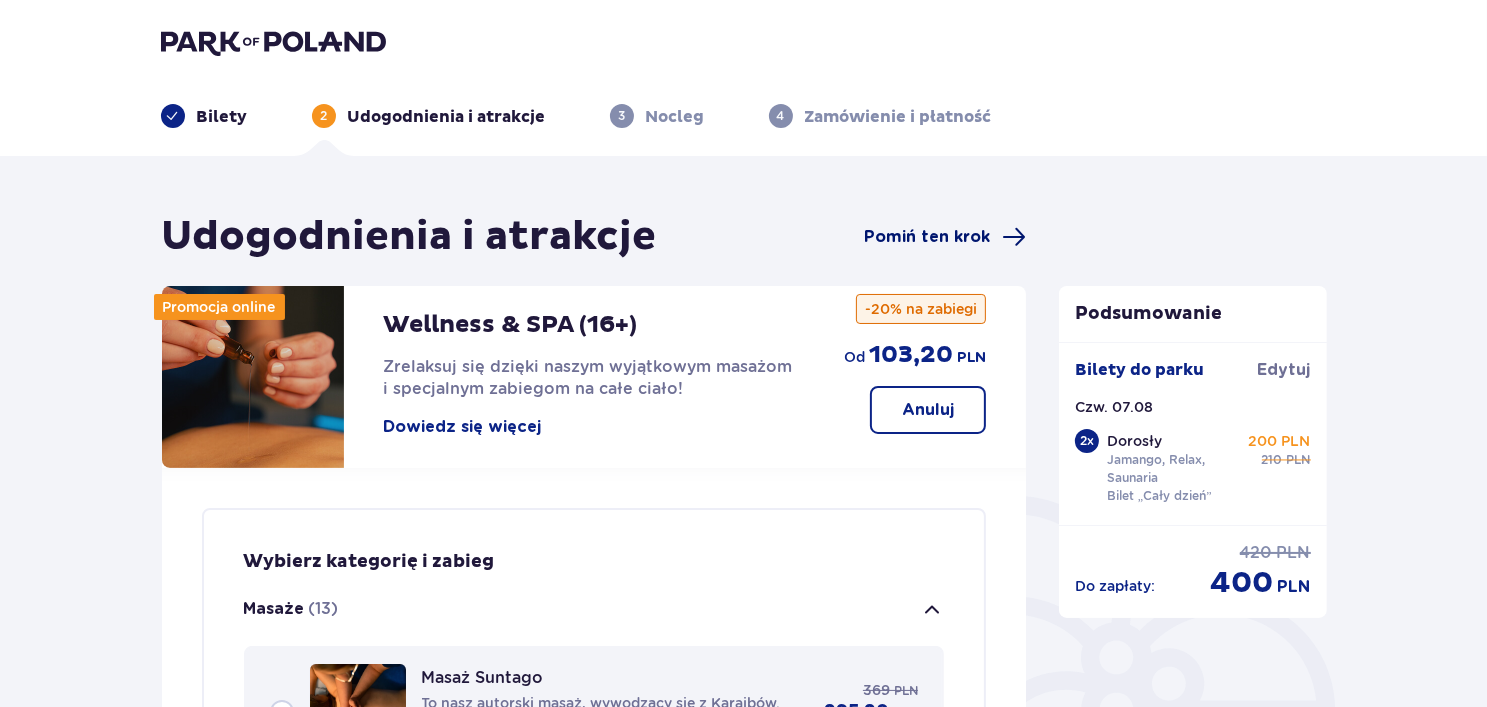 click on "Pomiń ten krok" at bounding box center [927, 237] 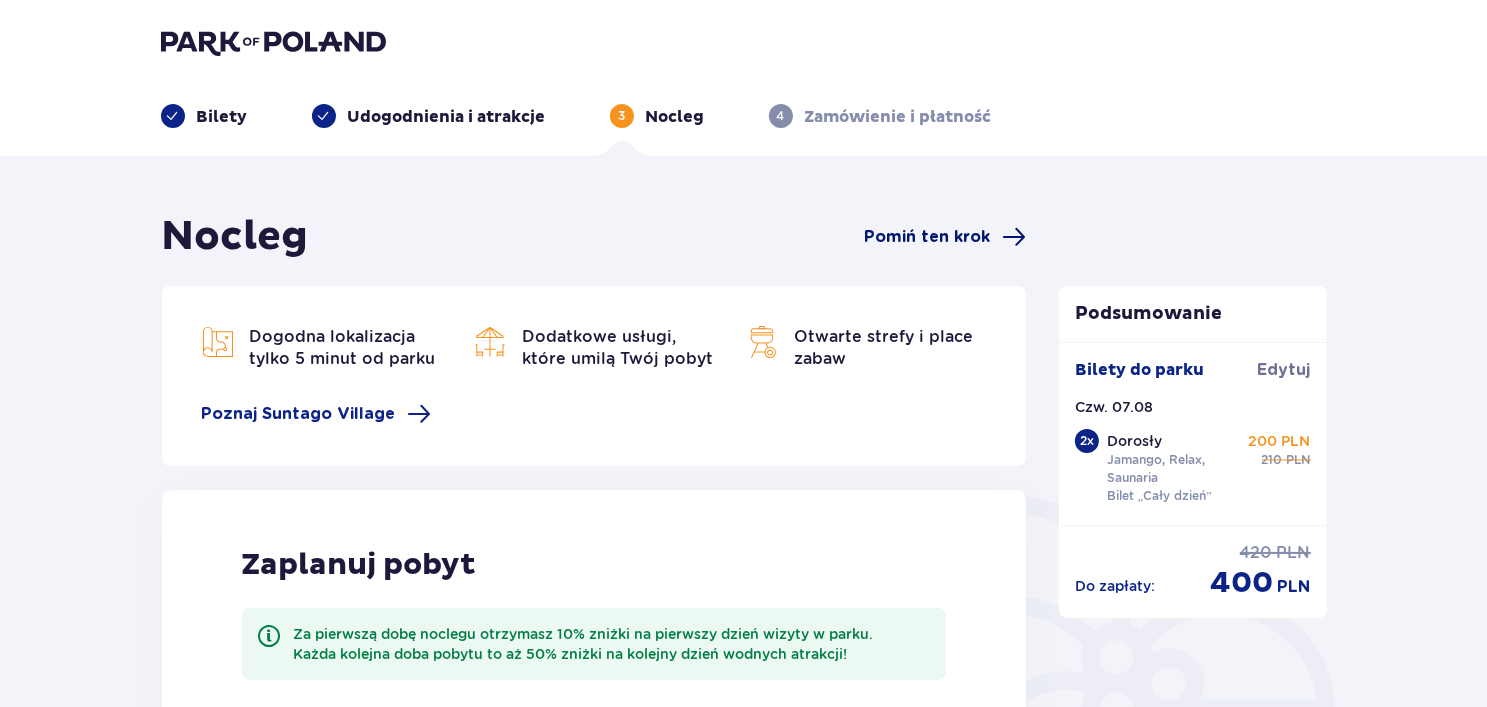 click on "Pomiń ten krok" at bounding box center (927, 237) 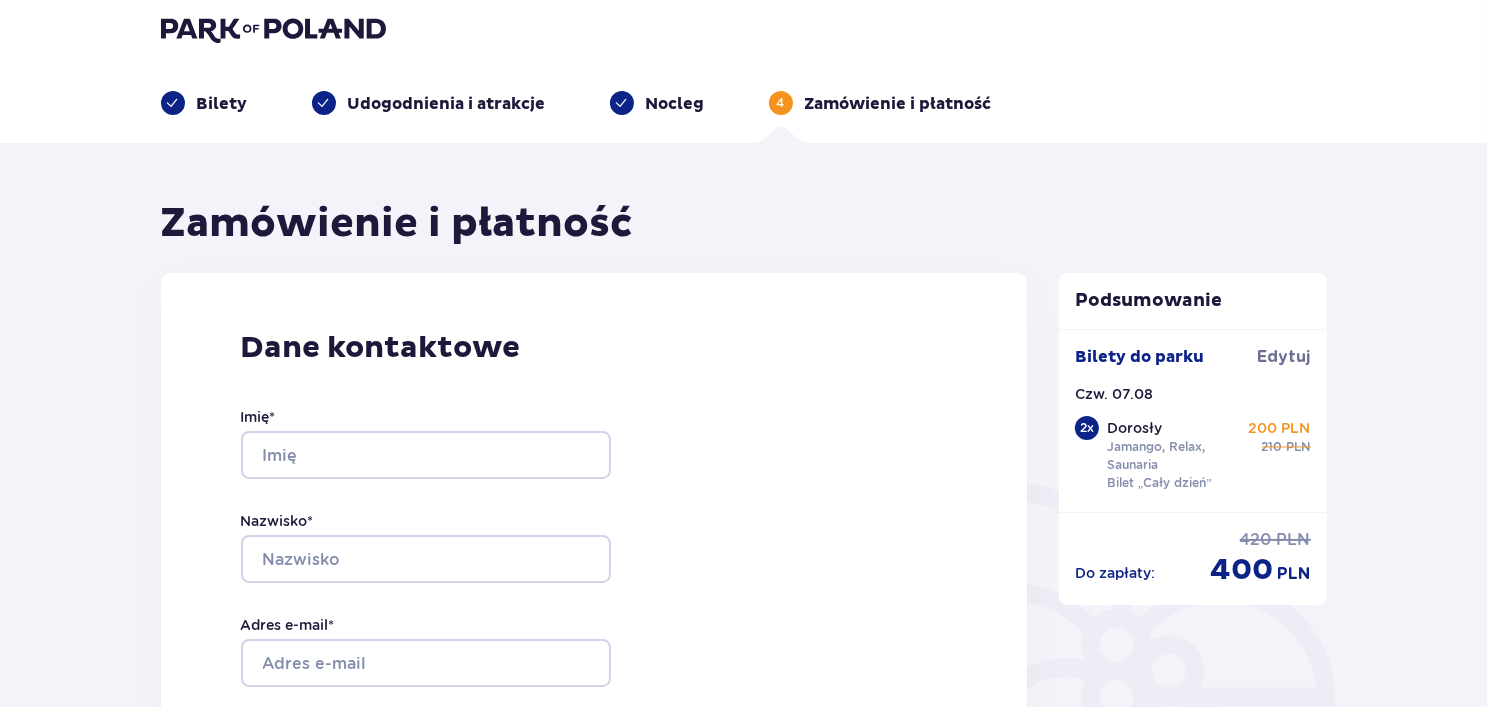 scroll, scrollTop: 0, scrollLeft: 0, axis: both 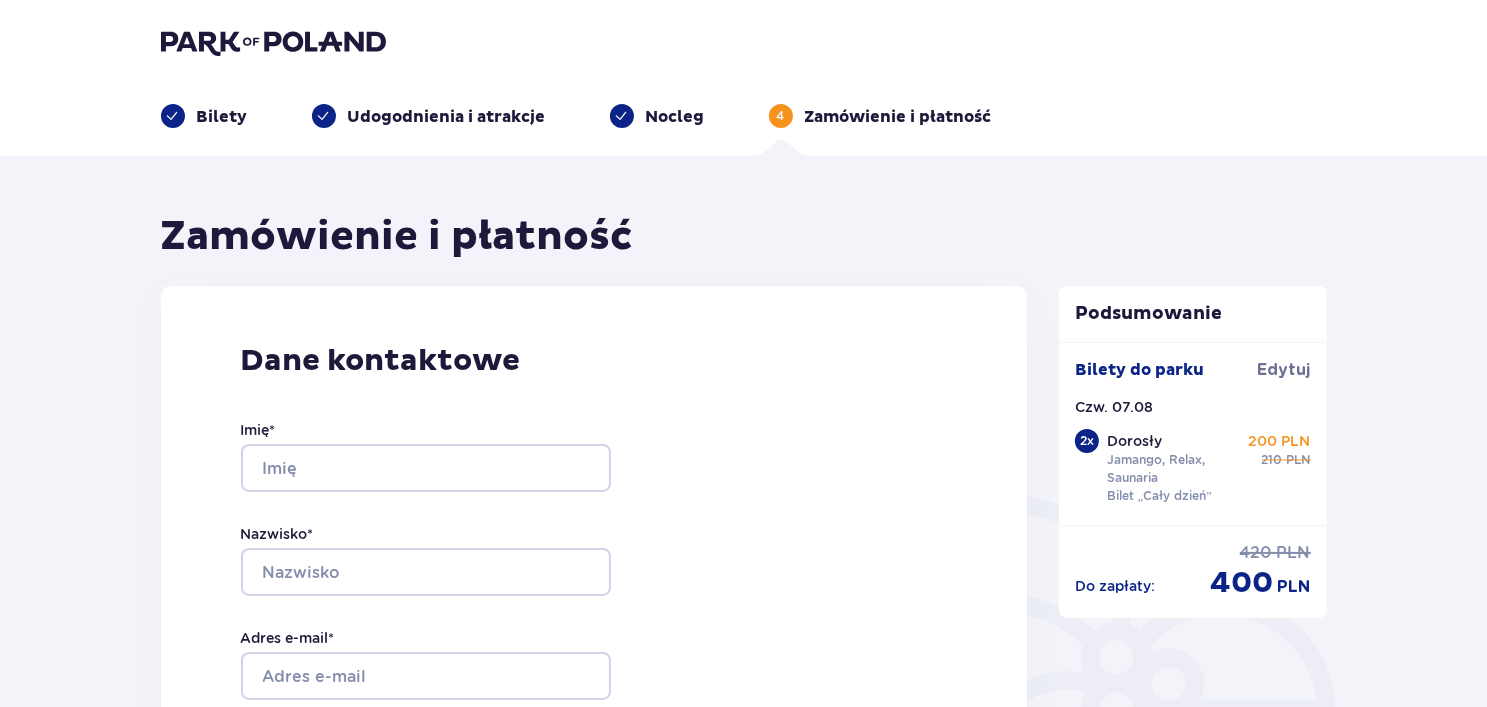 click on "Udogodnienia i atrakcje" at bounding box center [447, 117] 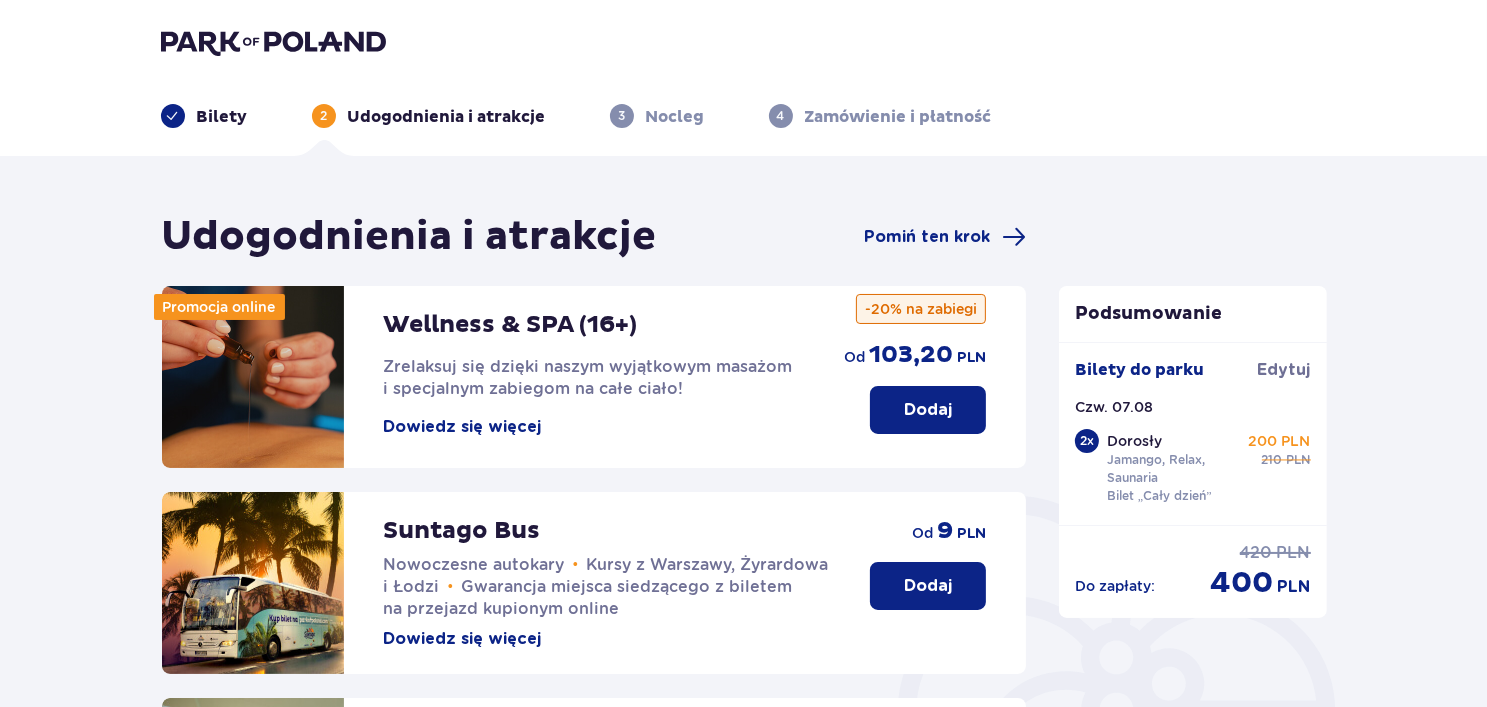 click on "Dodaj" at bounding box center (928, 410) 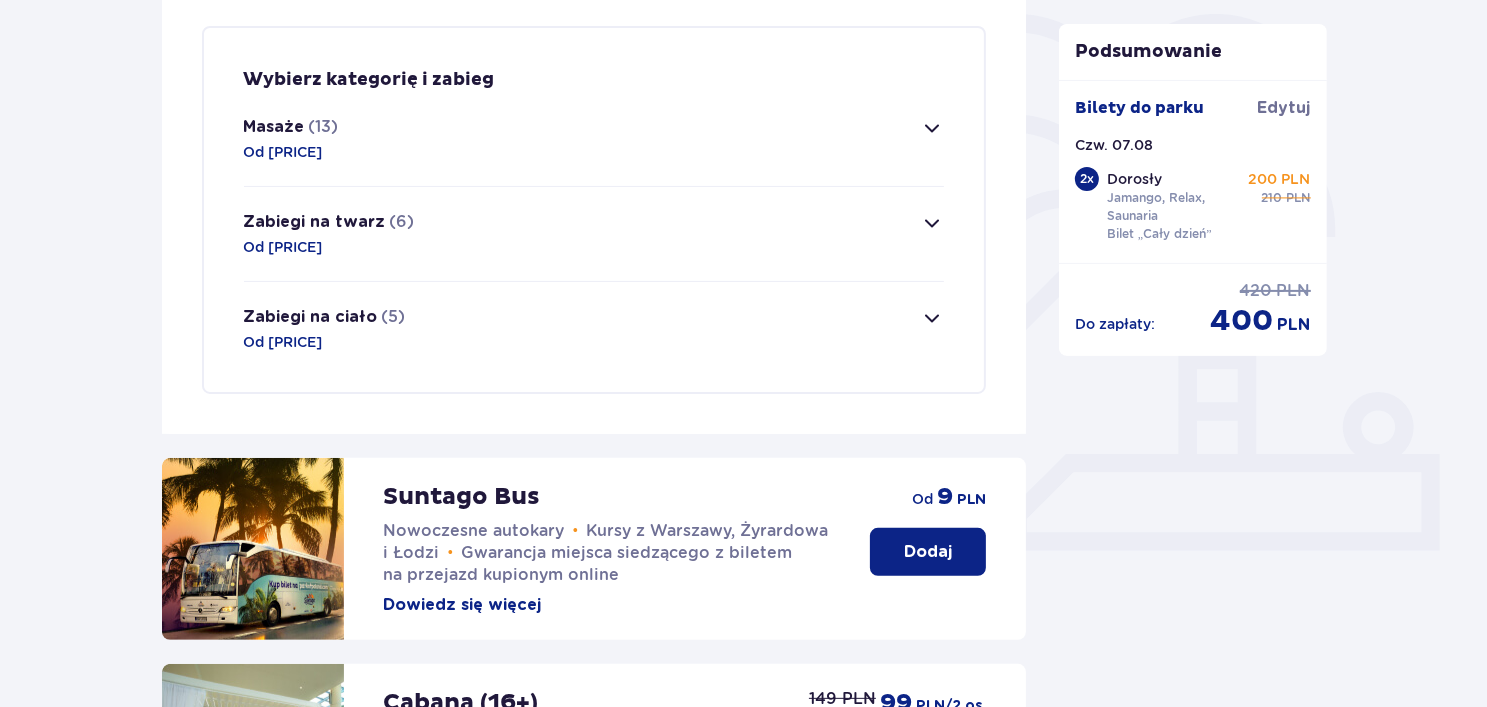 scroll, scrollTop: 484, scrollLeft: 0, axis: vertical 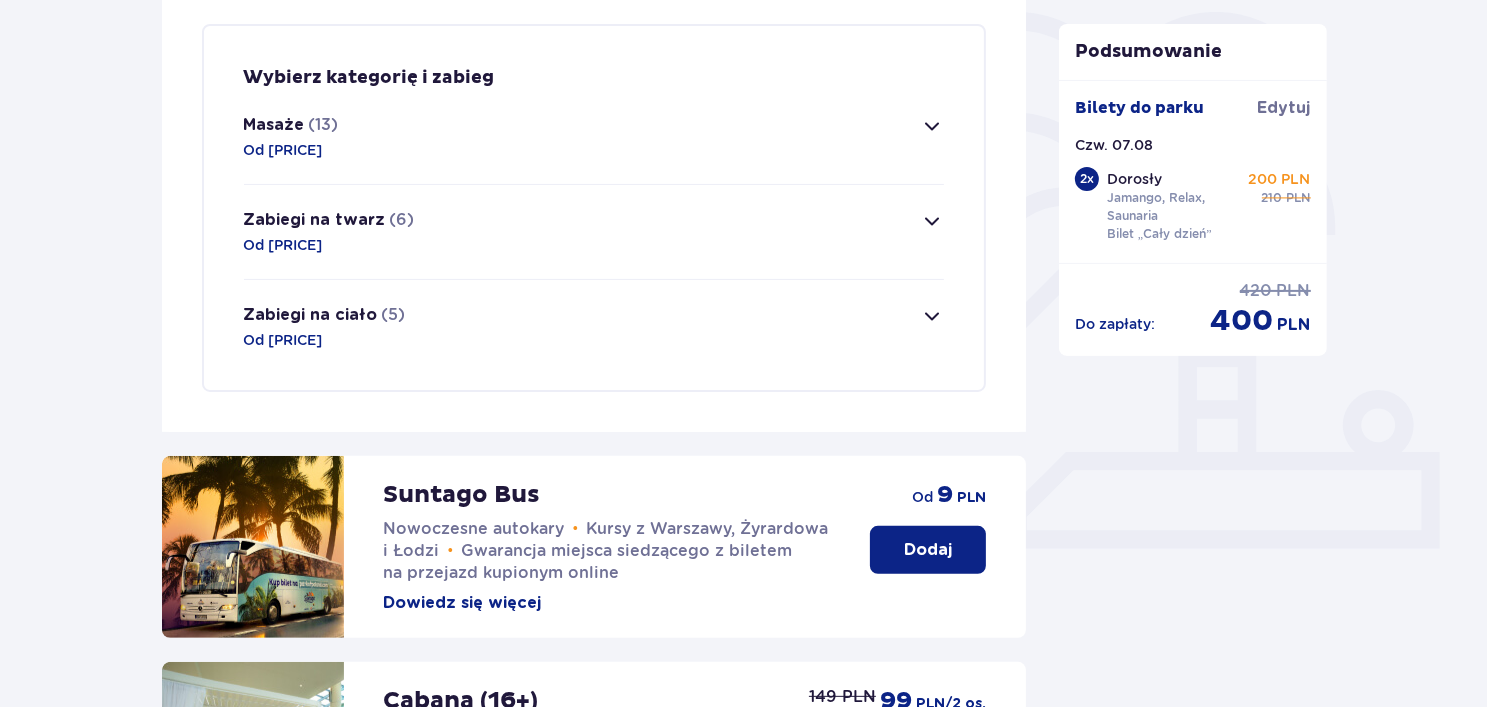 click on "Wybierz kategorię i zabieg Masaże (13) Od 127,20 PLN Masaż Suntago To nasz autorski masaż, wywodzący się z Karaibów. Głęboko relaksuje całe ciało. Wykonujemy go na ciepłym maśle shea. Specjalne ruchy masażu - dopasowane do rytmu oddechu i bicia serca -  uwolnią napięcia i rozluźnią mięśnie. Zobacz szczegóły 369 PLN 295,20 PLN 45 min Cena regularna: 369 PLN Najniższa cena z 30 dni przed wprowadzeniem obniżki: 369 PLN Masaż Jamango To nasz autorski energetyzujący masaż całego ciała wykonywany na ciepłym oleju aromatycznym. Doskonale zmniejsza napięcie mięśniowe poprzez zawarte elementy masażu powięziowego.  Zobacz szczegóły 369 PLN 295,20 PLN 45 min Cena regularna: 369 PLN Najniższa cena z 30 dni przed wprowadzeniem obniżki: 369 PLN Masaż twarzy Kobido To liftingujący masaż twarzy, szyi i dekoltu. Głęboko odpręży Twoje ciało i zniweluje oznaki starzenia. Zobacz szczegóły 409 PLN 327,20 PLN 50 min Cena regularna: 409 PLN Masaż klasyczny Zobacz szczegóły" at bounding box center (594, 208) 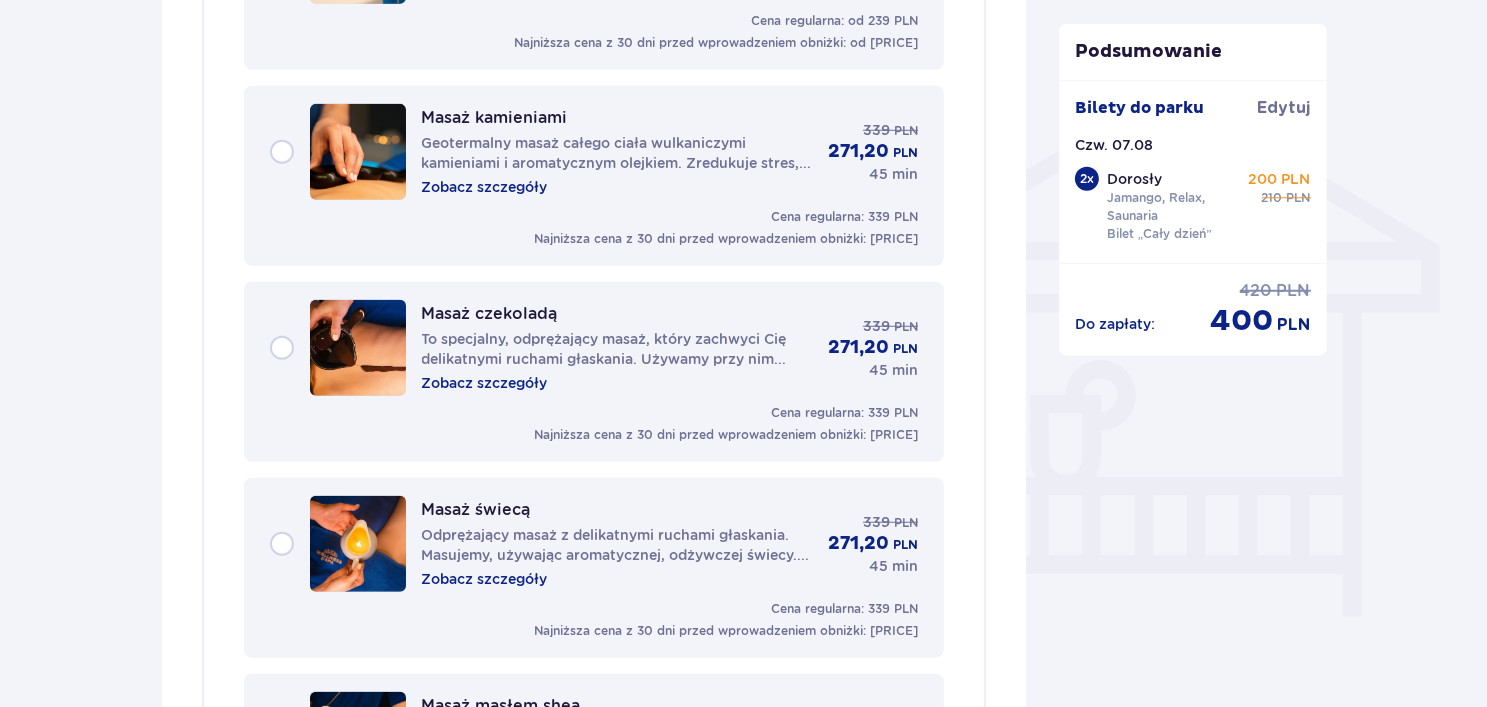 scroll, scrollTop: 1573, scrollLeft: 0, axis: vertical 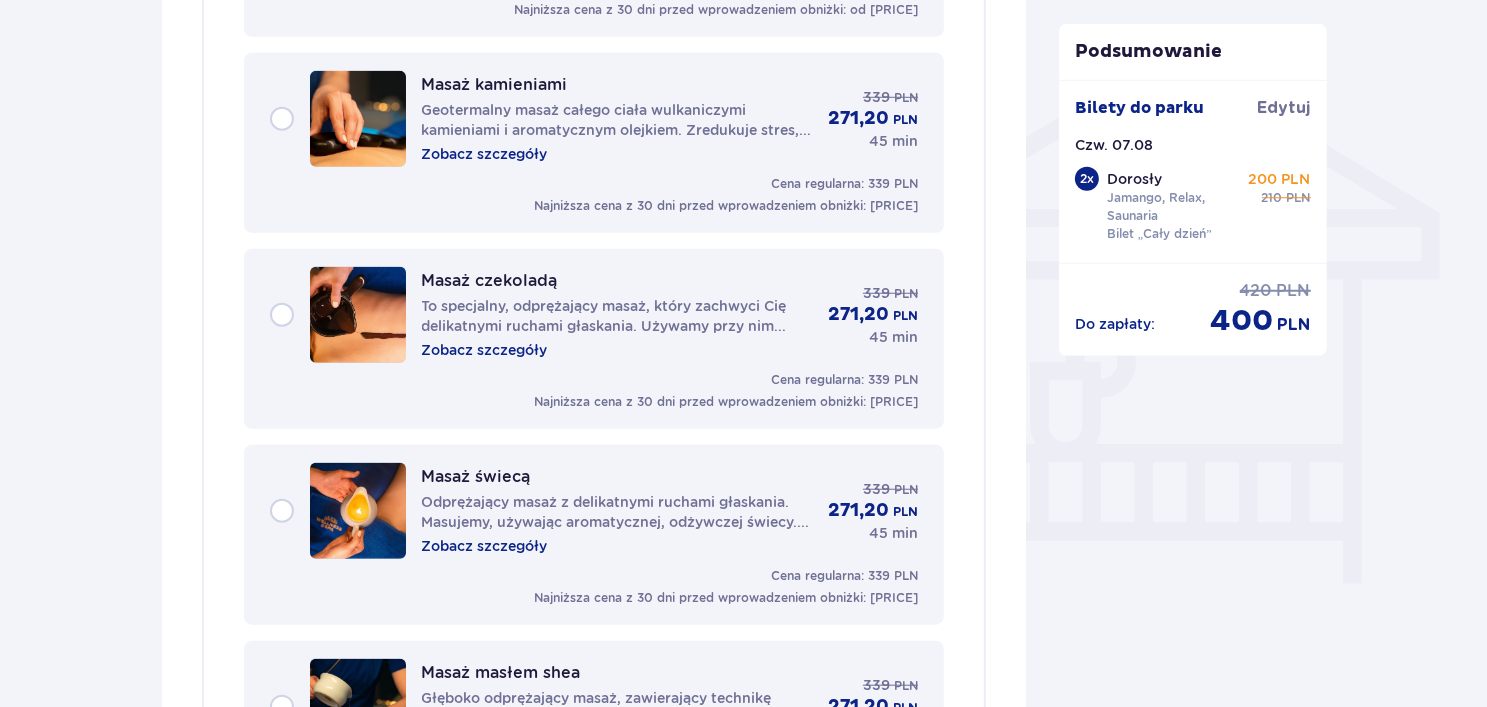 click on "Masaż czekoladą To specjalny, odprężający masaż, który zachwyci Cię delikatnymi ruchami głaskania. Używamy przy nim naturalnej, płynnej czekolady, co sprawia, że każda chwila staje się prawdziwą ucztą dla zmysłów. Zobacz szczegóły 339 PLN 271,20 PLN 45 min" at bounding box center [594, 315] 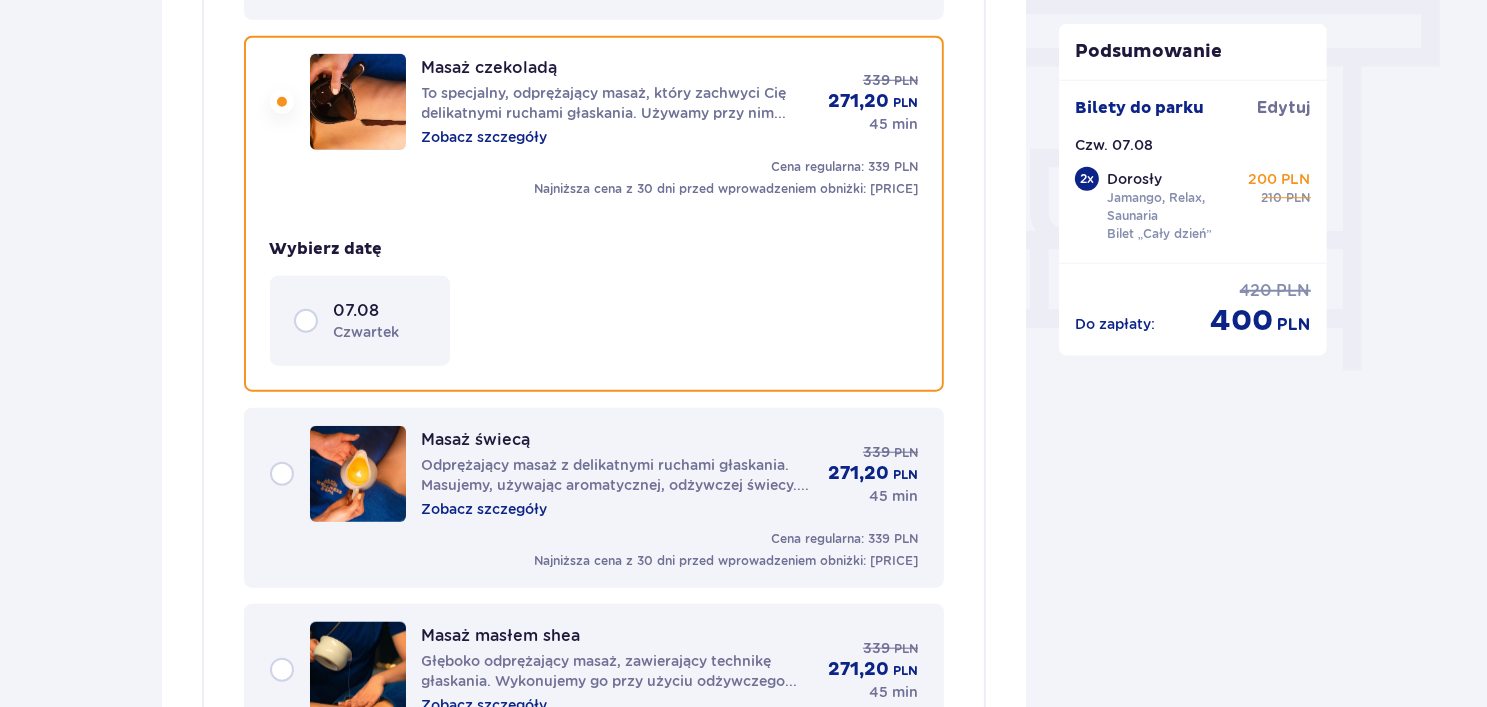 scroll, scrollTop: 1792, scrollLeft: 0, axis: vertical 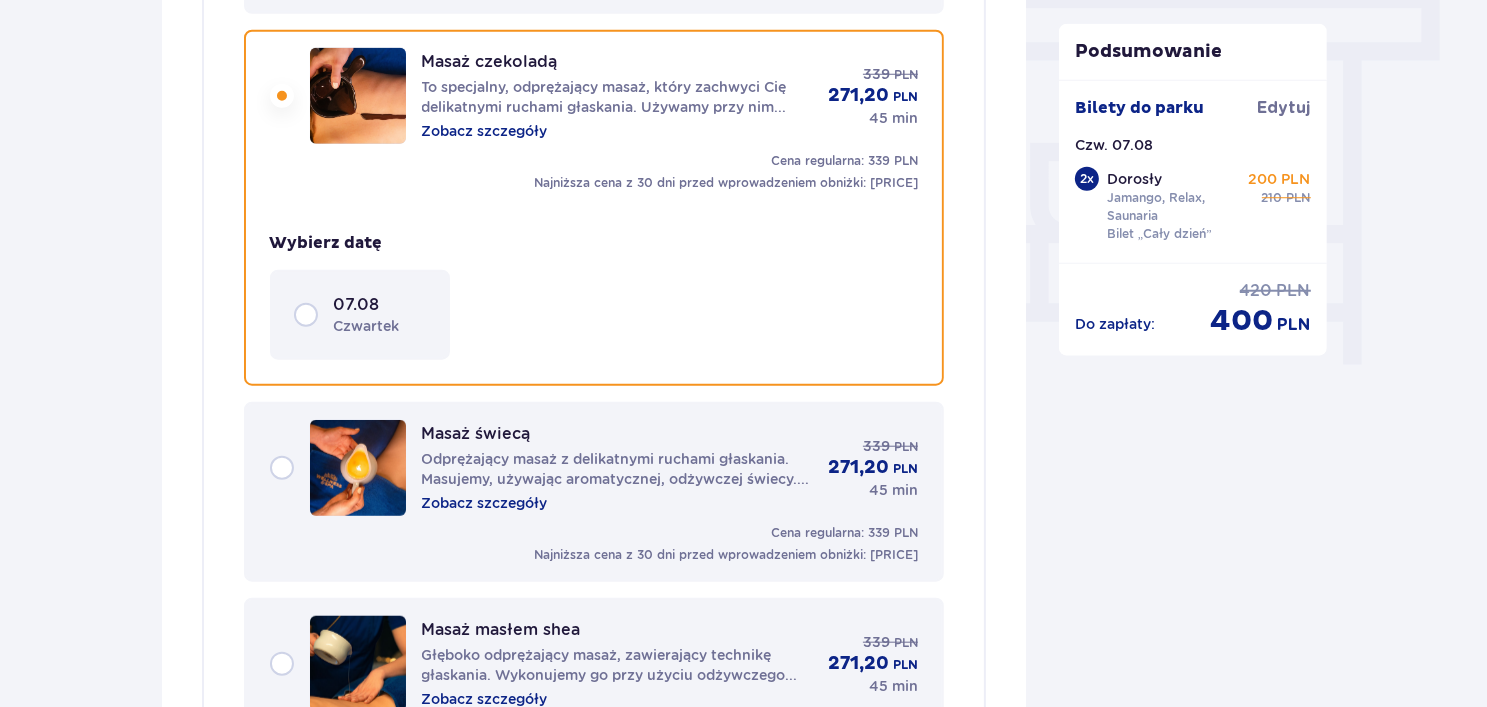 click on "07.08 czwartek" at bounding box center (360, 315) 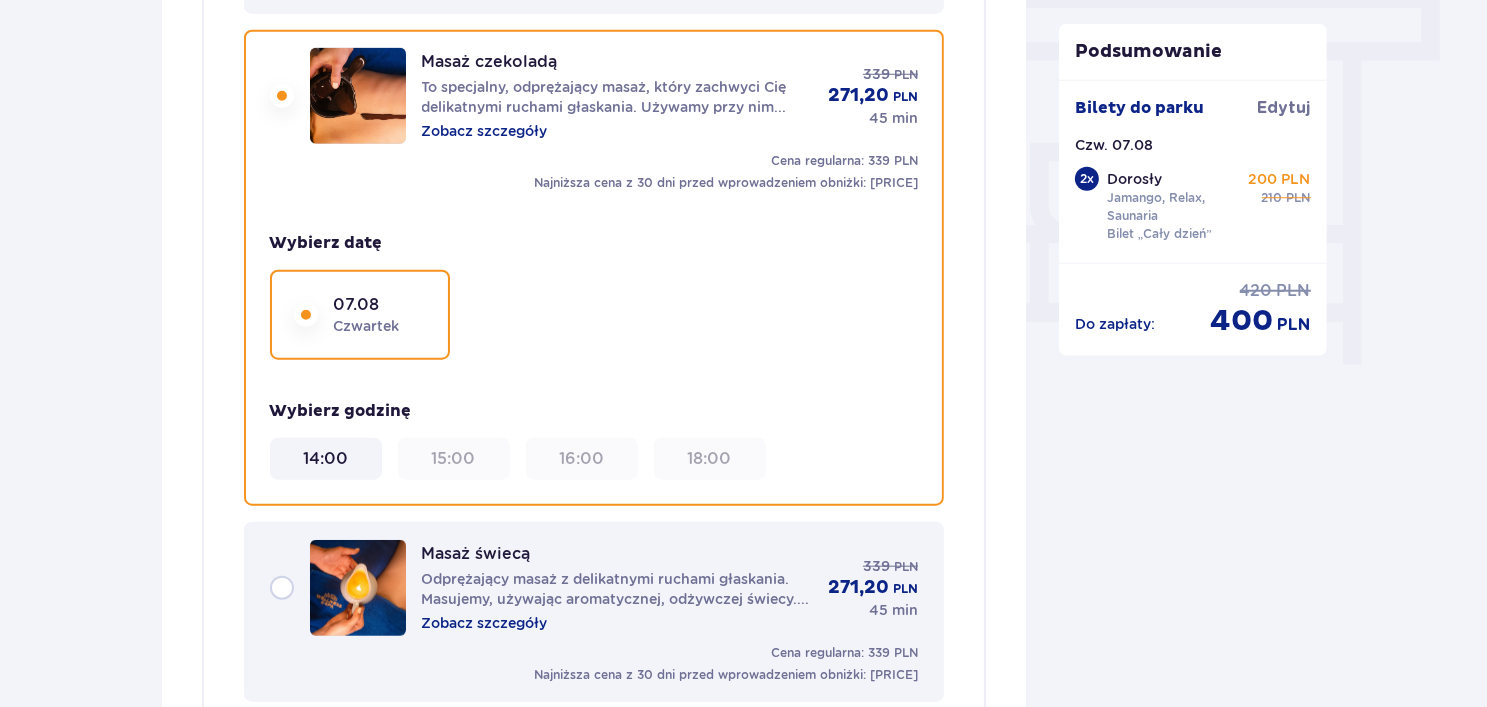 click on "14:00" at bounding box center [325, 459] 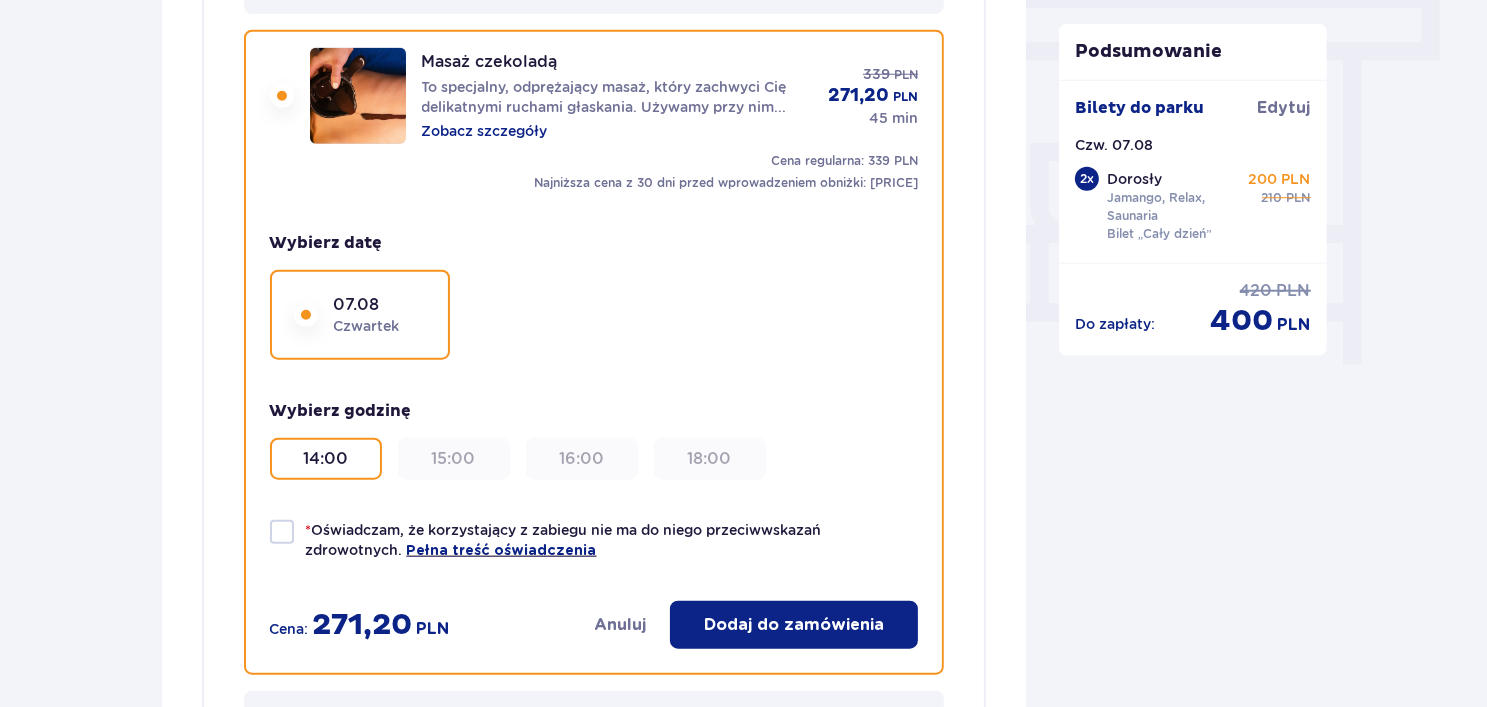 click on "15:00" at bounding box center [454, 459] 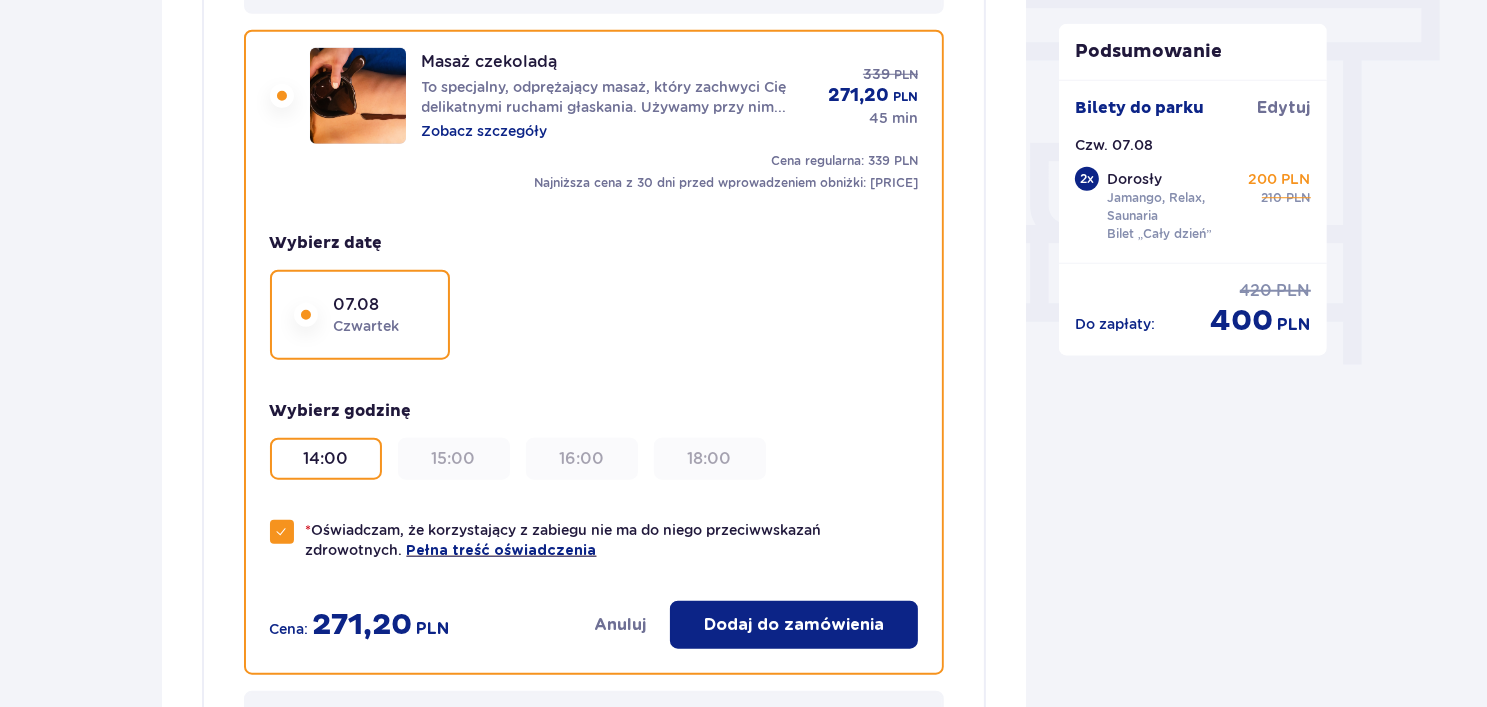 click on "Dodaj do zamówienia" at bounding box center [794, 625] 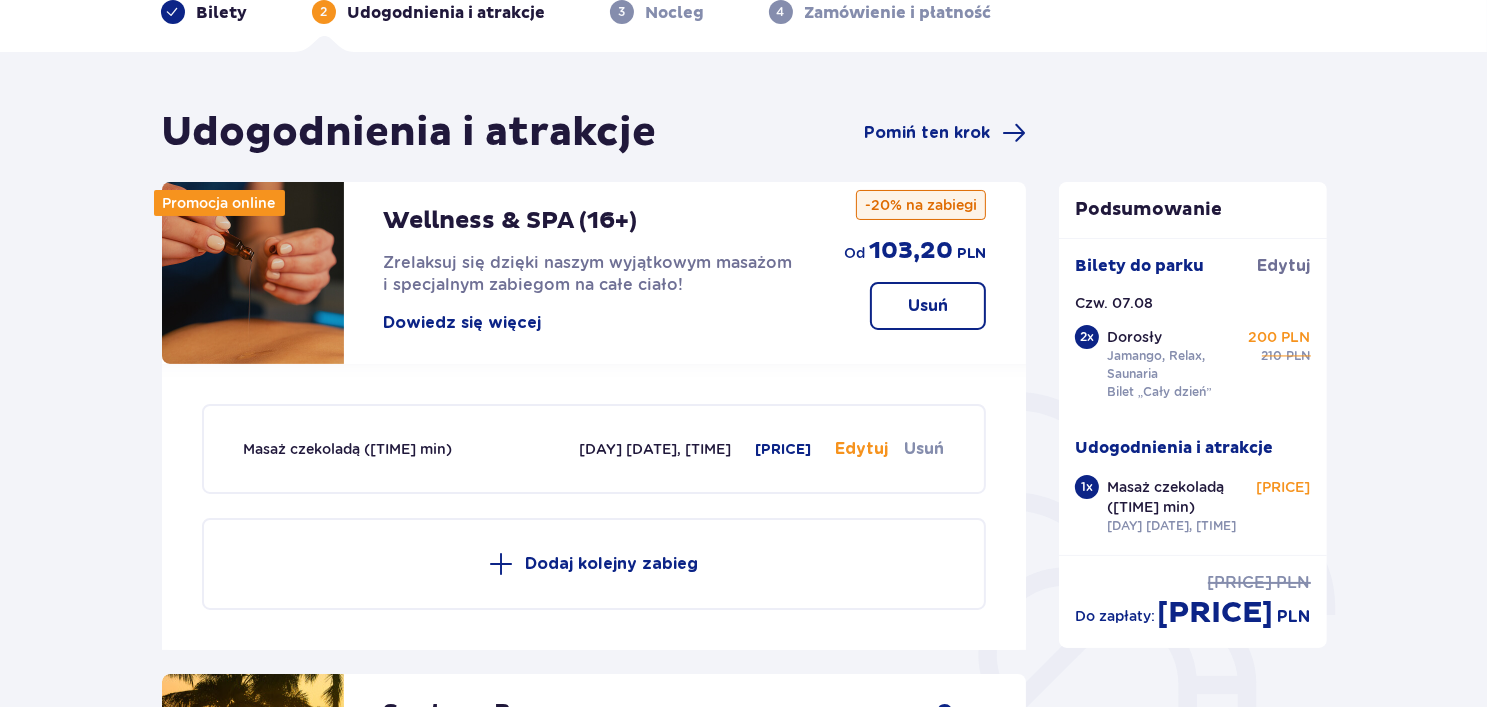 scroll, scrollTop: 100, scrollLeft: 0, axis: vertical 